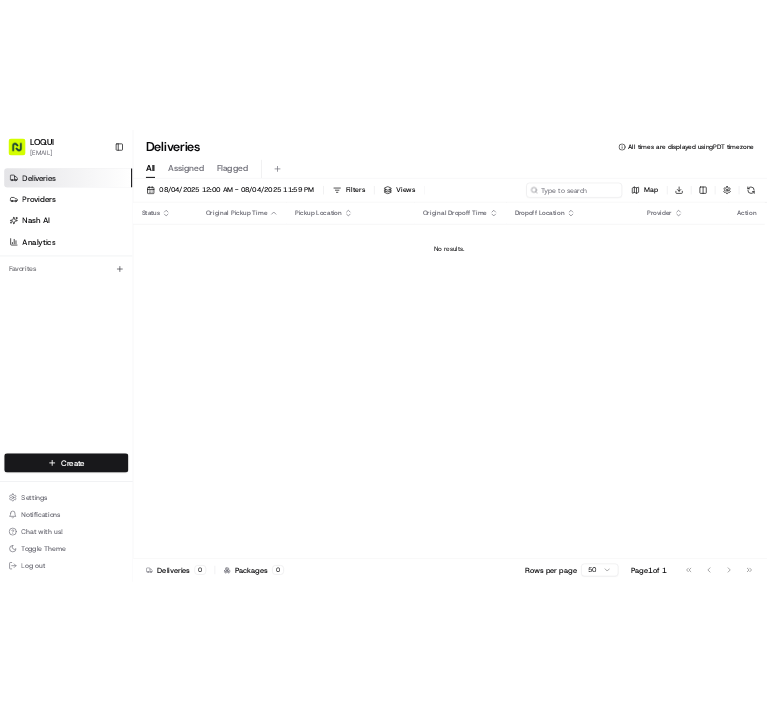 scroll, scrollTop: 0, scrollLeft: 0, axis: both 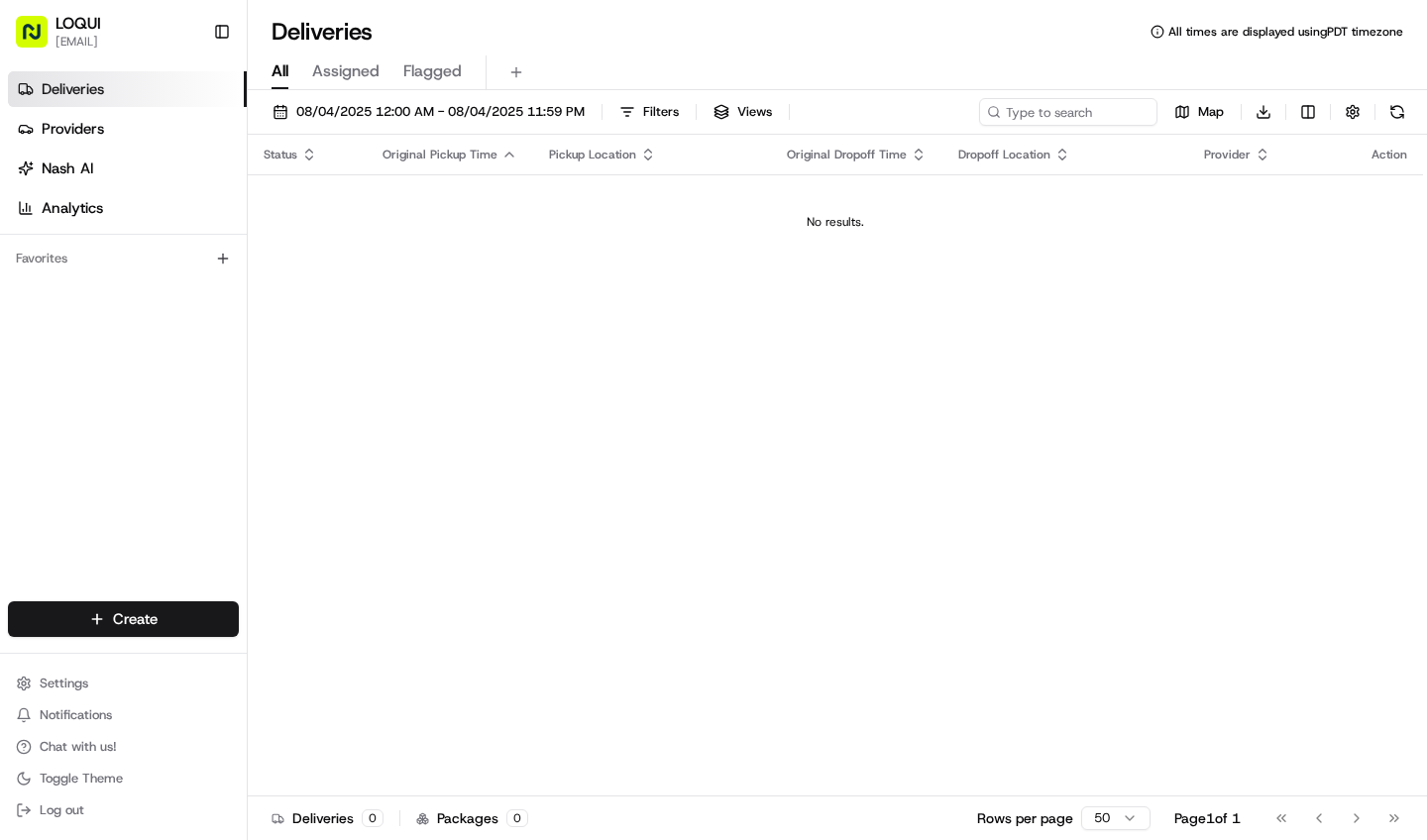 click on "Deliveries" at bounding box center (127, 89) 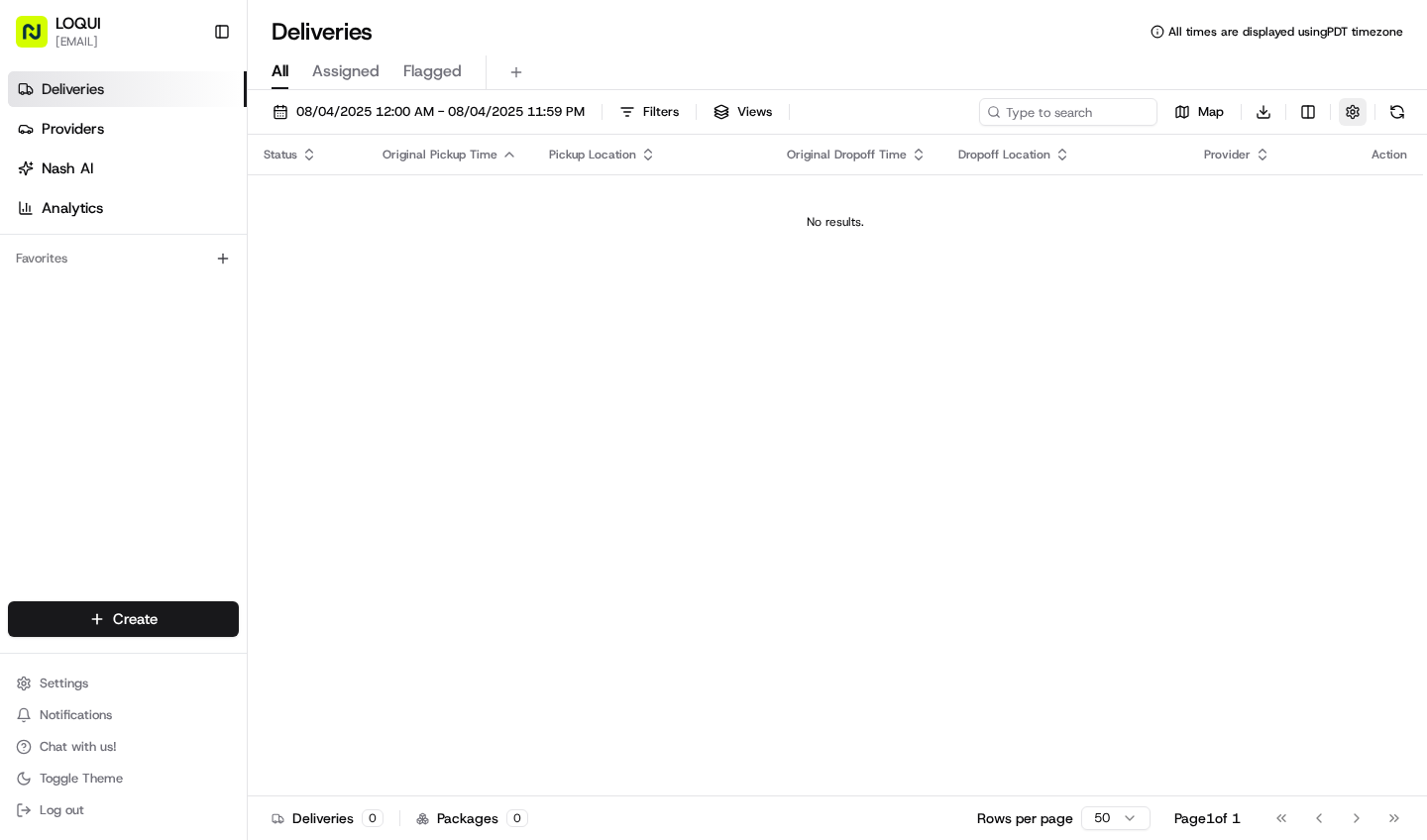 click at bounding box center [1353, 112] 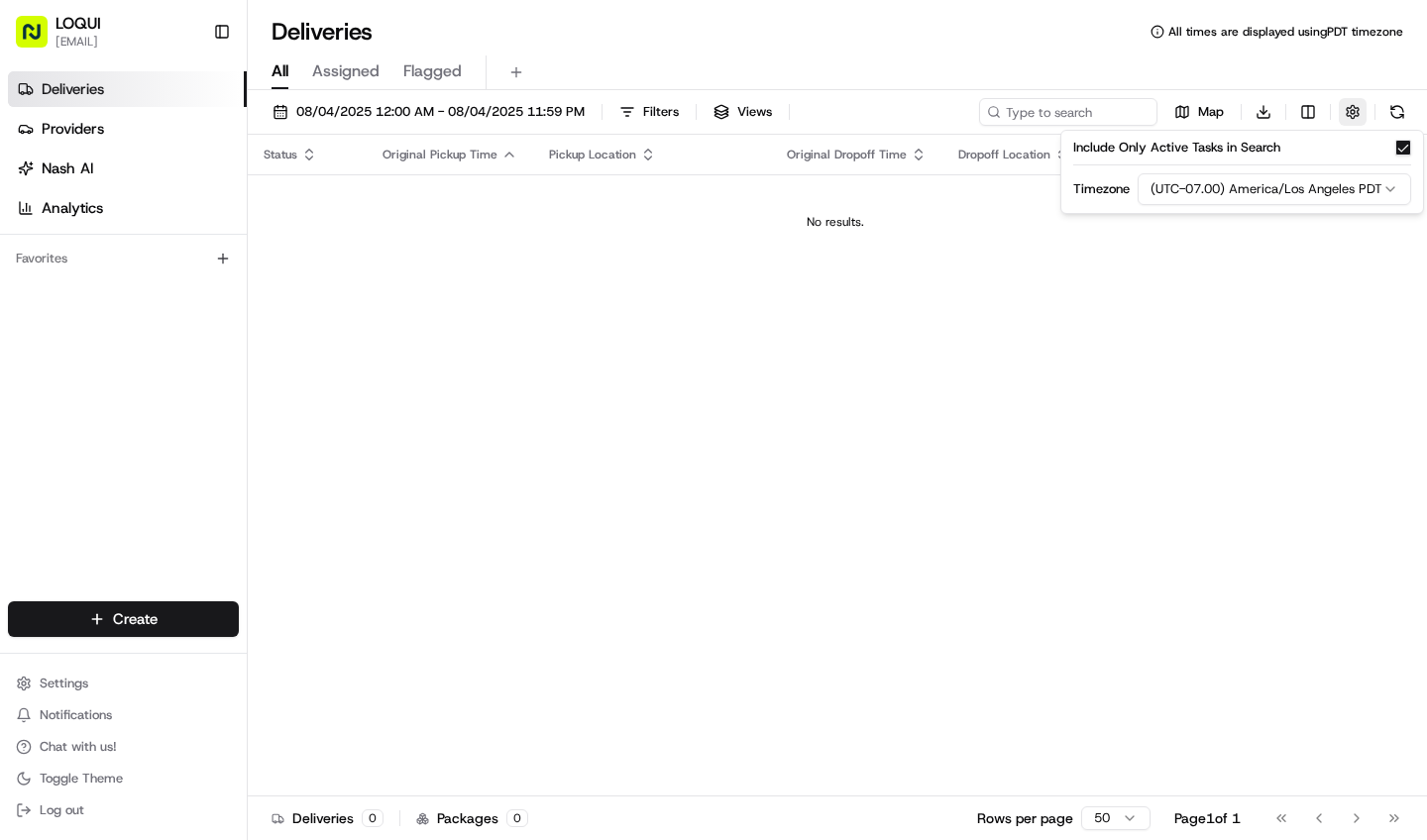 click at bounding box center [1353, 112] 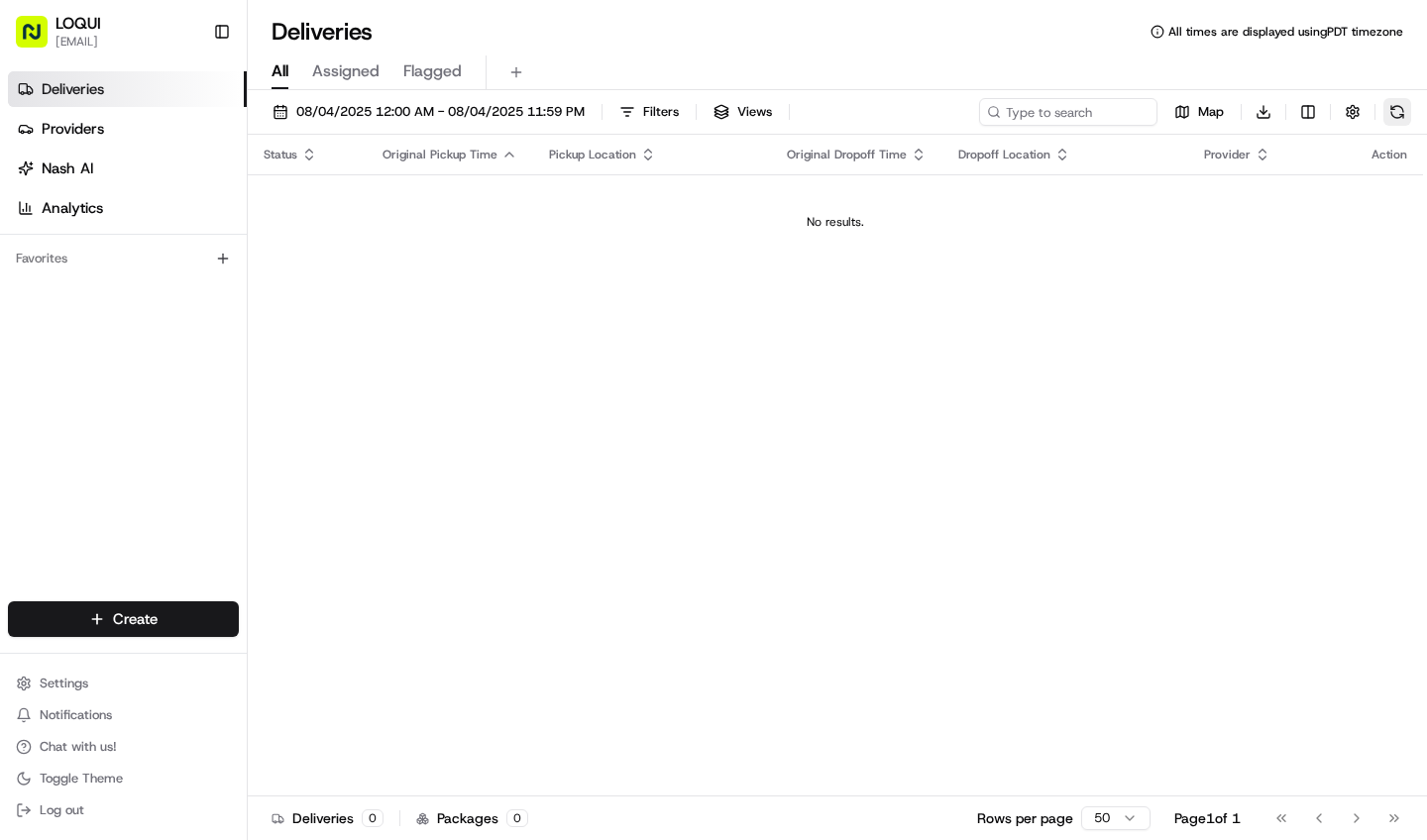 click at bounding box center (1397, 112) 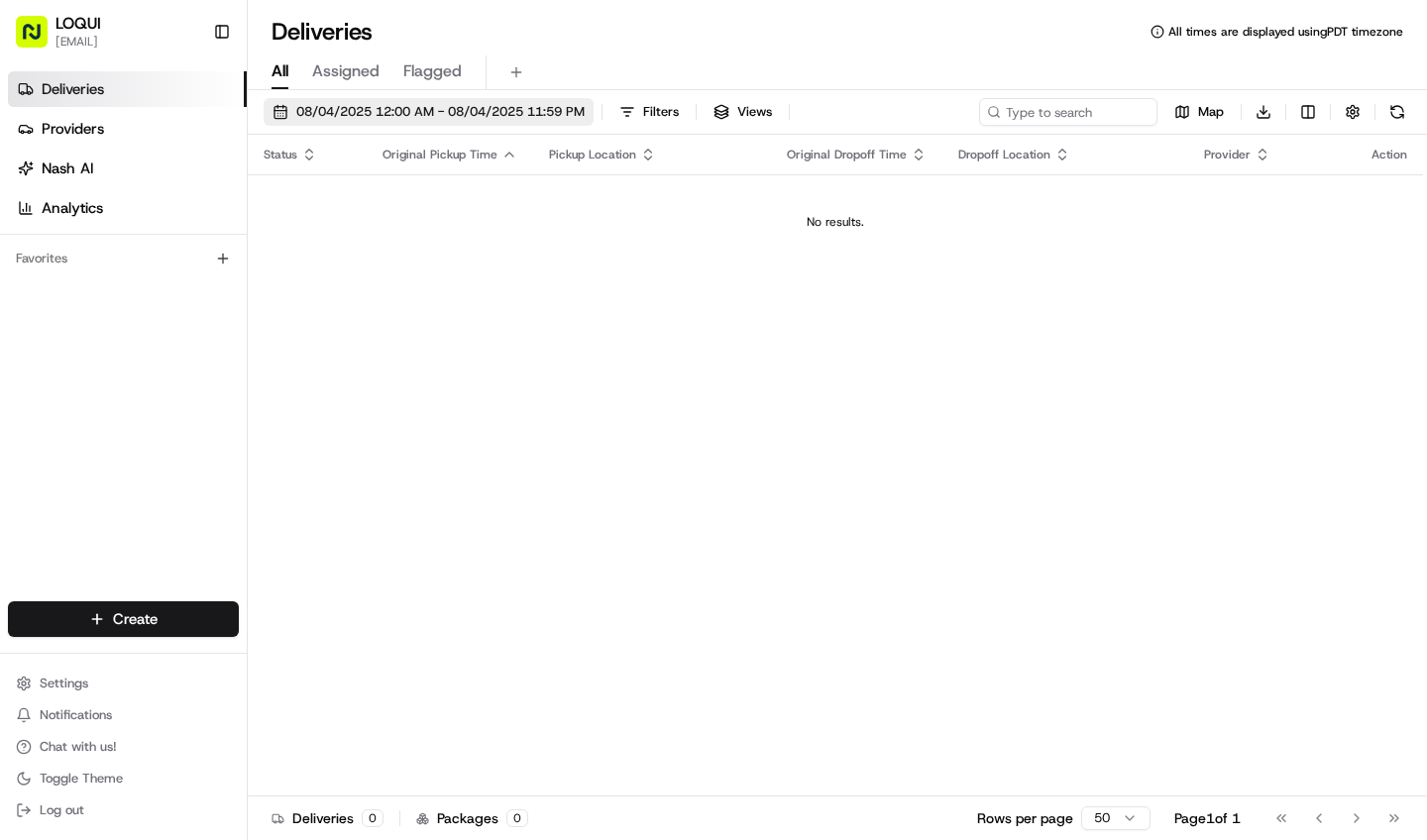 click on "08/04/2025 12:00 AM - 08/04/2025 11:59 PM" at bounding box center (440, 112) 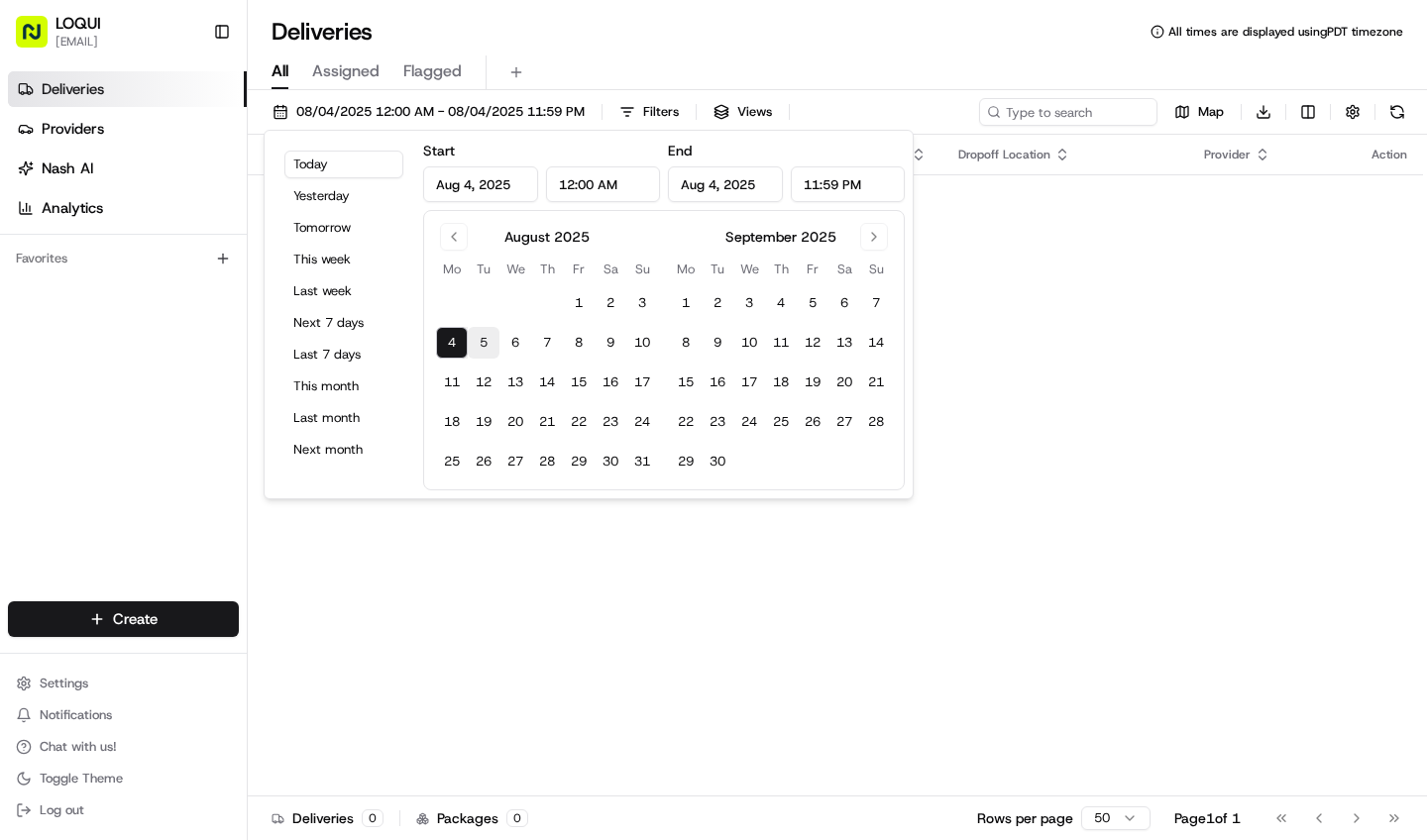 click on "5" at bounding box center (484, 343) 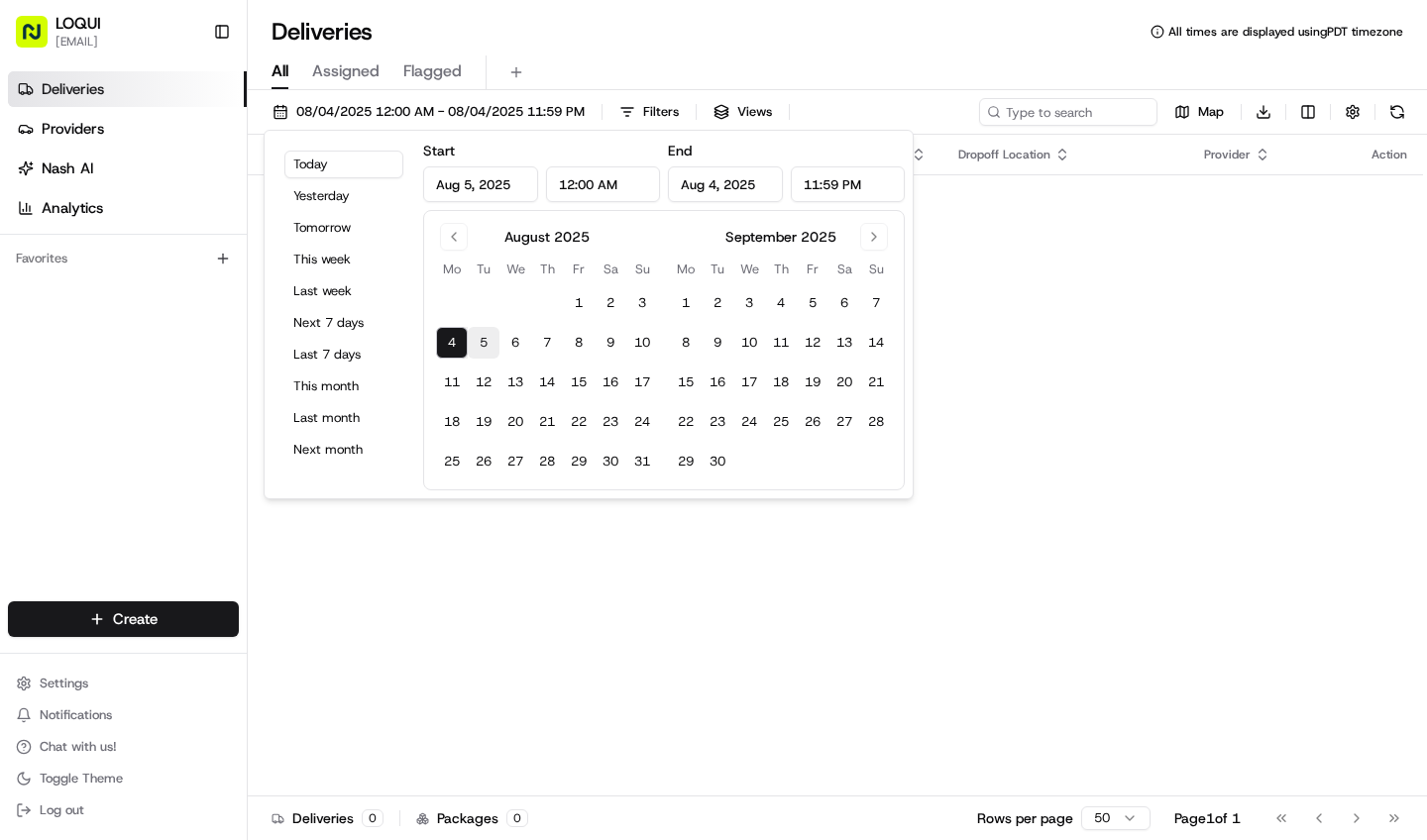 type on "Aug 5, 2025" 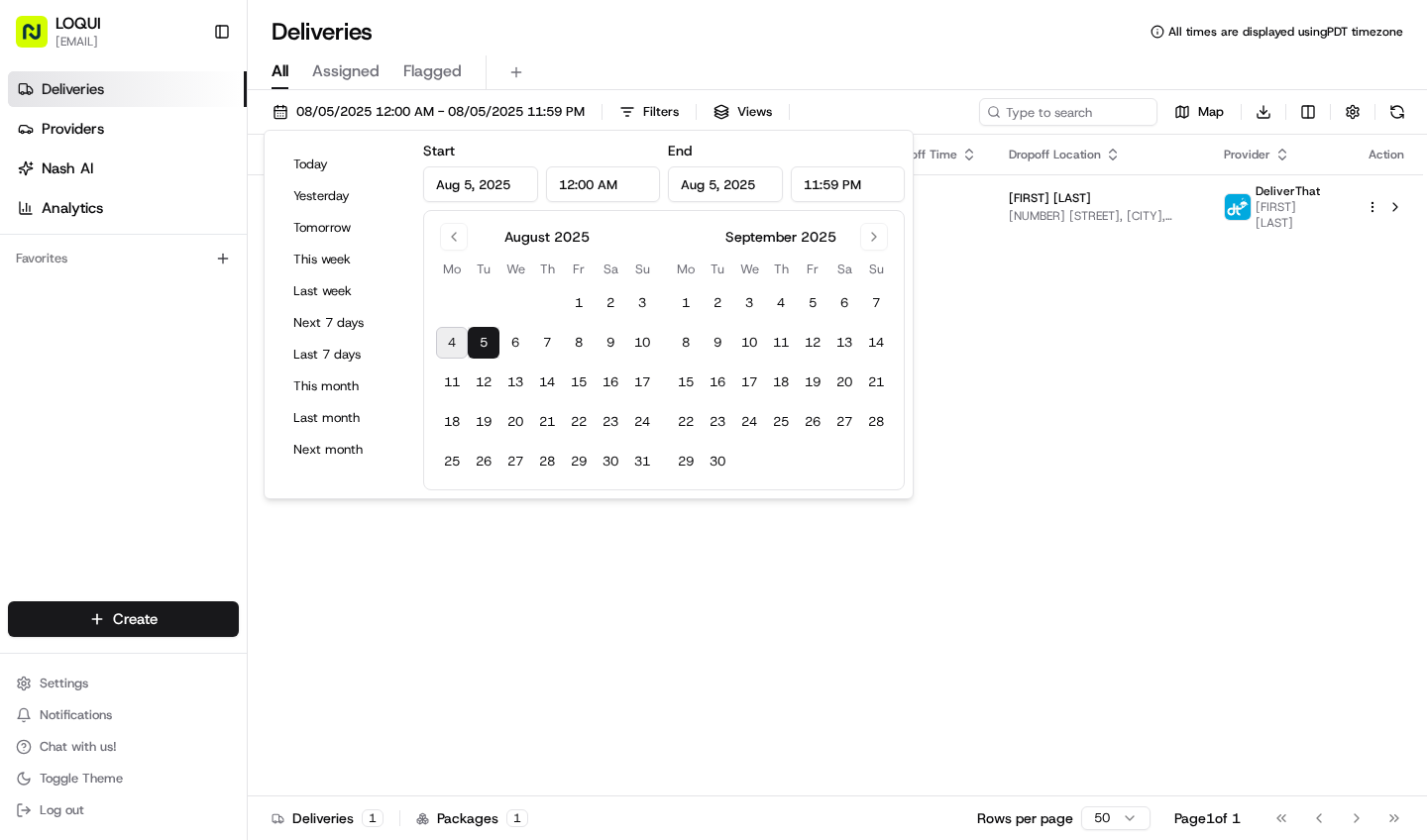 click on "Status Original Pickup Time Pickup Location Original Dropoff Time Dropoff Location Provider Action Assigned Driver 12:10 PM 08/05/2025 LOQUI Culver City 8830 Washington Blvd #104, Culver City, CA 90232, USA 12:30 PM 08/05/2025 Jason Yeung 5788 W Adams Blvd, Los Angeles, CA 90016, USA DeliverThat Juan Gonzalez" at bounding box center (835, 466) 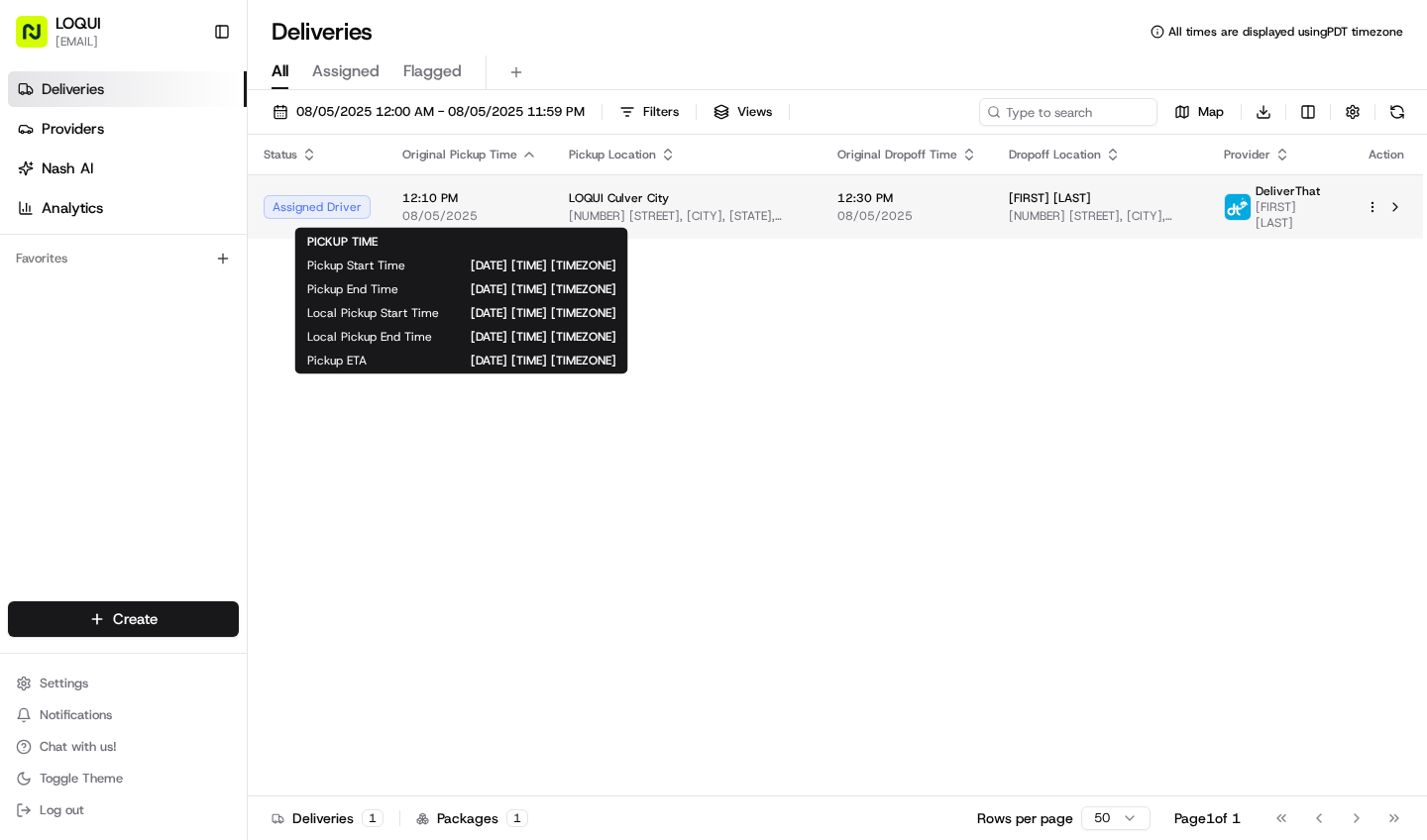 click on "08/05/2025" at bounding box center (470, 216) 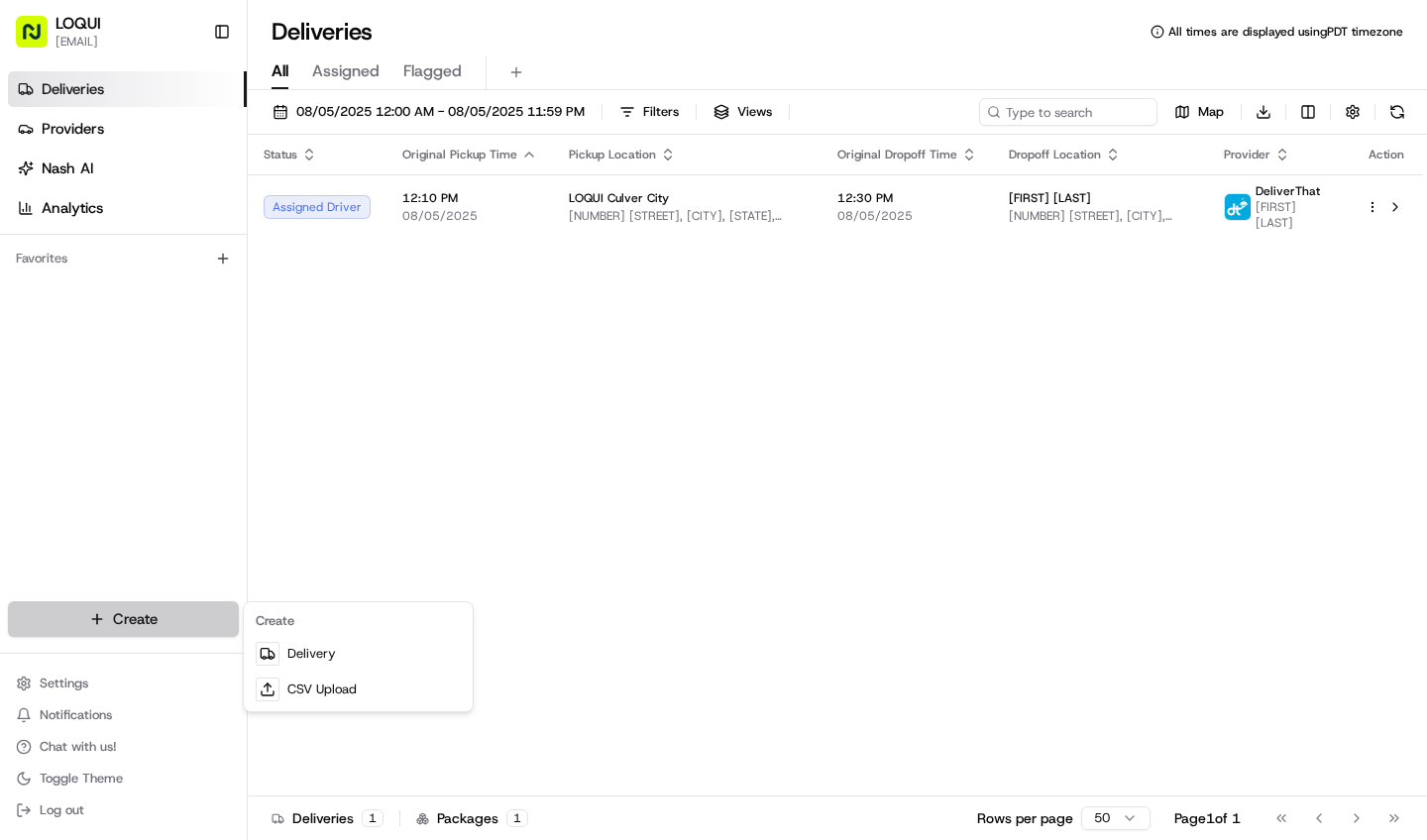 click on "LOQUI zaira@example.com Toggle Sidebar Deliveries Providers Nash AI Analytics Favorites Main Menu Members & Organization Organization Users Roles Preferences Customization Tracking Orchestration Automations Dispatch Strategy Locations Pickup Locations Dropoff Locations Billing Billing Refund Requests Integrations Notification Triggers Webhooks API Keys Request Logs Create Settings Notifications Chat with us! Toggle Theme Log out Deliveries All times are displayed using  PDT   timezone All Assigned Flagged 08/05/2025 12:00 AM - 08/05/2025 11:59 PM Filters Views Map Download Status Original Pickup Time Pickup Location Original Dropoff Time Dropoff Location Provider Action Assigned Driver 12:10 PM 08/05/2025 LOQUI Culver City 8830 Washington Blvd #104, Culver City, CA 90232, USA 12:30 PM 08/05/2025 Jason Yeung 5788 W Adams Blvd, Los Angeles, CA 90016, USA DeliverThat Juan Gonzalez Deliveries 1 Packages 1 Rows per page 50 Page  1  of   1 Go to first page Go to previous page Go to next page" at bounding box center (714, 420) 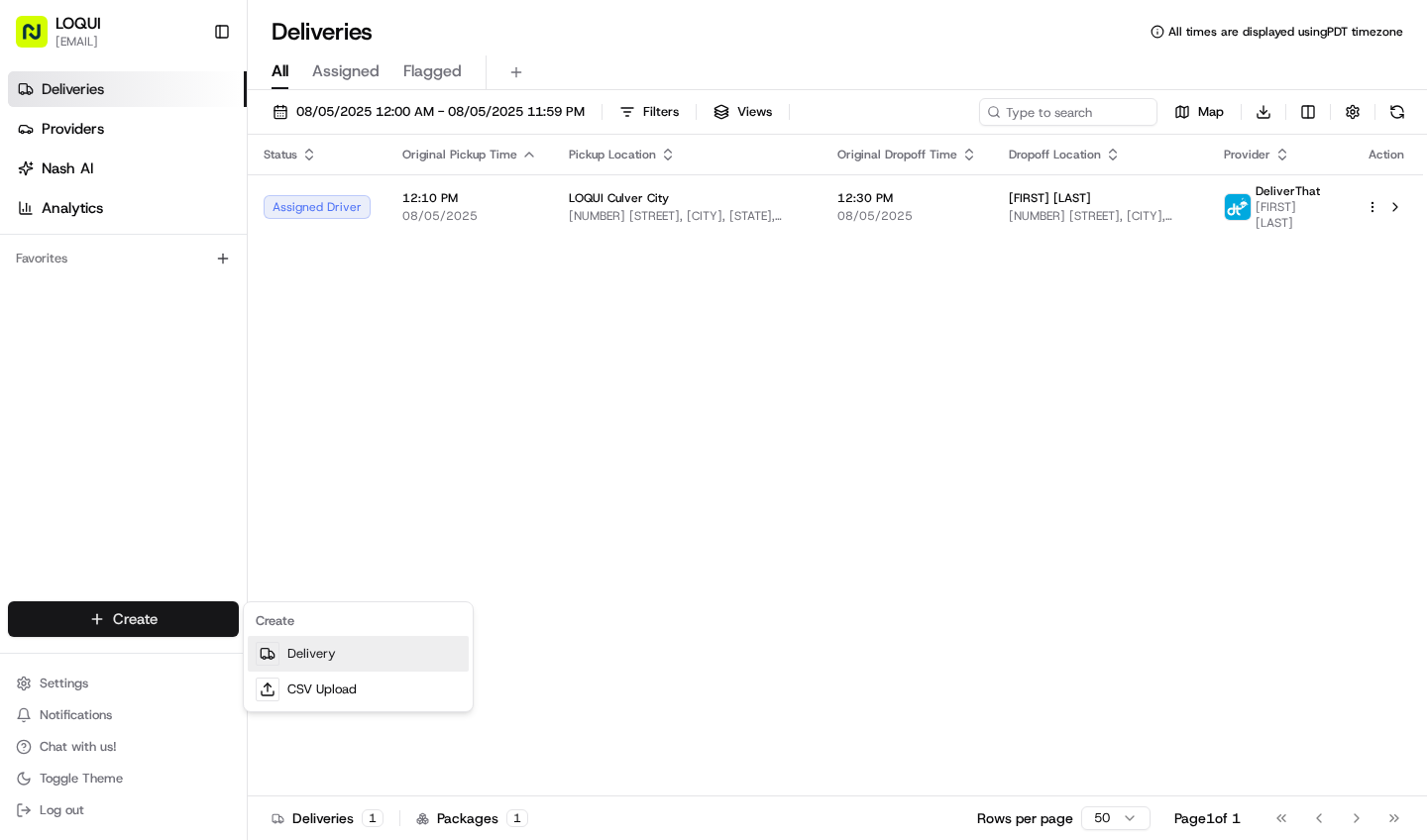 click on "Delivery" at bounding box center [358, 654] 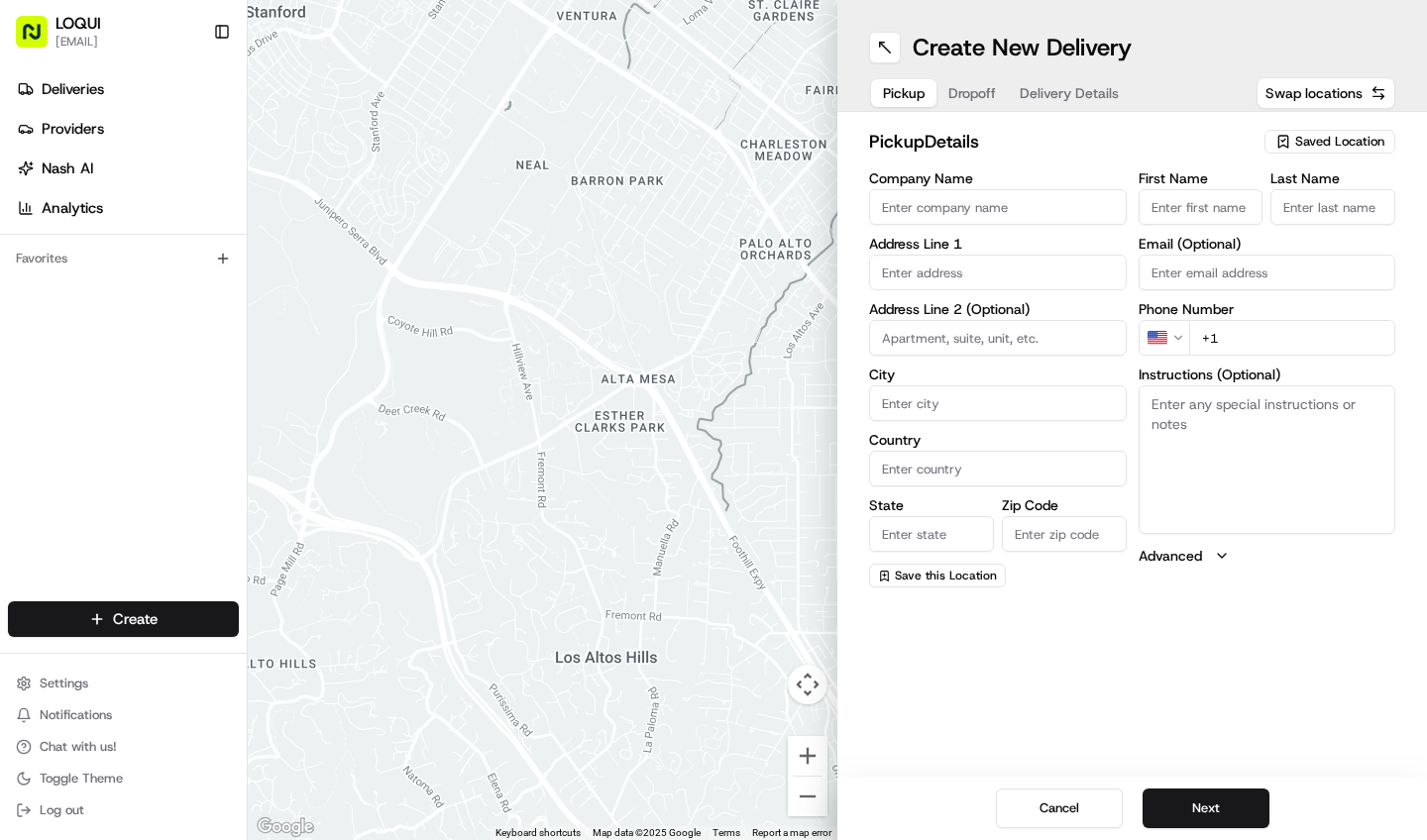 click on "Saved Location" at bounding box center (1340, 142) 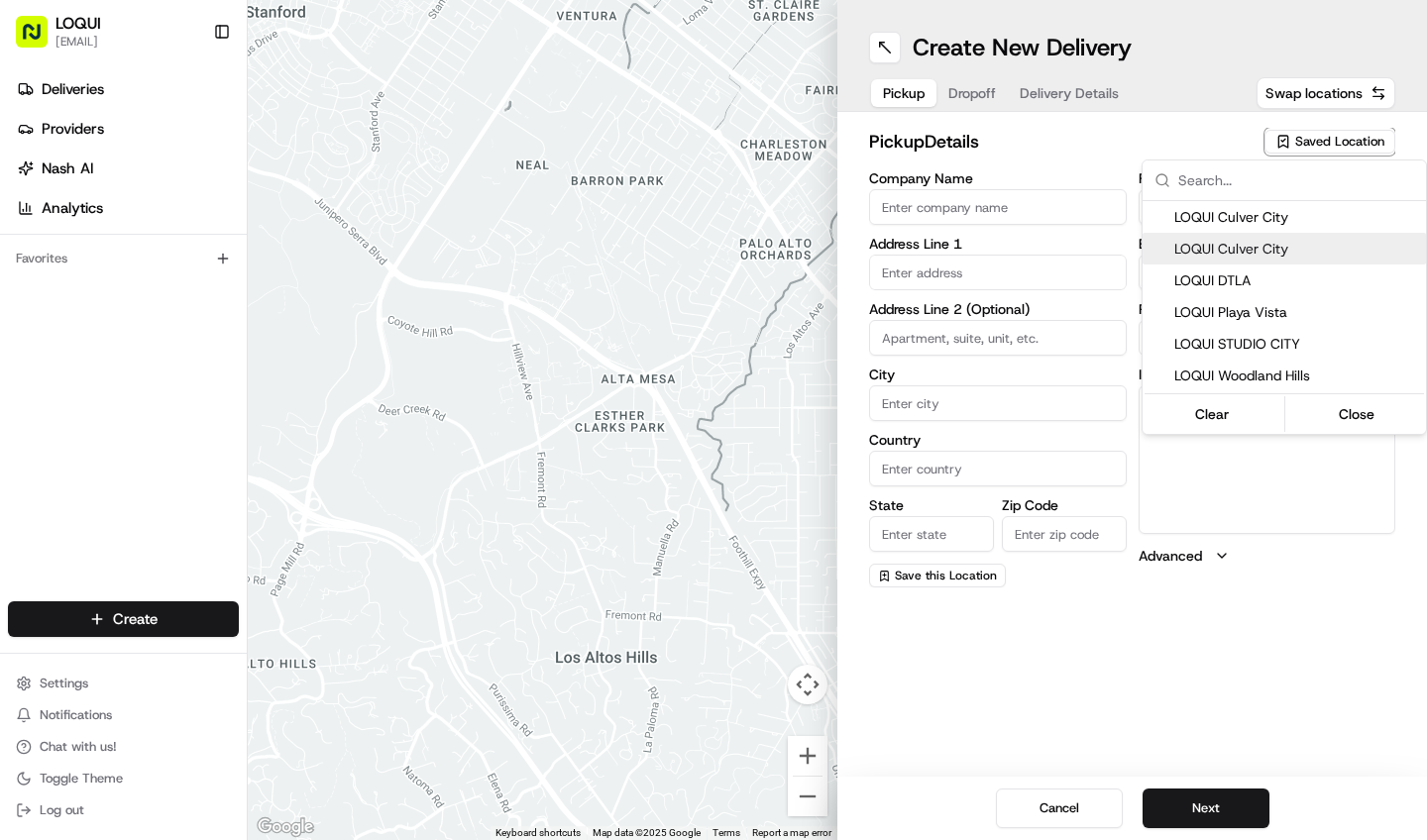 click on "LOQUI Culver City" at bounding box center (1296, 249) 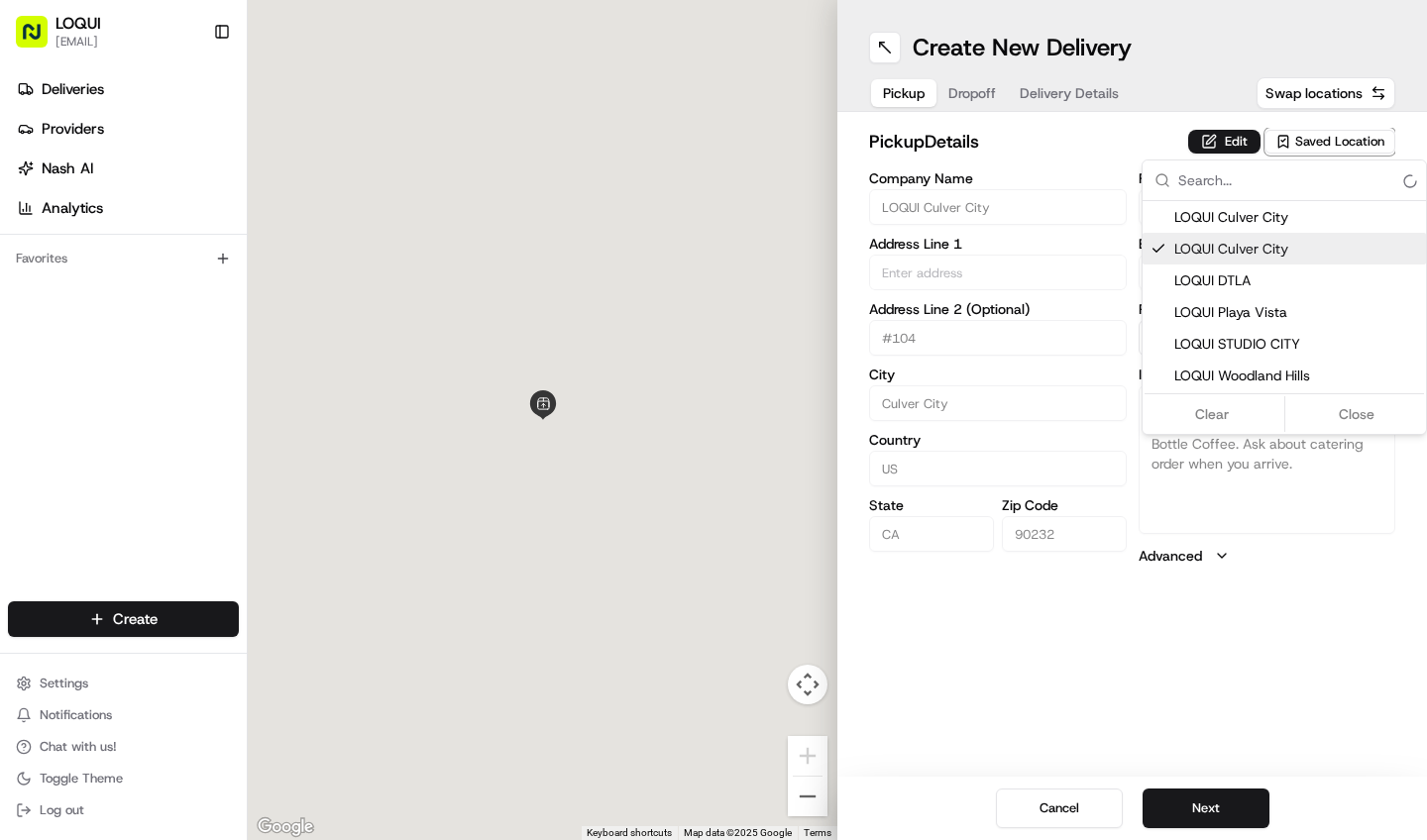 type on "8830 Washington Blvd" 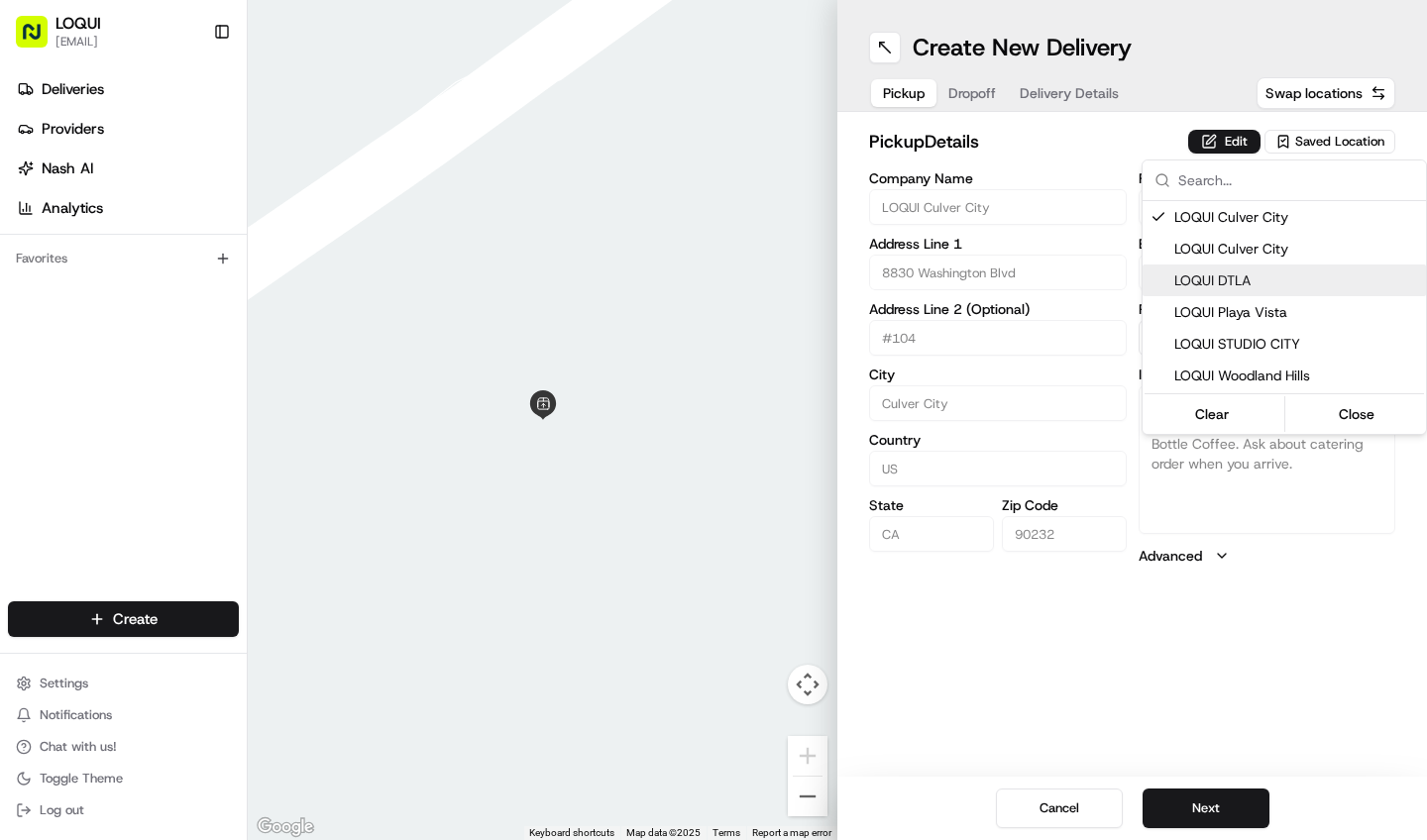 click on "LOQUI zaira@example.com Toggle Sidebar Deliveries Providers Nash AI Analytics Favorites Main Menu Members & Organization Organization Users Roles Preferences Customization Tracking Orchestration Automations Dispatch Strategy Locations Pickup Locations Dropoff Locations Billing Billing Refund Requests Integrations Notification Triggers Webhooks API Keys Request Logs Create Settings Notifications Chat with us! Toggle Theme Log out Deliveries All times are displayed using  PDT   timezone All Assigned Flagged 08/05/2025 12:00 AM - 08/05/2025 11:59 PM Filters Views Map Download Status Original Pickup Time Pickup Location Original Dropoff Time Dropoff Location Provider Action Not Assigned Driver 11:35 AM 08/05/2025 LOQUI Culver City 8830 Washington Blvd #104, Culver City, CA 90232, USA 12:00 PM 08/05/2025 Sara Kluger 8900 Venice Blvd., Culver City, CA 90232, USA DeliverThat Assigned Driver 12:10 PM 08/05/2025 LOQUI Culver City 8830 Washington Blvd #104, Culver City, CA 90232, USA 12:30 PM 2 2 50 1" at bounding box center [714, 420] 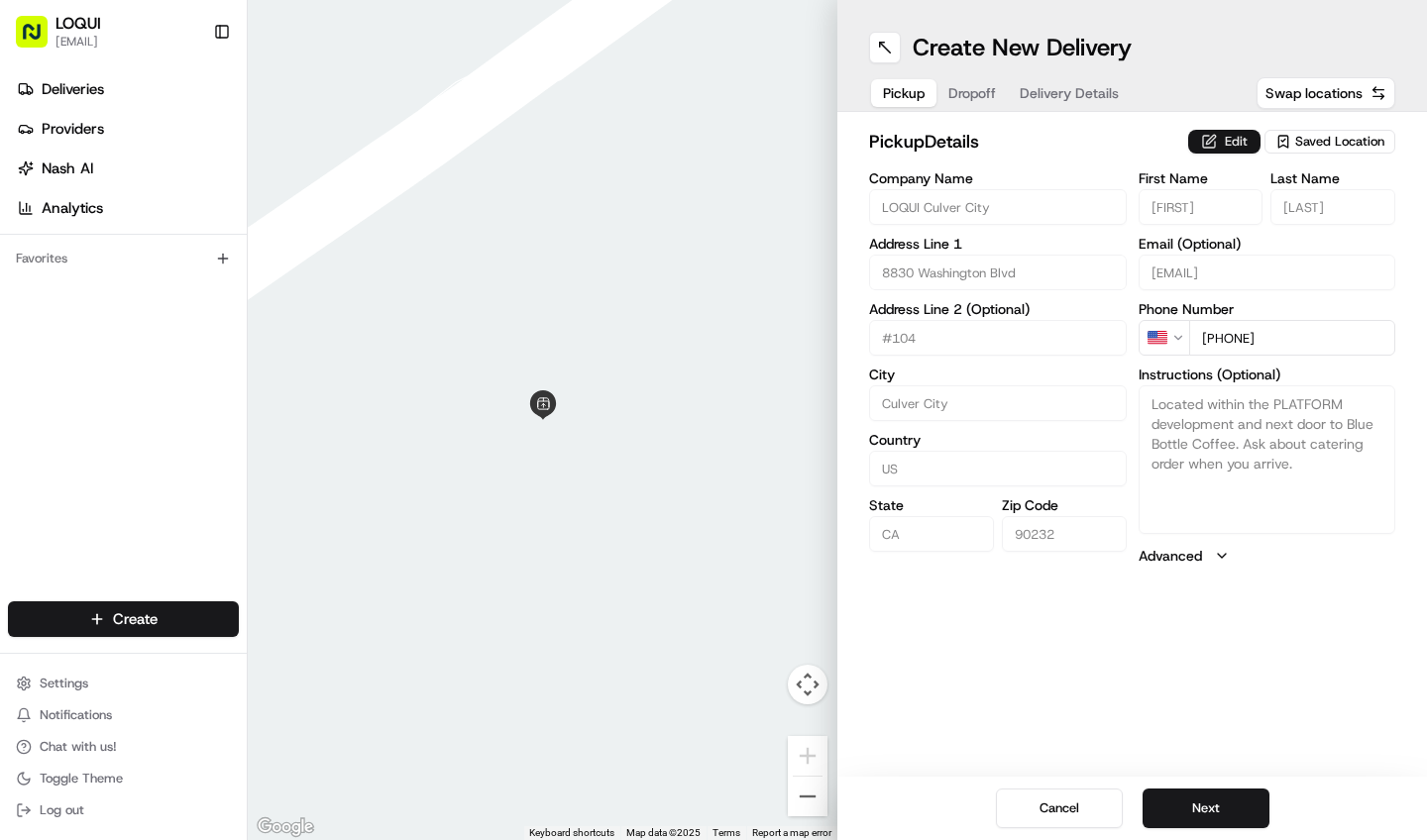 click on "Edit" at bounding box center [1224, 142] 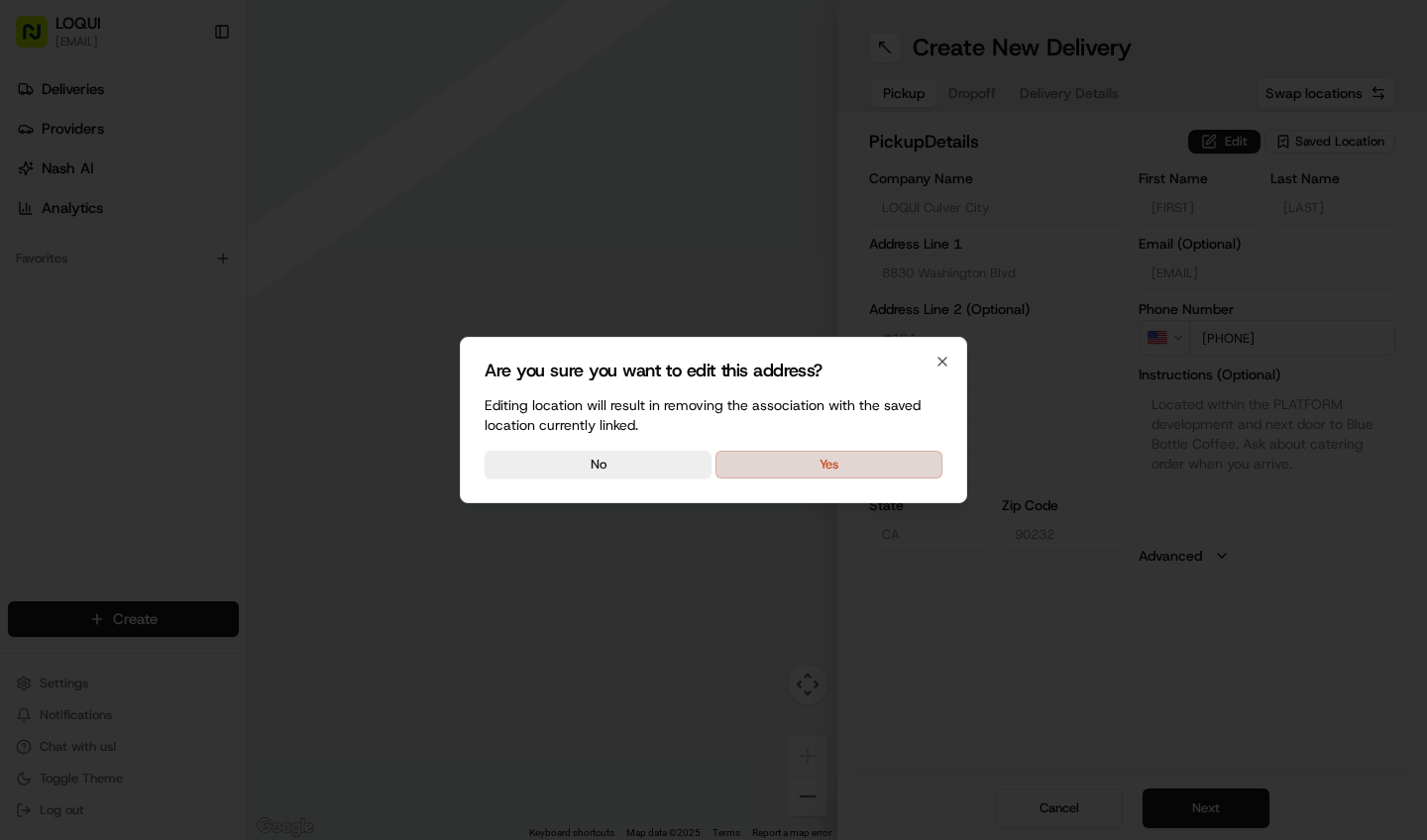 click on "Yes" at bounding box center (828, 465) 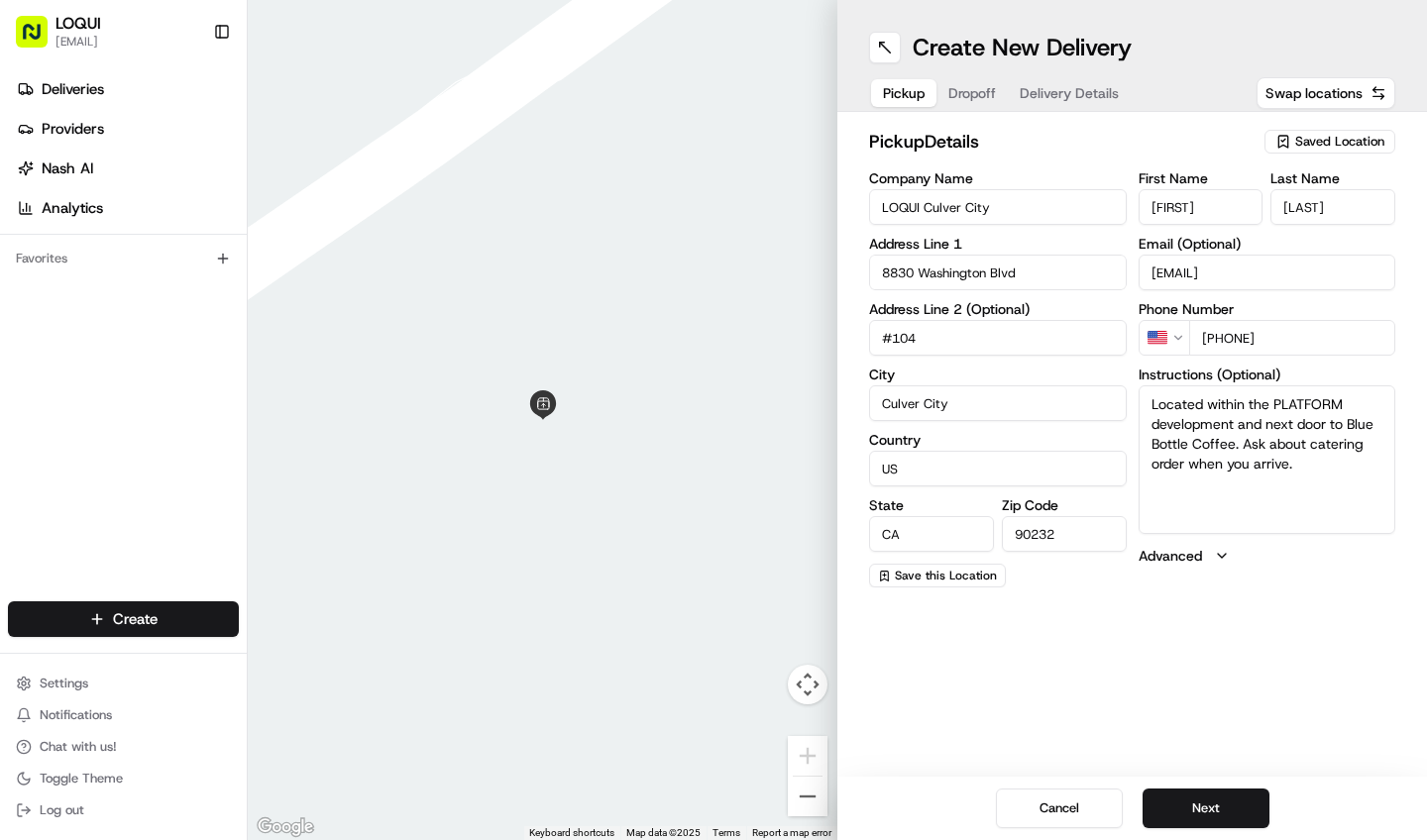 drag, startPoint x: 1214, startPoint y: 205, endPoint x: 1074, endPoint y: 207, distance: 140.01428 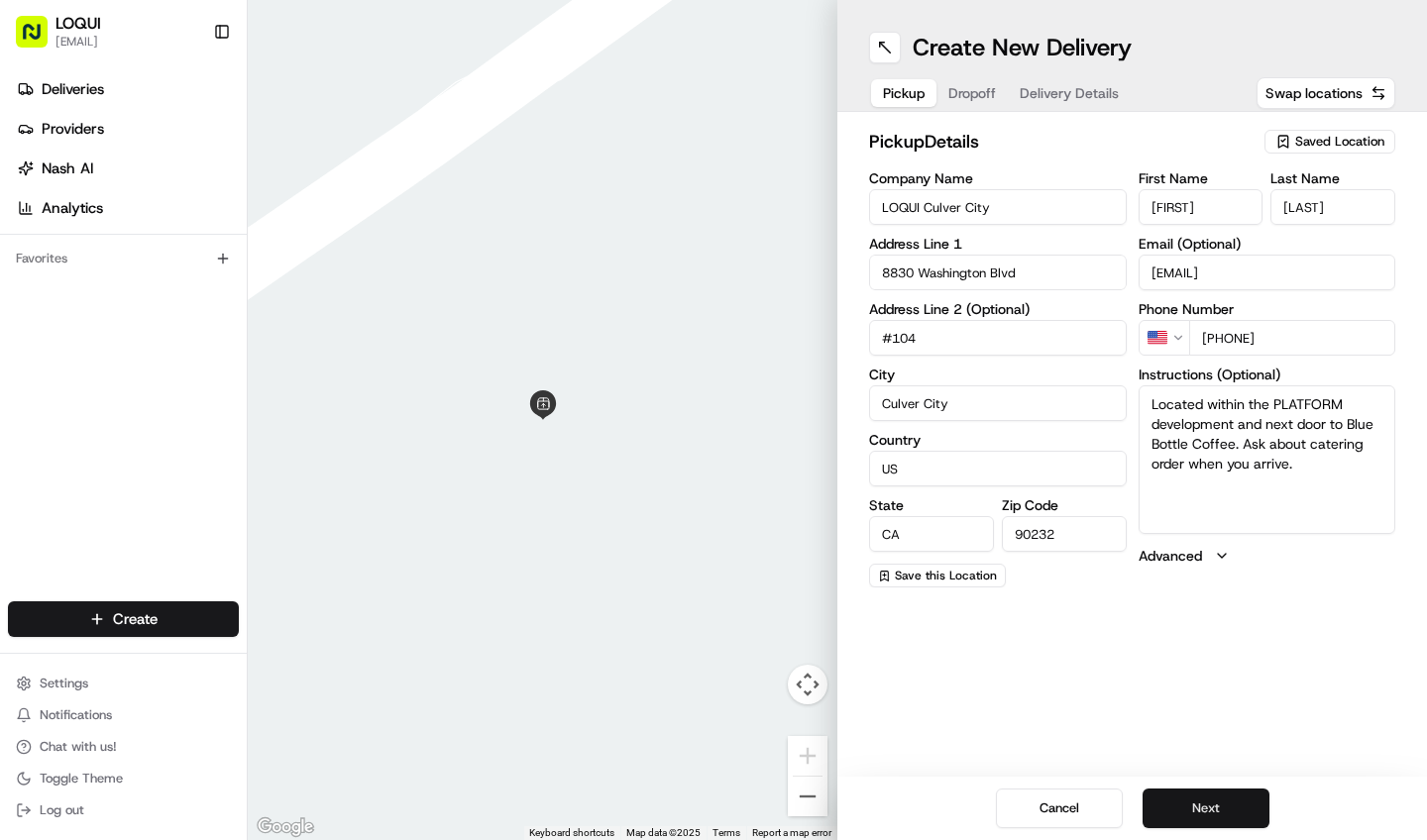 click on "Next" at bounding box center [1206, 808] 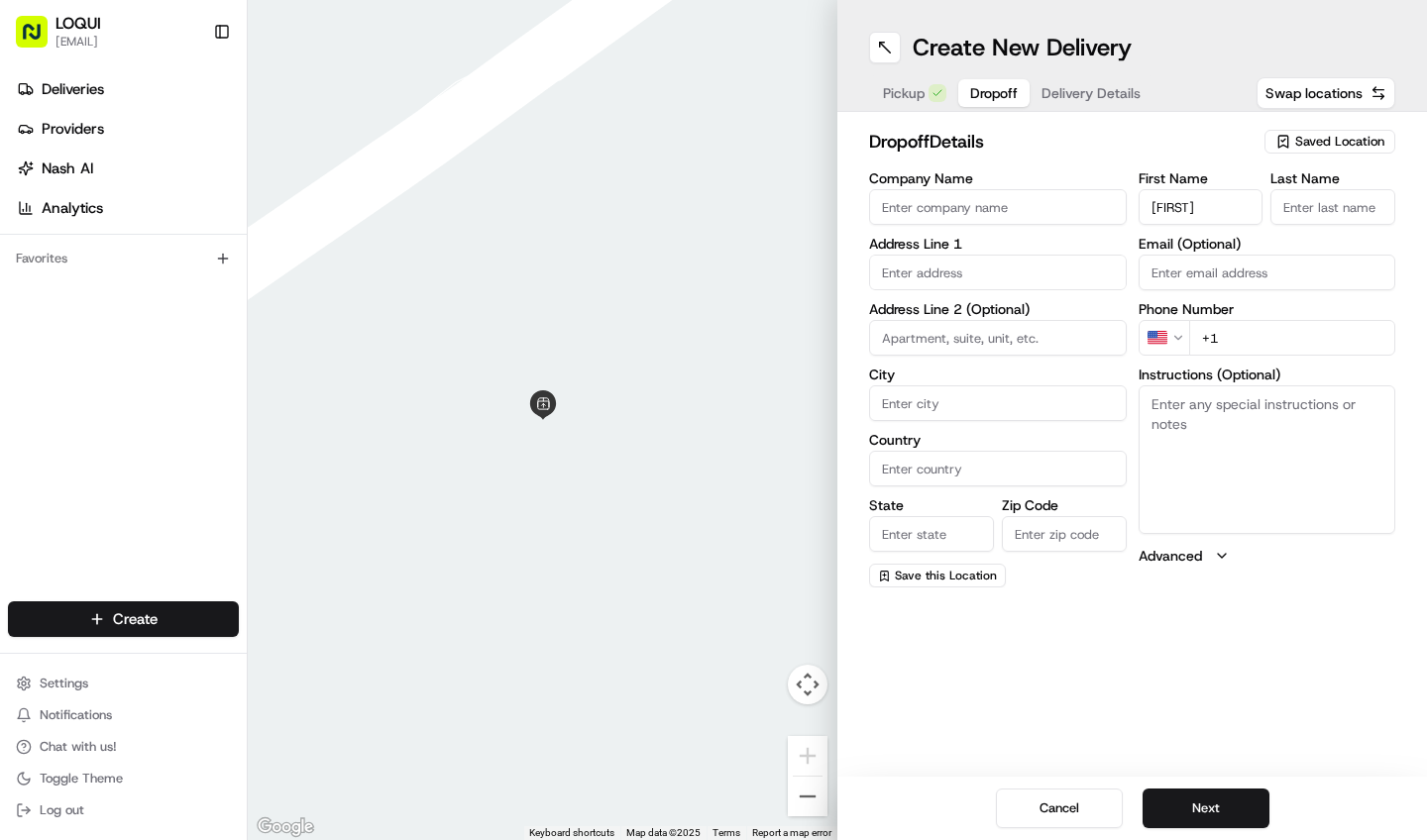 type on "[FIRST]" 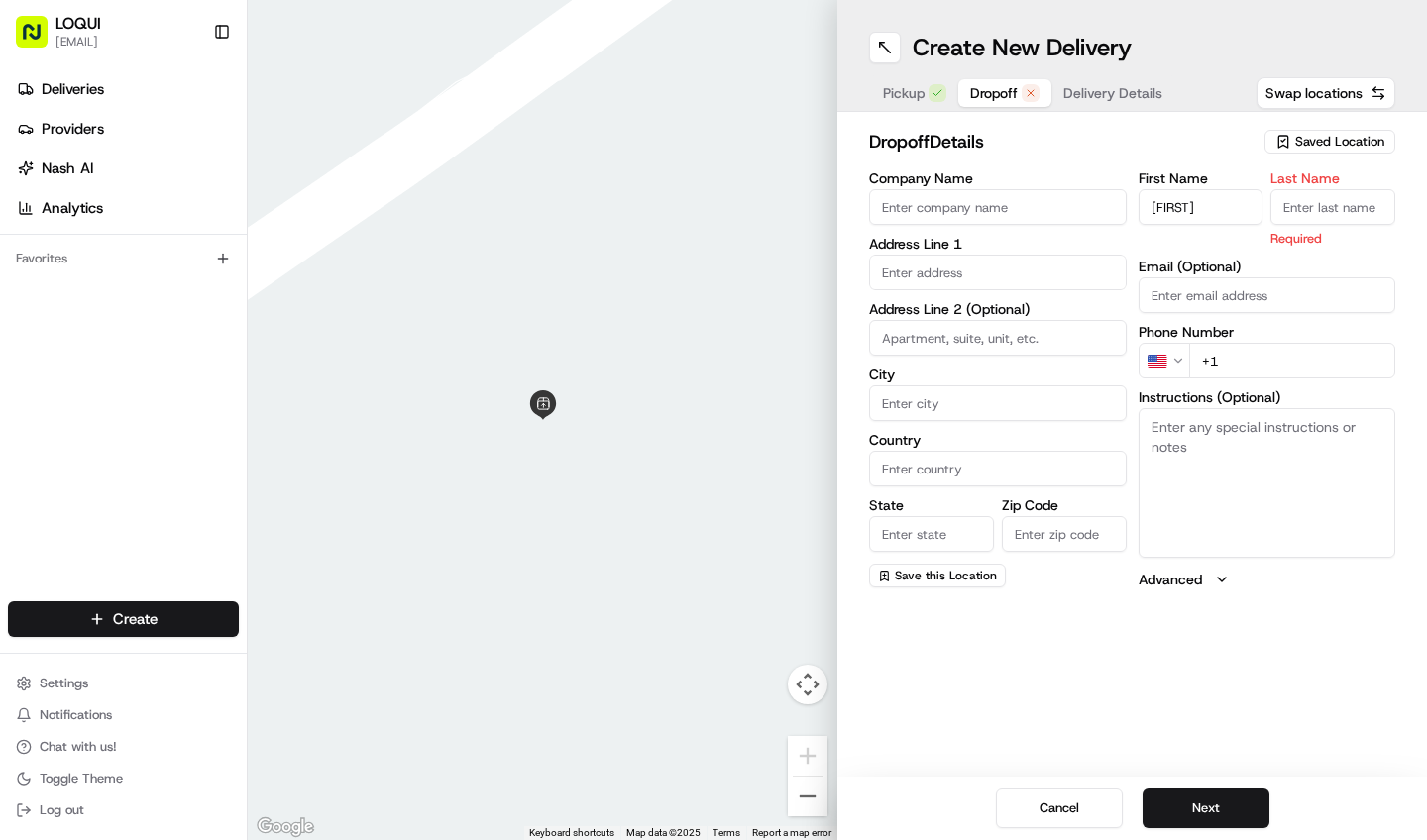 type on "_" 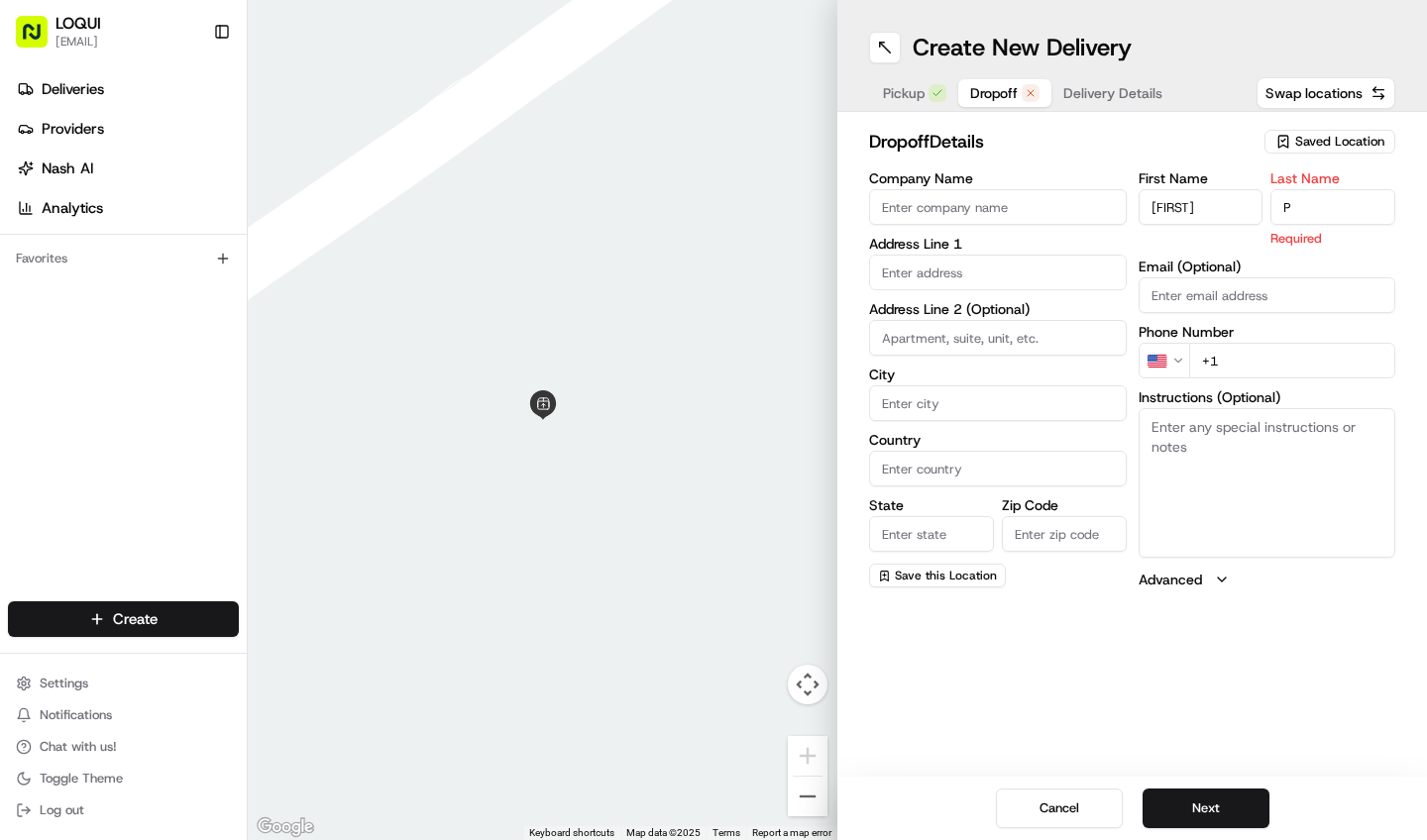 type 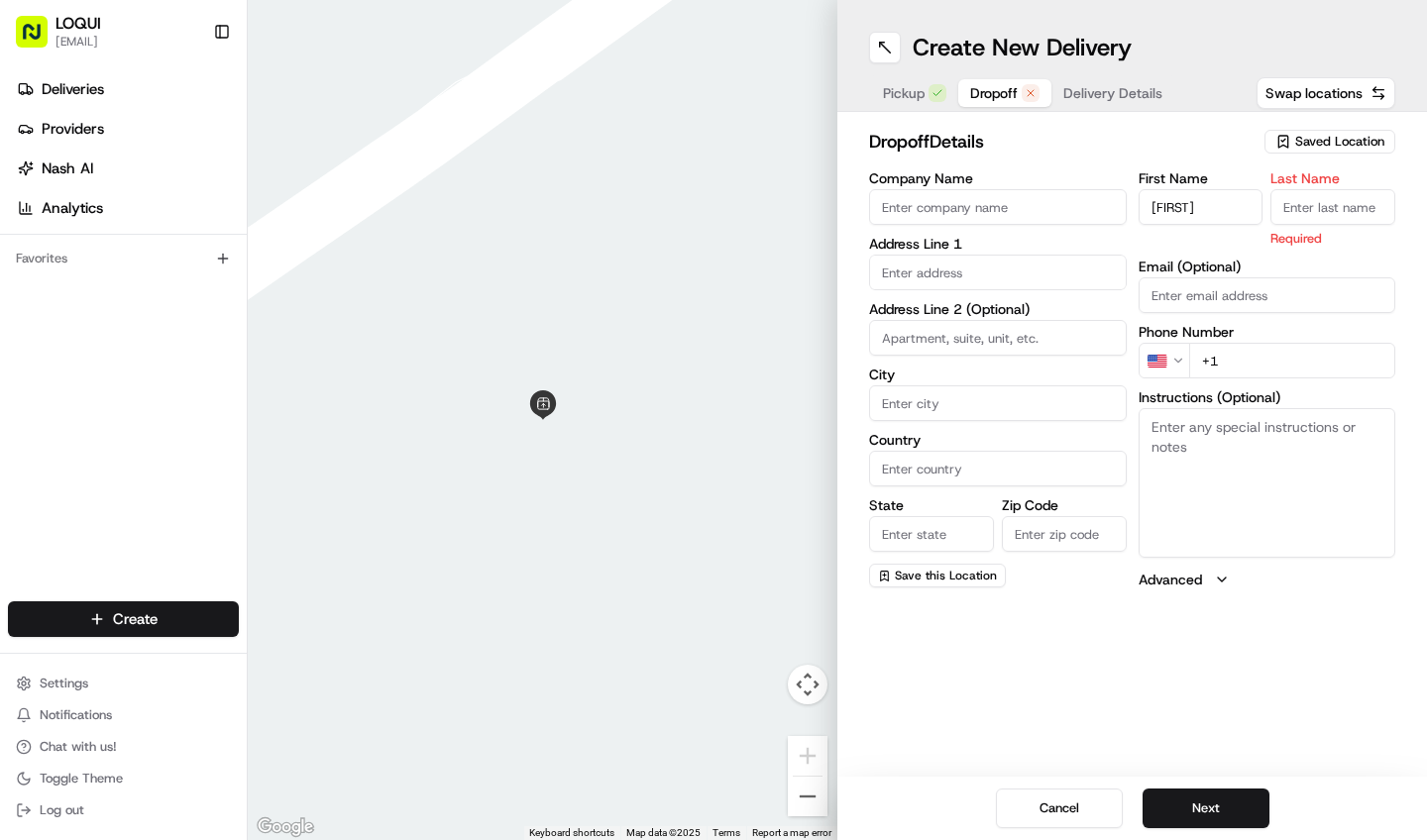 drag, startPoint x: 1245, startPoint y: 217, endPoint x: 1066, endPoint y: 217, distance: 179 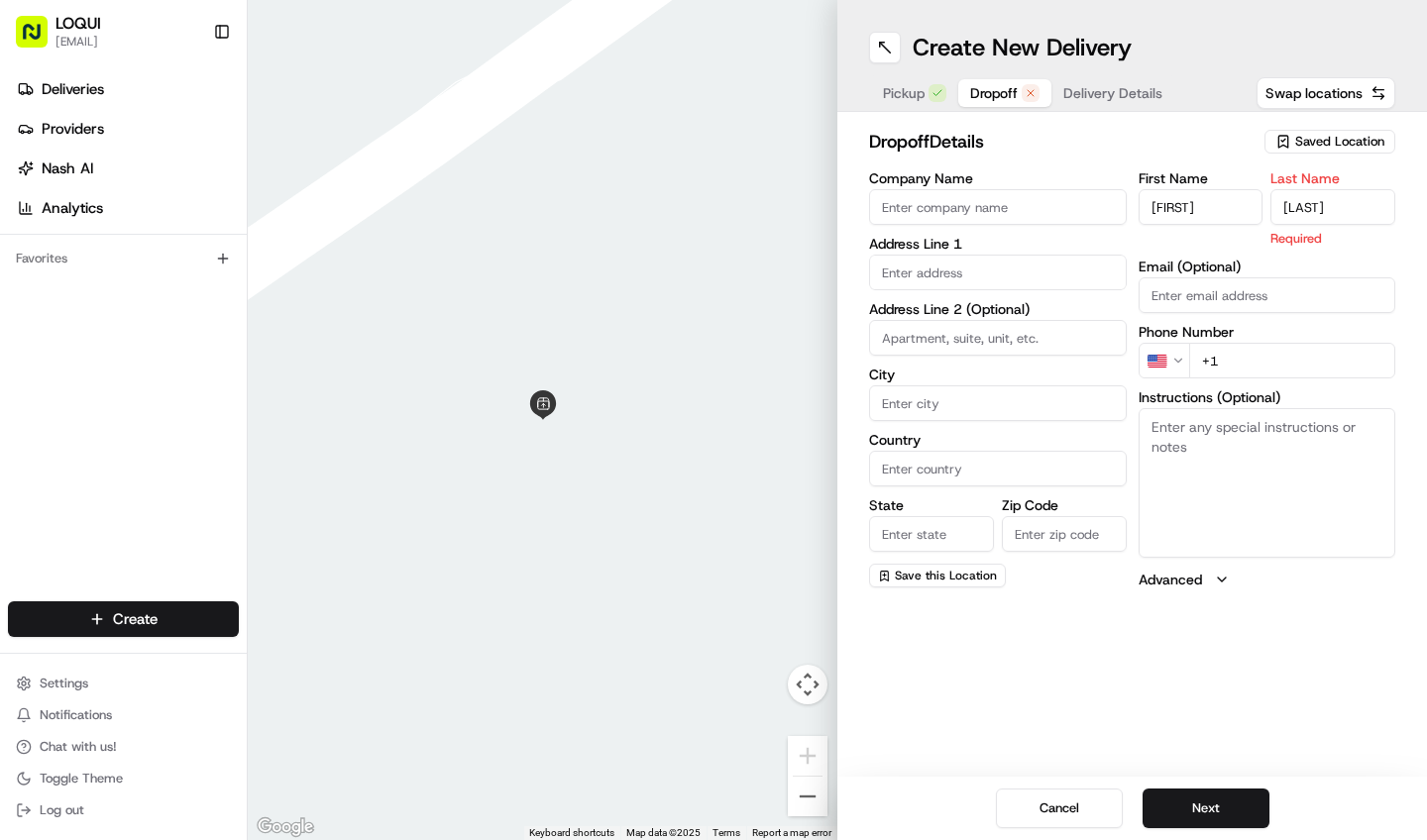 type on "Kluger" 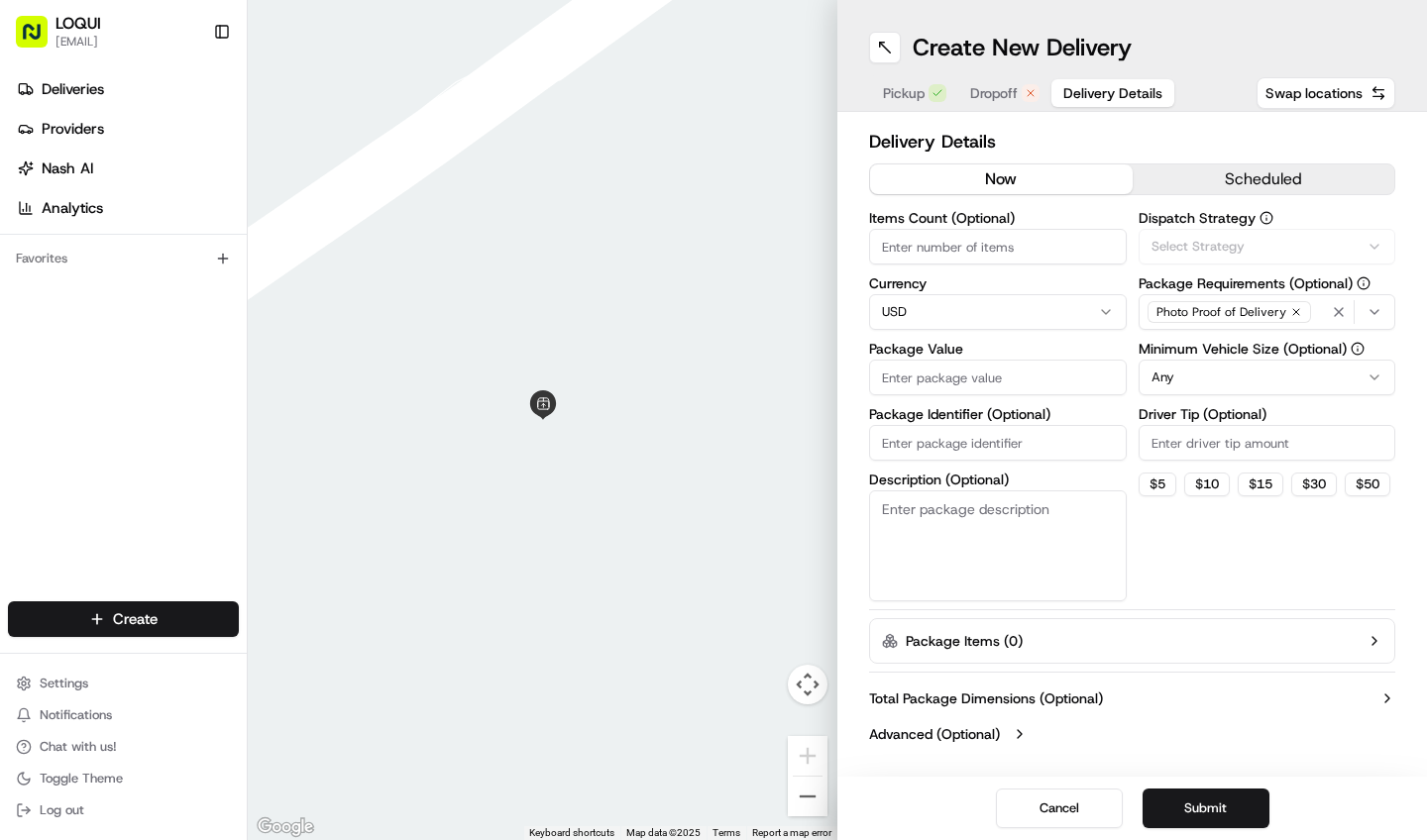 click on "Delivery Details" at bounding box center (1113, 93) 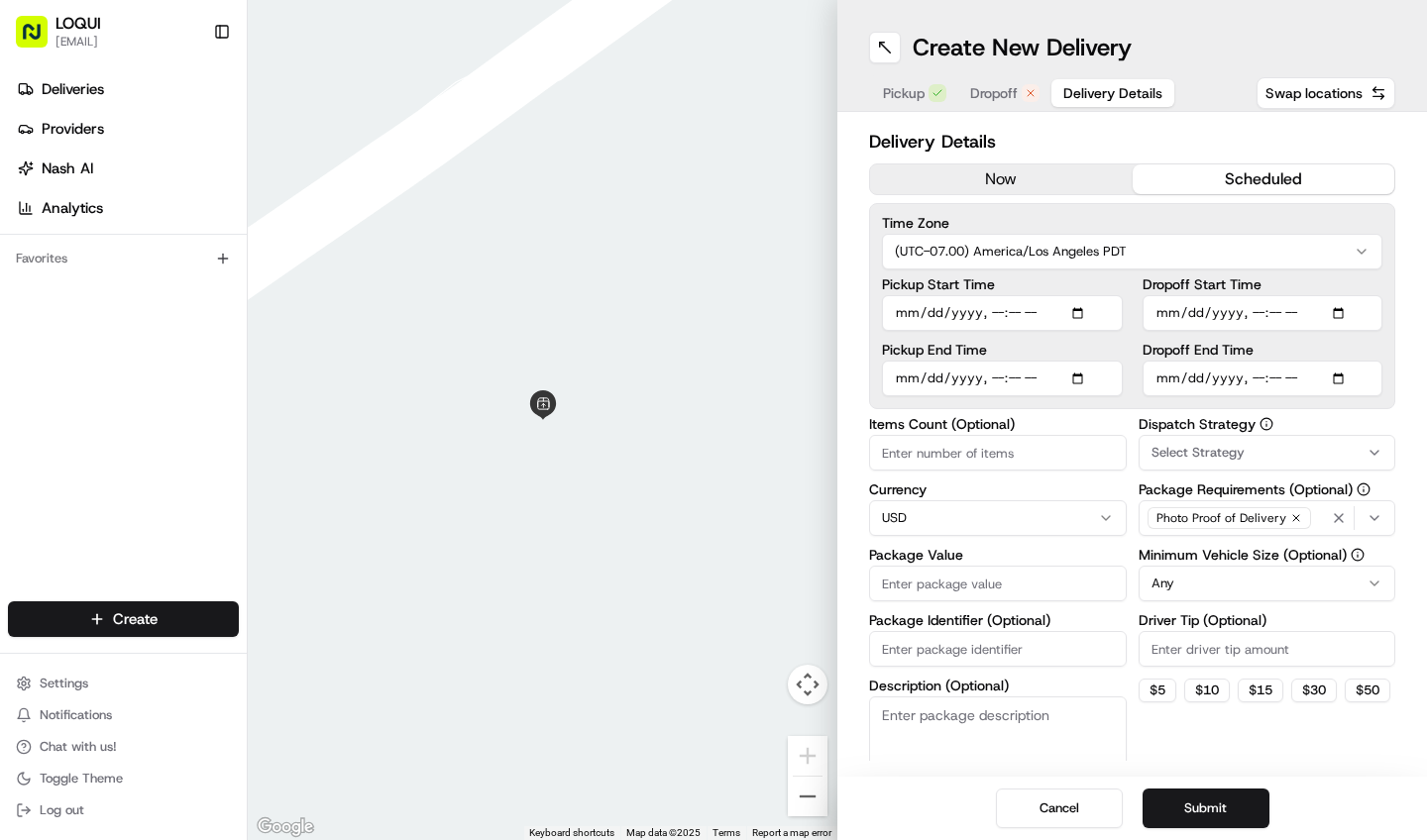 click on "scheduled" at bounding box center (1263, 179) 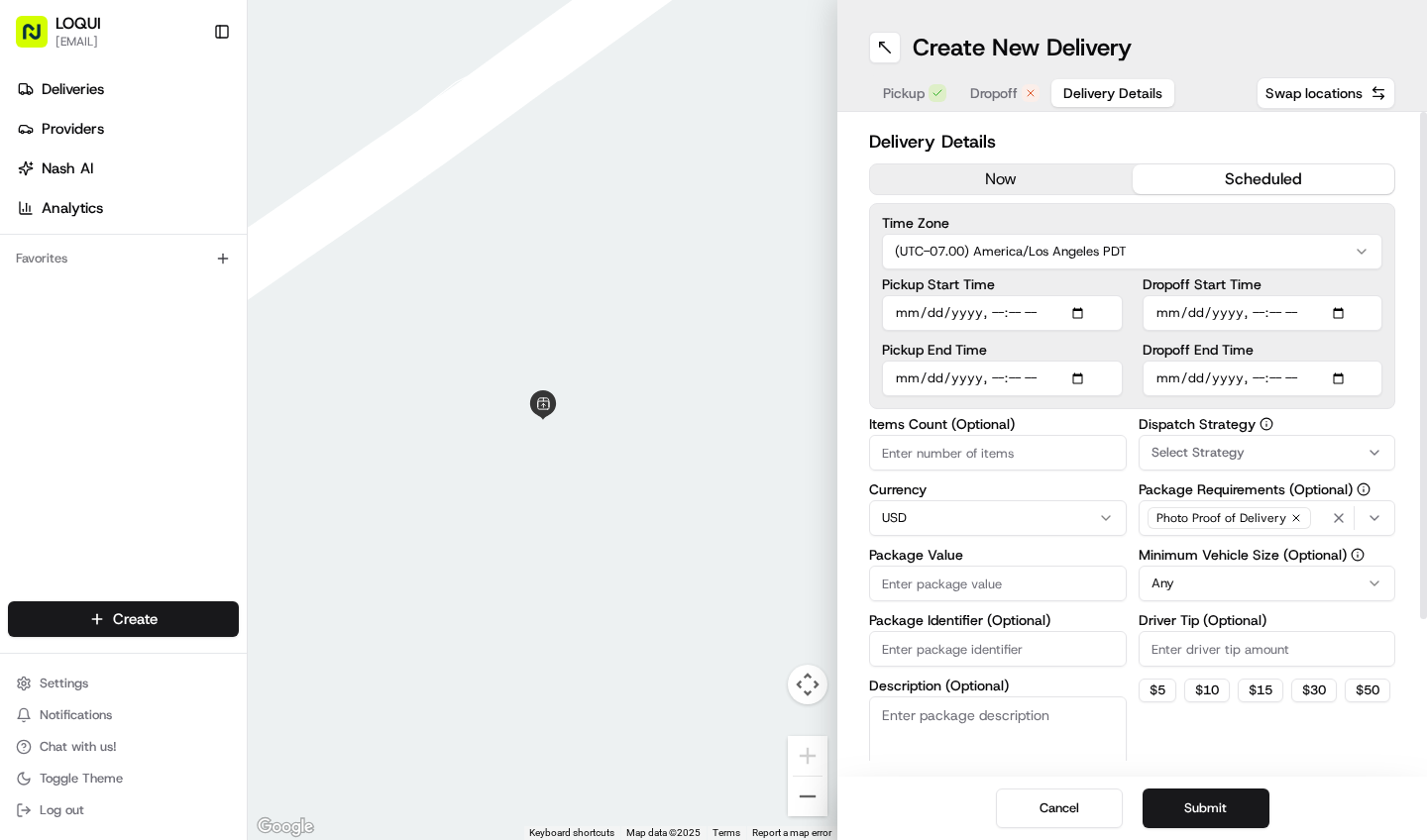 click on "Package Value" at bounding box center [998, 583] 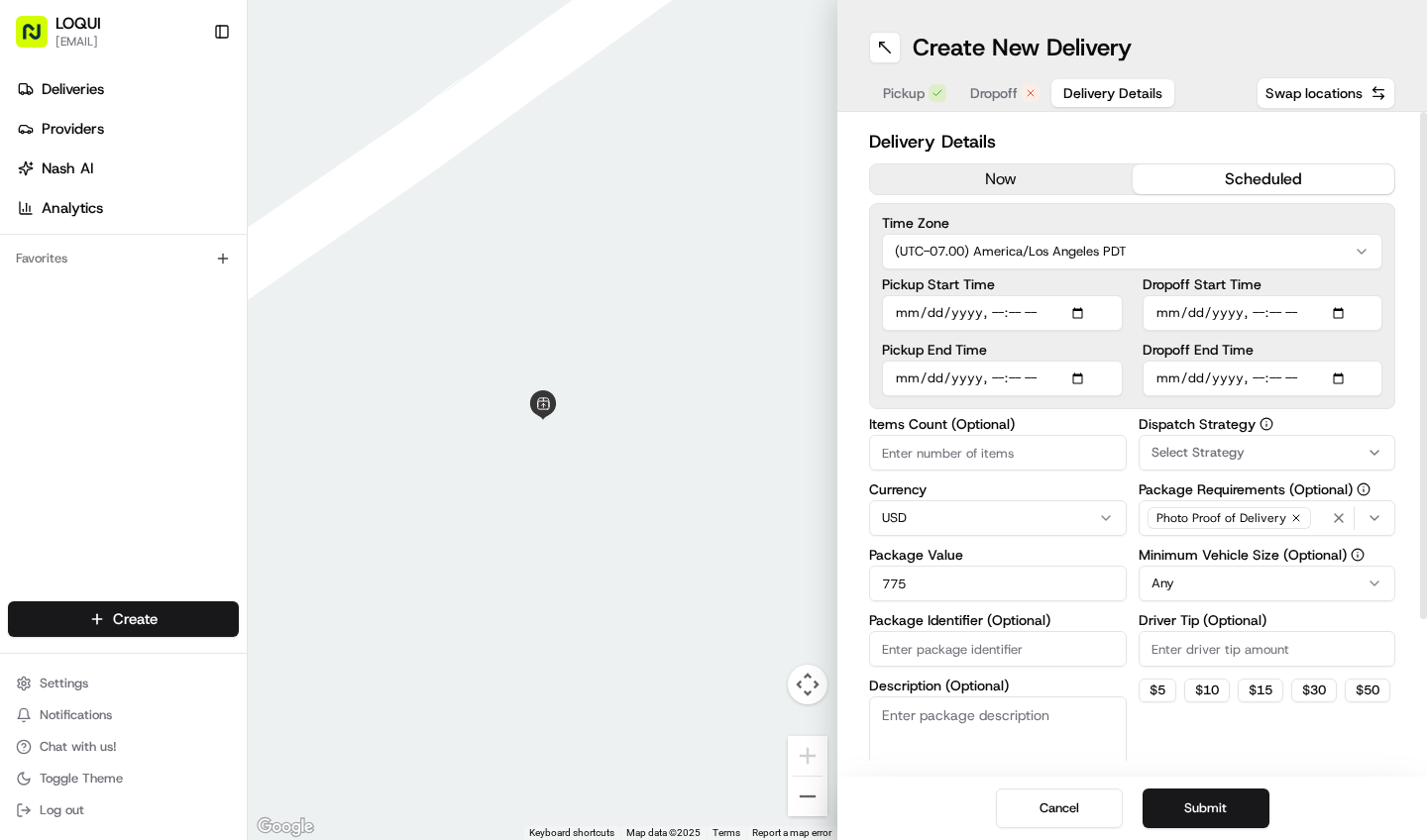 type on "775" 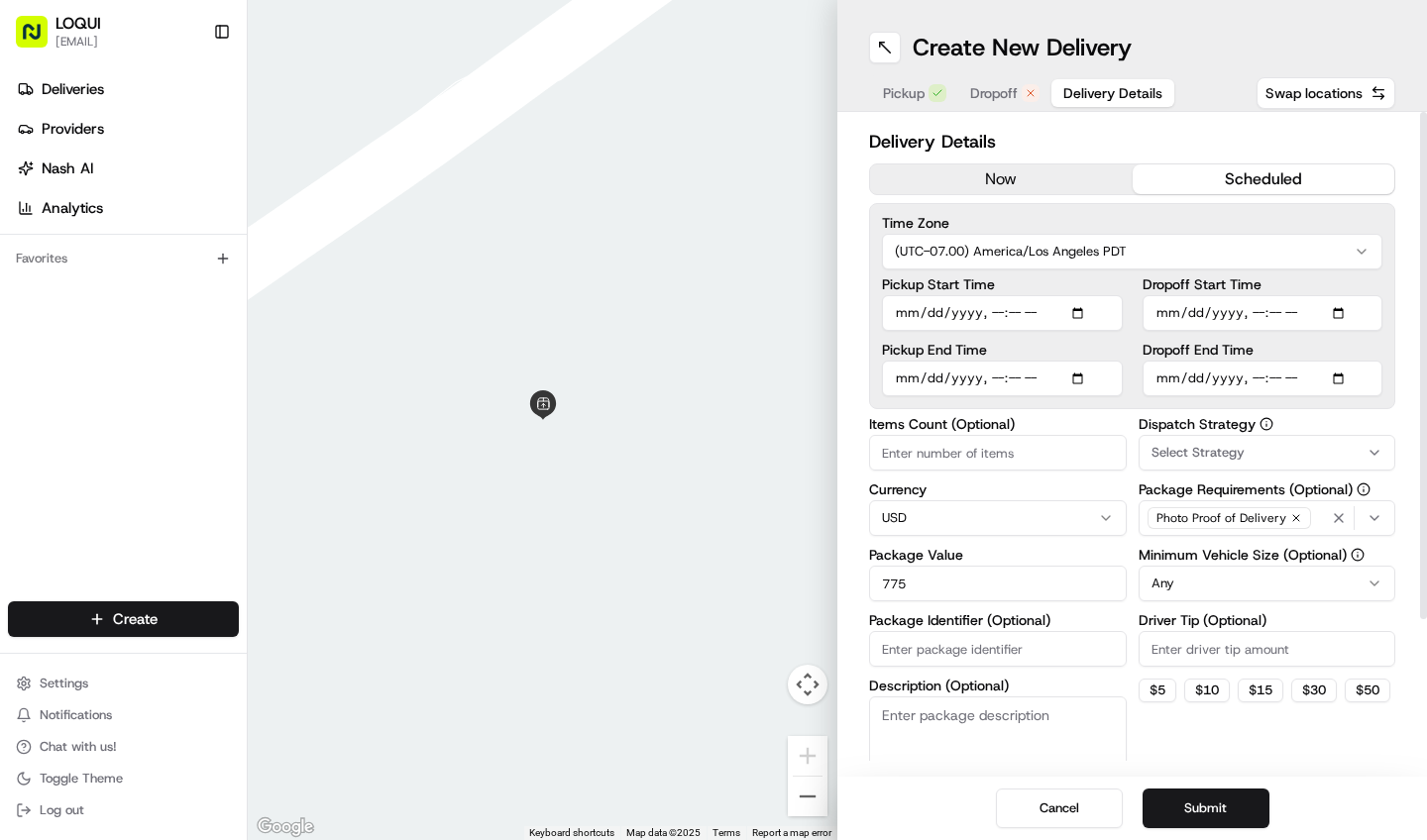click on "LOQUI zaira@example.com Toggle Sidebar Deliveries Providers Nash AI Analytics Favorites Main Menu Members & Organization Organization Users Roles Preferences Customization Tracking Orchestration Automations Dispatch Strategy Locations Pickup Locations Dropoff Locations Billing Billing Refund Requests Integrations Notification Triggers Webhooks API Keys Request Logs Create Settings Notifications Chat with us! Toggle Theme Log out ← Move left → Move right ↑ Move up ↓ Move down + Zoom in - Zoom out Home Jump left by 75% End Jump right by 75% Page Up Jump up by 75% Page Down Jump down by 75% Keyboard shortcuts Map Data Map data ©2025 Google Map data ©2025 Google 500 m  Click to toggle between metric and imperial units Terms Report a map error Create New Delivery Pickup Dropoff Delivery Details Swap locations Delivery Details now scheduled Time Zone (UTC-07.00) America/Los Angeles PDT Pickup Start Time Pickup End Time Dropoff Start Time Dropoff End Time Items Count (Optional) Currency USD Package Value" at bounding box center (714, 420) 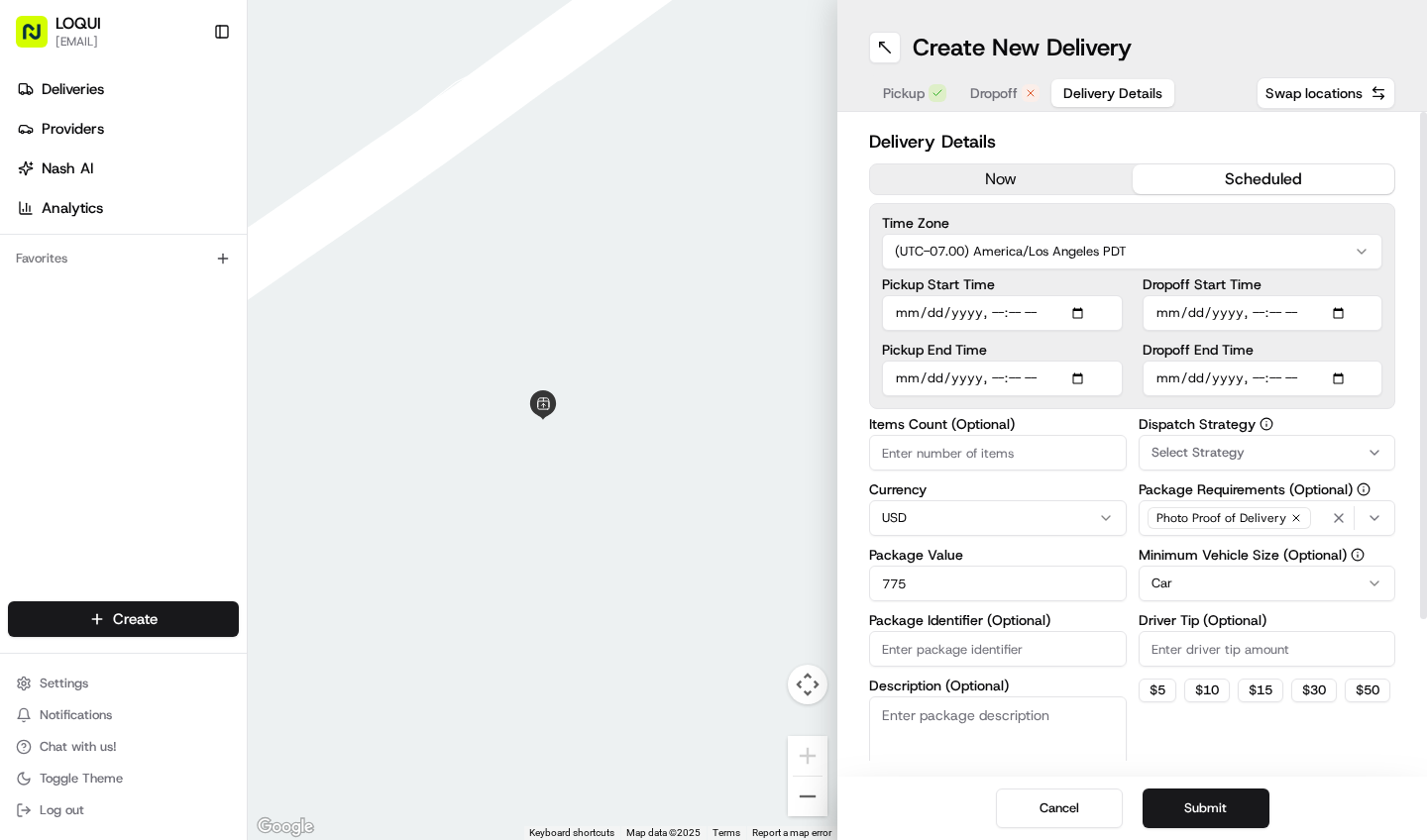 click on "Description (Optional)" at bounding box center [998, 752] 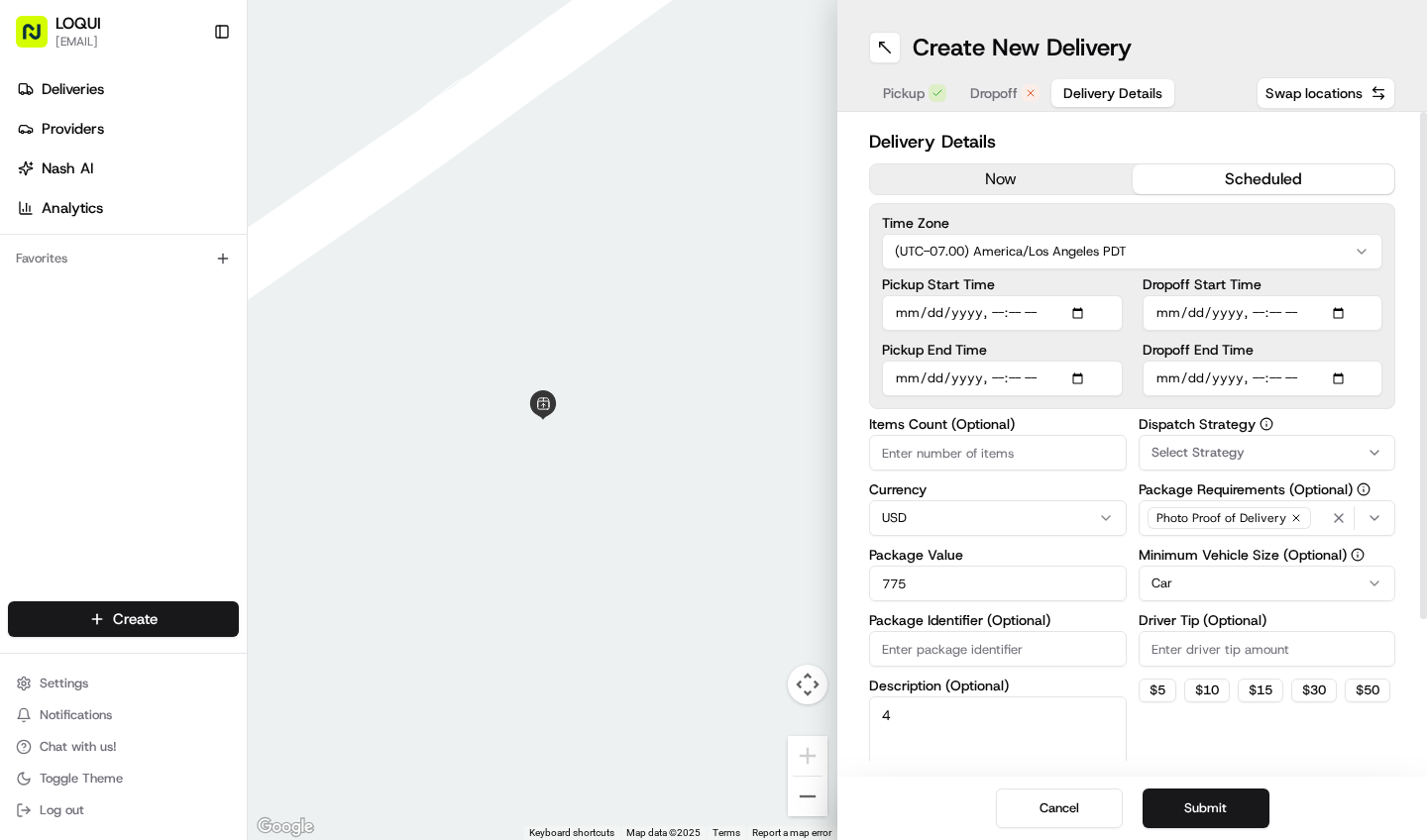 type on "4" 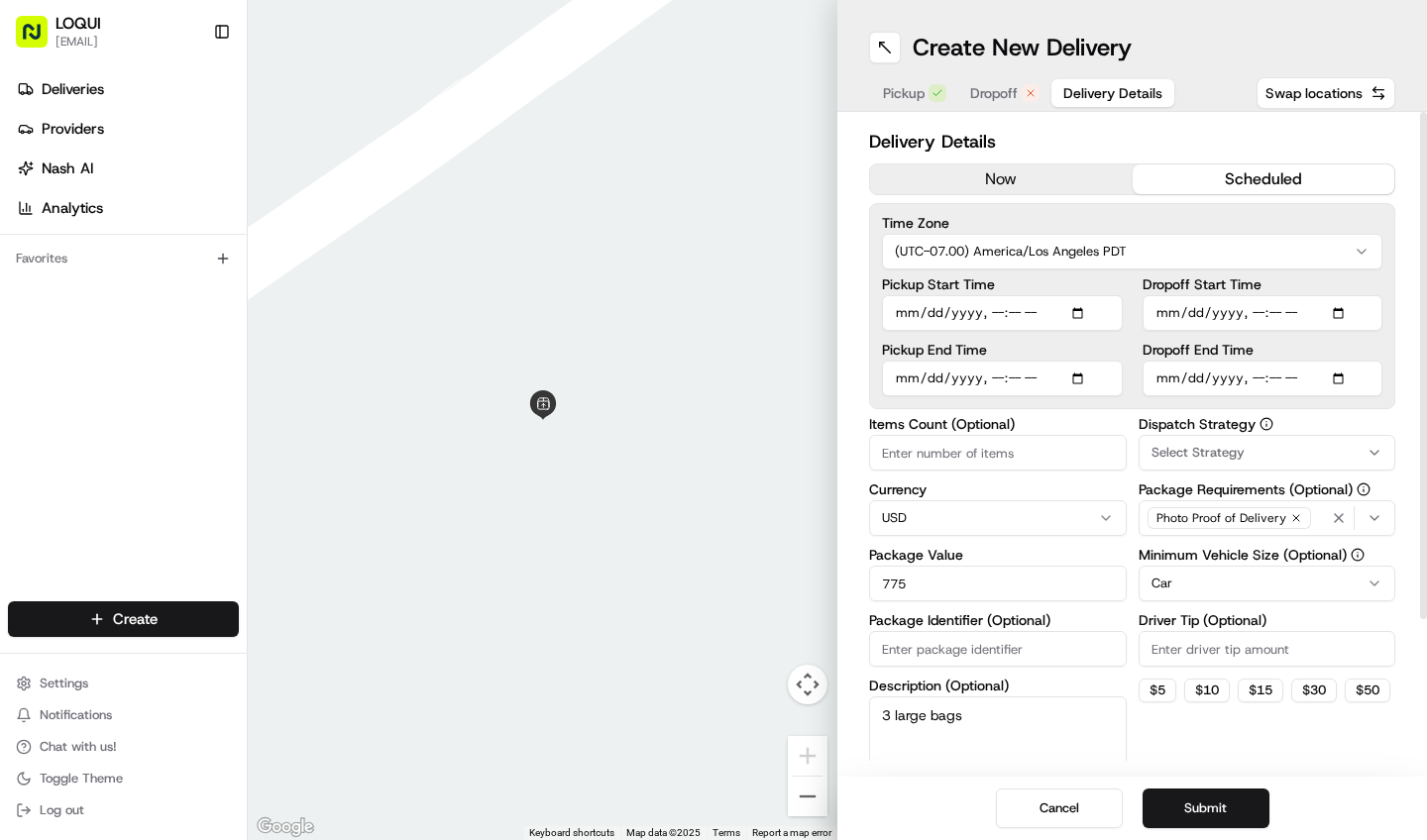 type on "3 large bags" 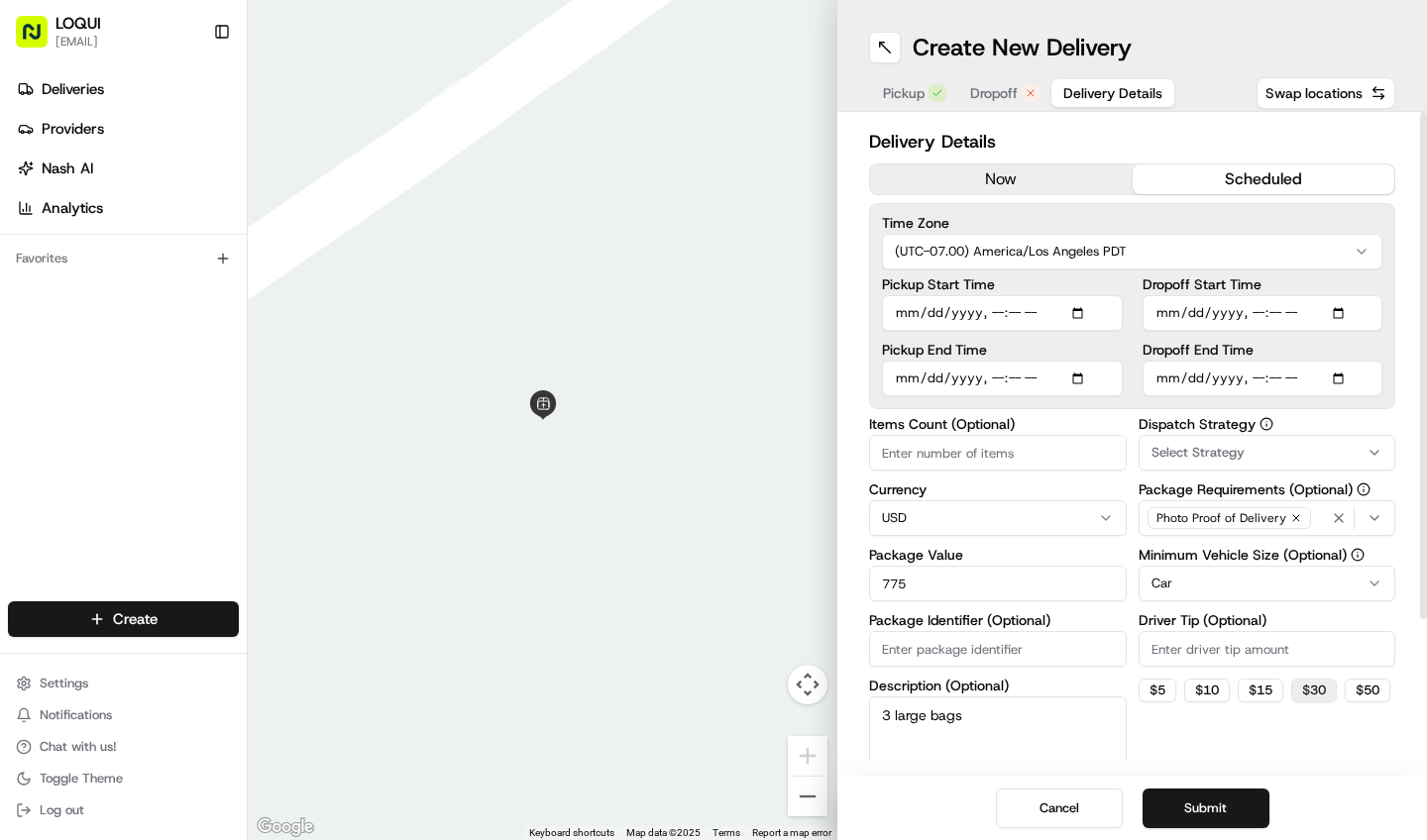click on "$ 30" at bounding box center (1314, 690) 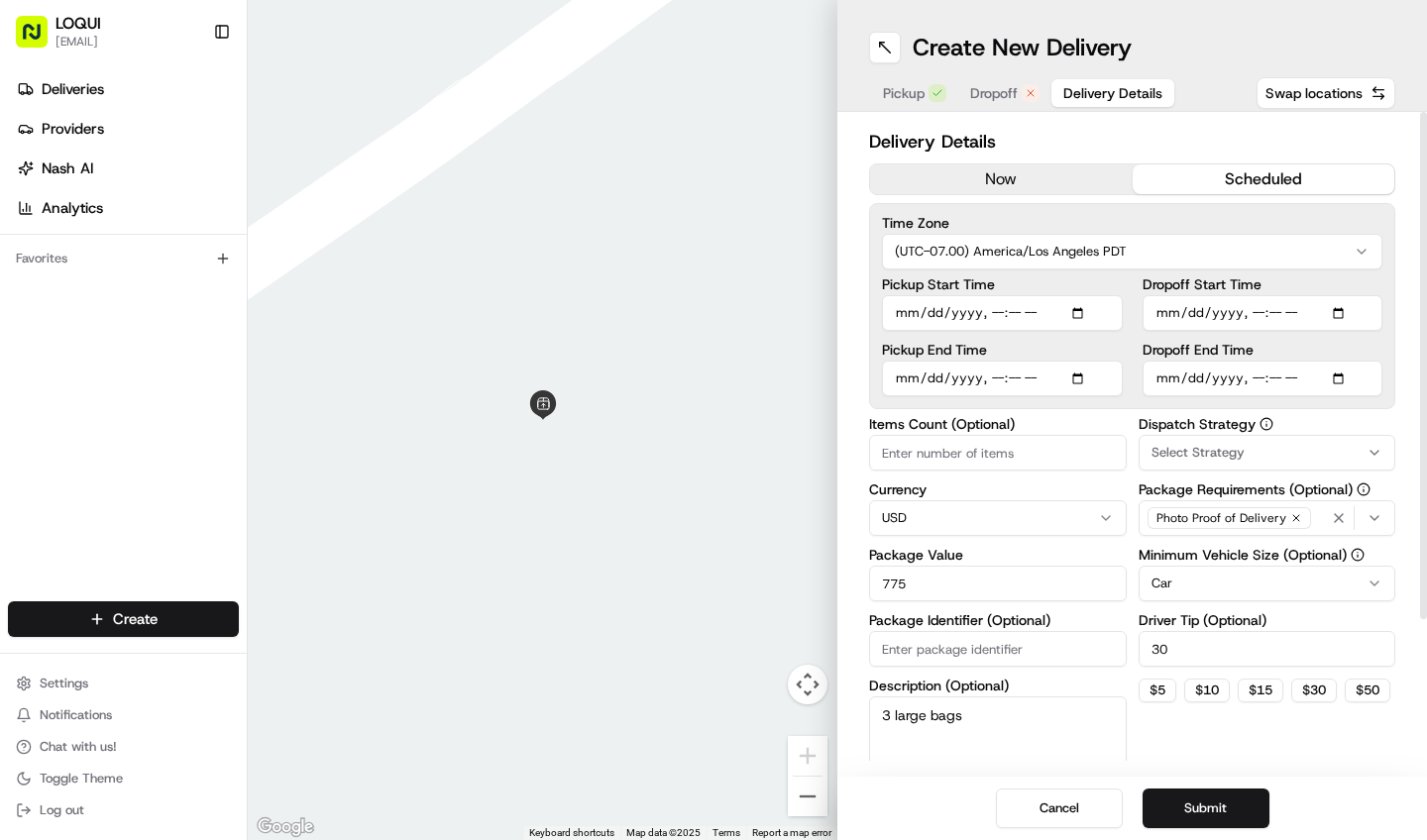 click on "Pickup Start Time" at bounding box center (1002, 313) 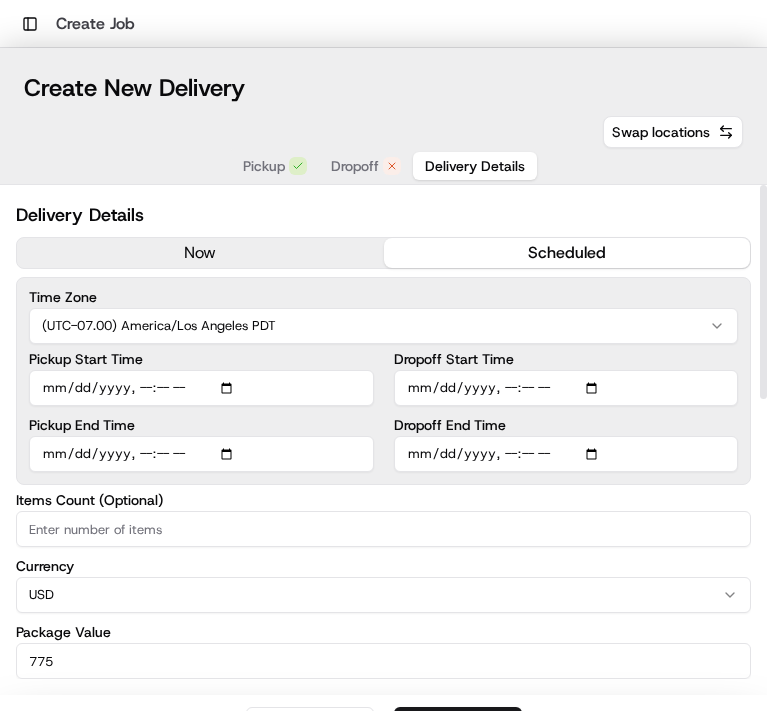 click on "Pickup Start Time" at bounding box center [201, 388] 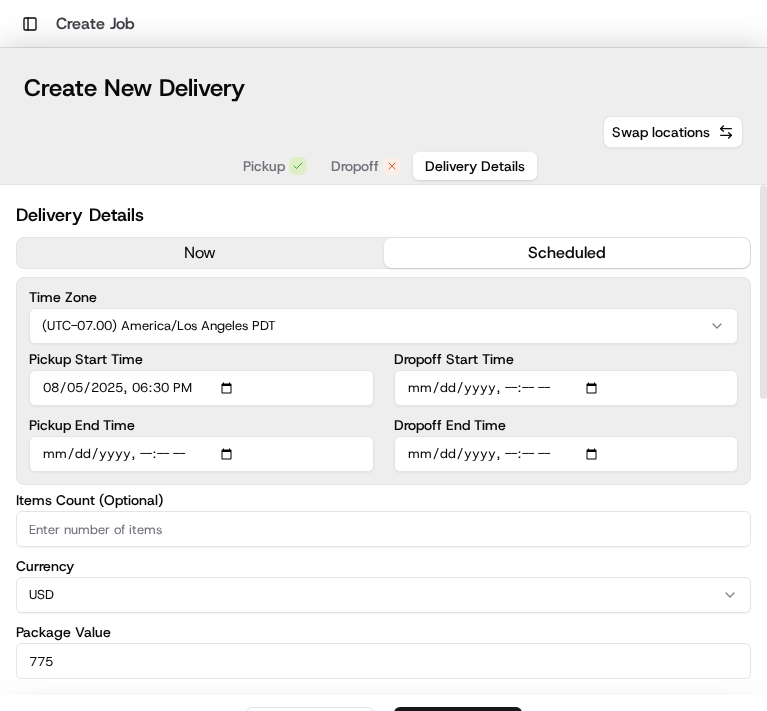 click on "Pickup Start Time" at bounding box center [201, 388] 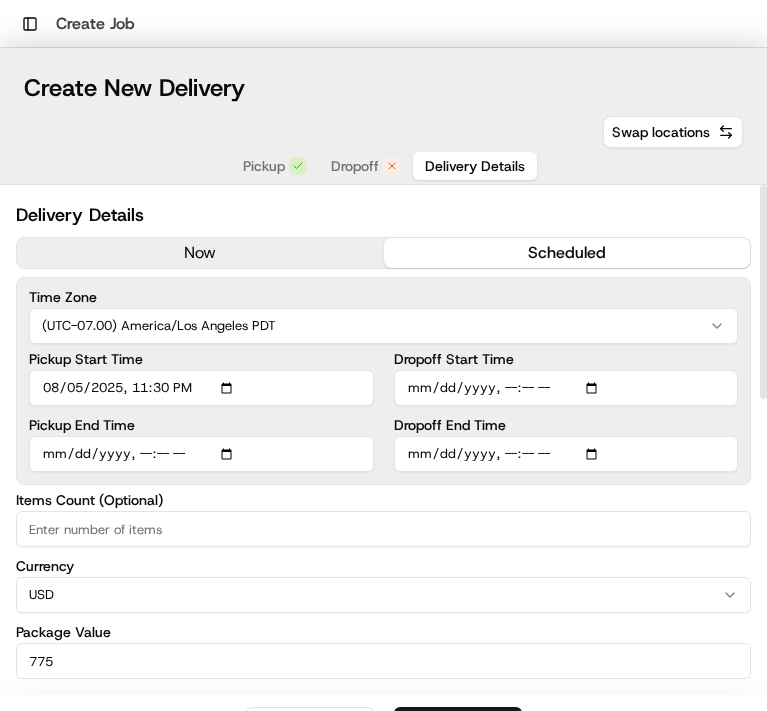 click on "Pickup Start Time" at bounding box center [201, 388] 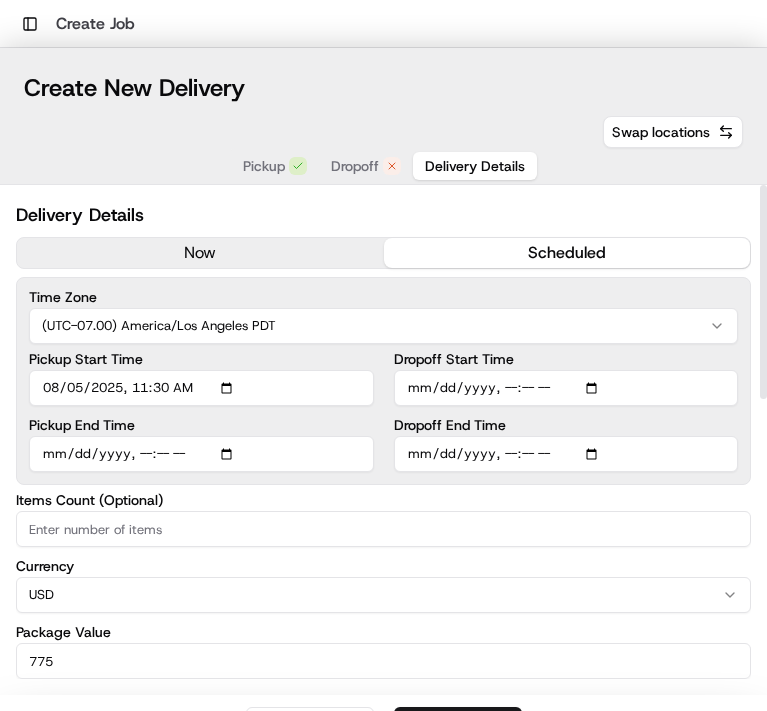 type on "2025-08-05T11:30" 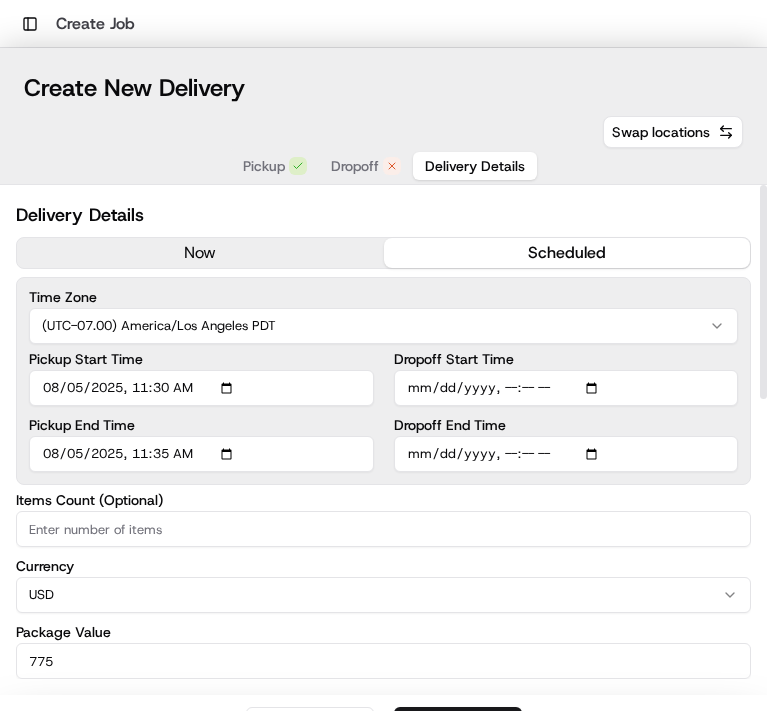 type on "2025-08-05T11:35" 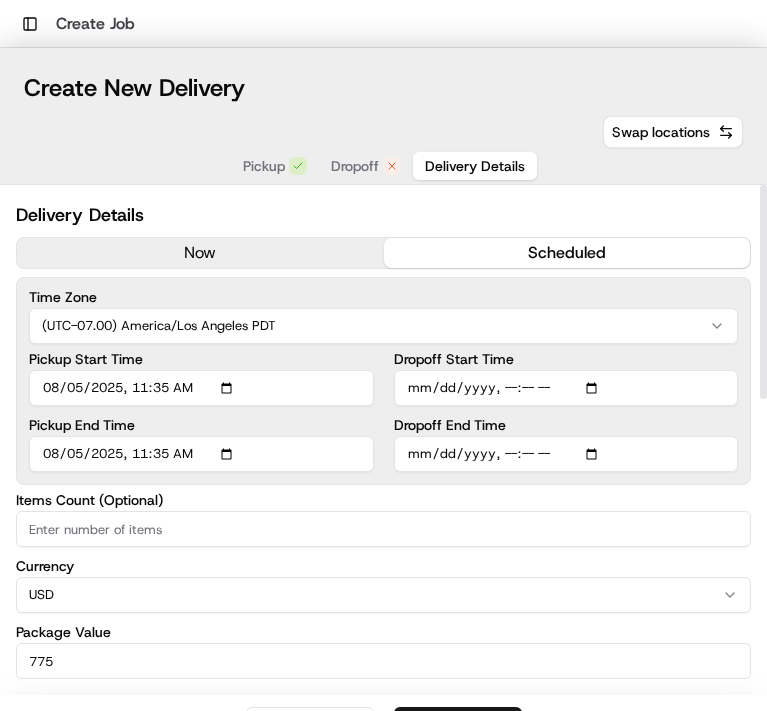 type on "2025-08-05T11:35" 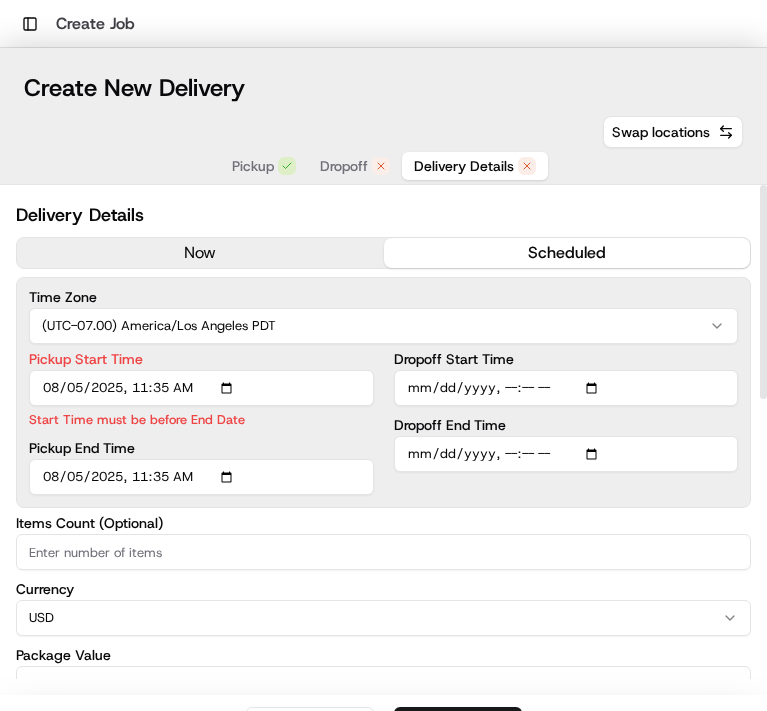 click on "Pickup Start Time Start Time must be before End Date Pickup End Time" at bounding box center [201, 423] 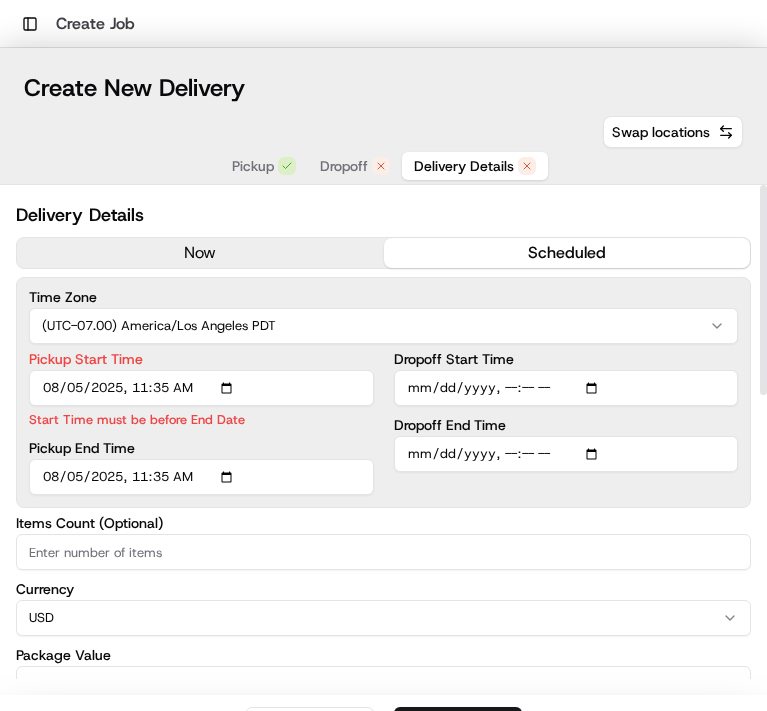 click on "Pickup End Time" at bounding box center (201, 477) 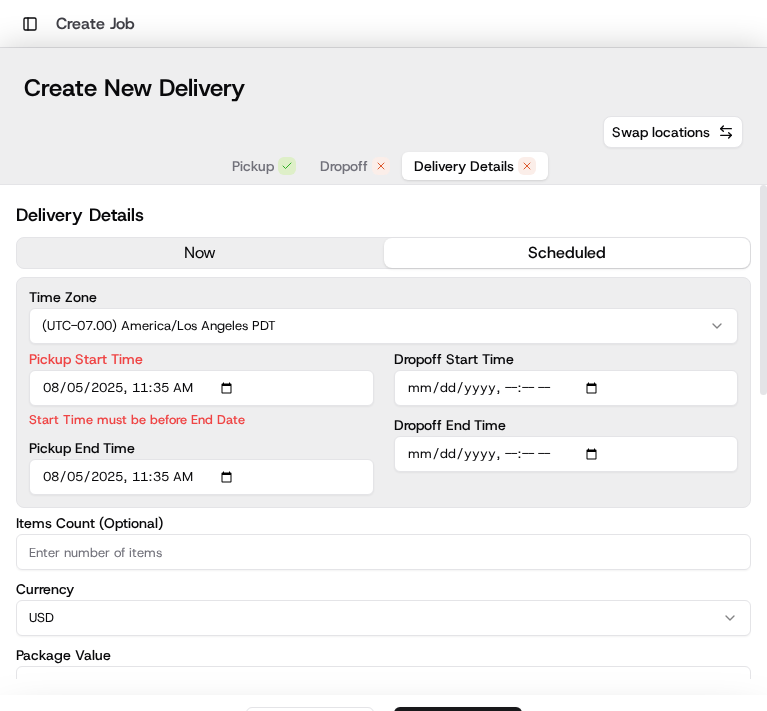 type on "[DATE]T[TIME]" 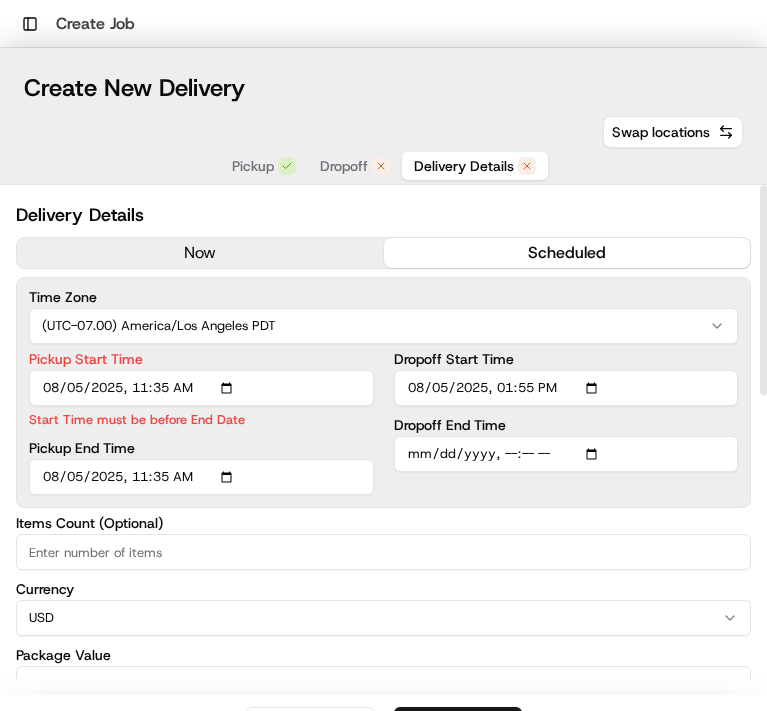 type on "[DATETIME]" 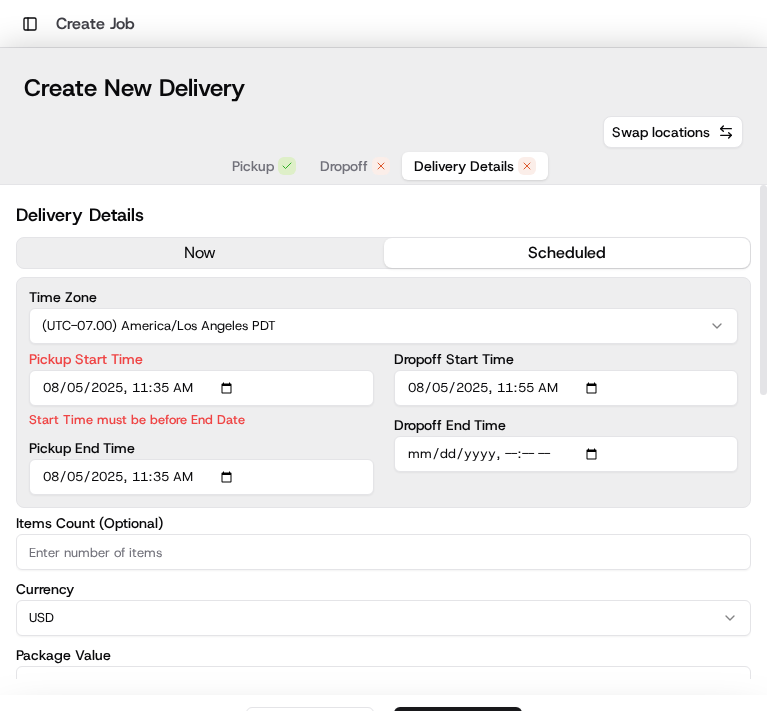 type on "2025-08-05T11:55" 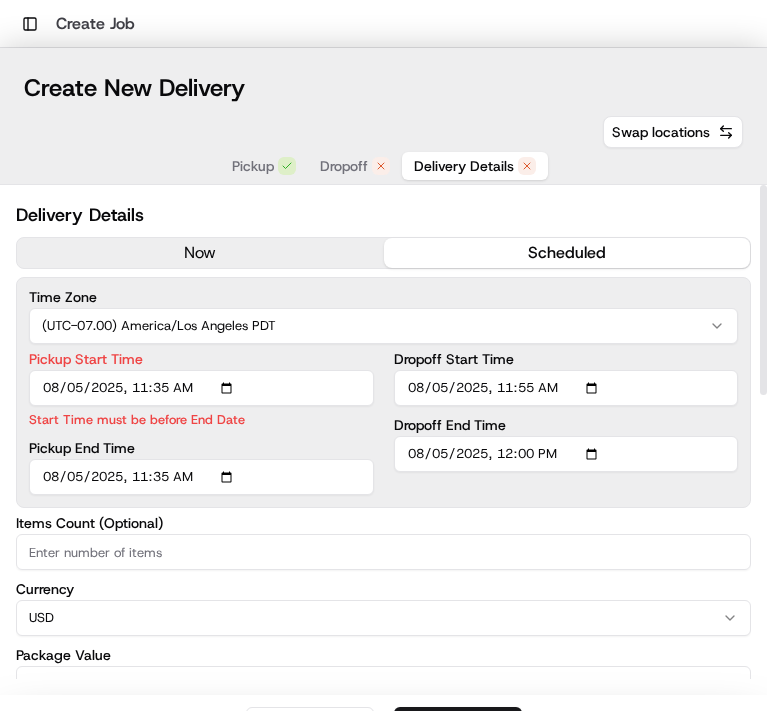 click on "Dropoff End Time" at bounding box center [566, 454] 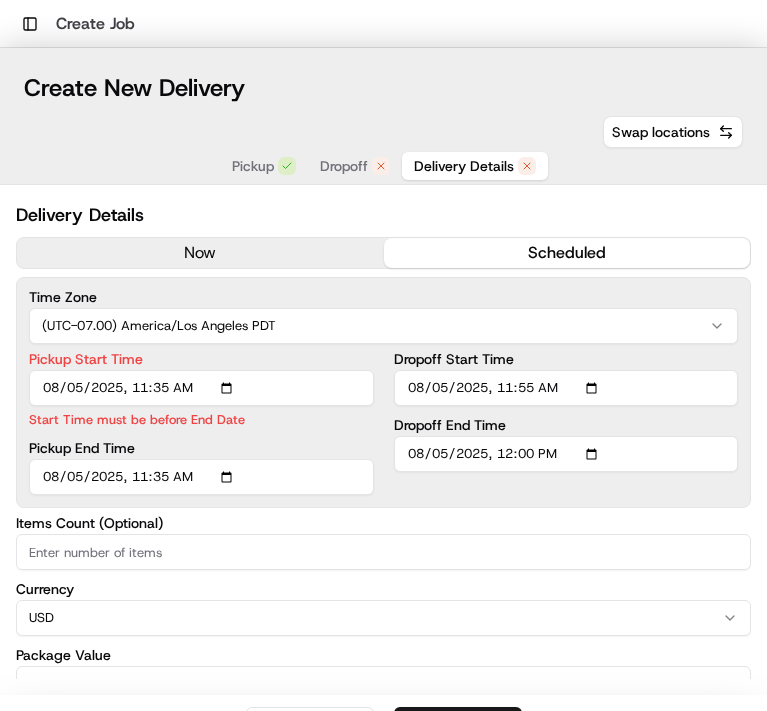 click on "Dropoff" at bounding box center [344, 166] 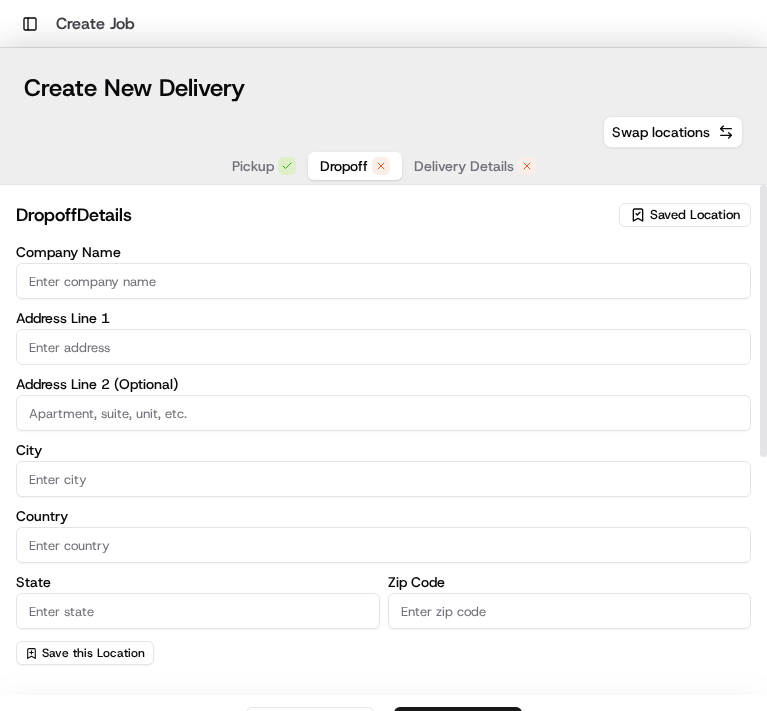 click on "Delivery Details" at bounding box center (464, 166) 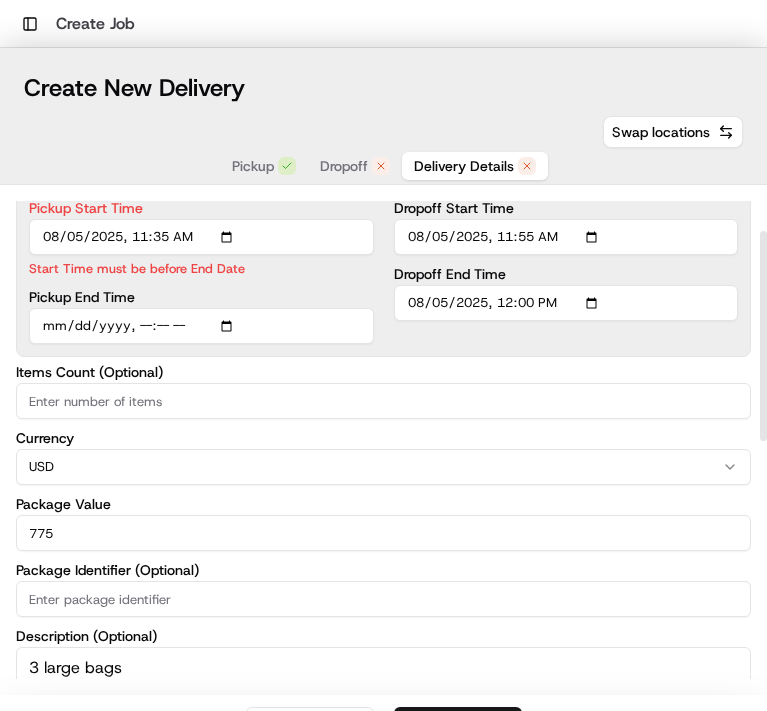 scroll, scrollTop: 0, scrollLeft: 0, axis: both 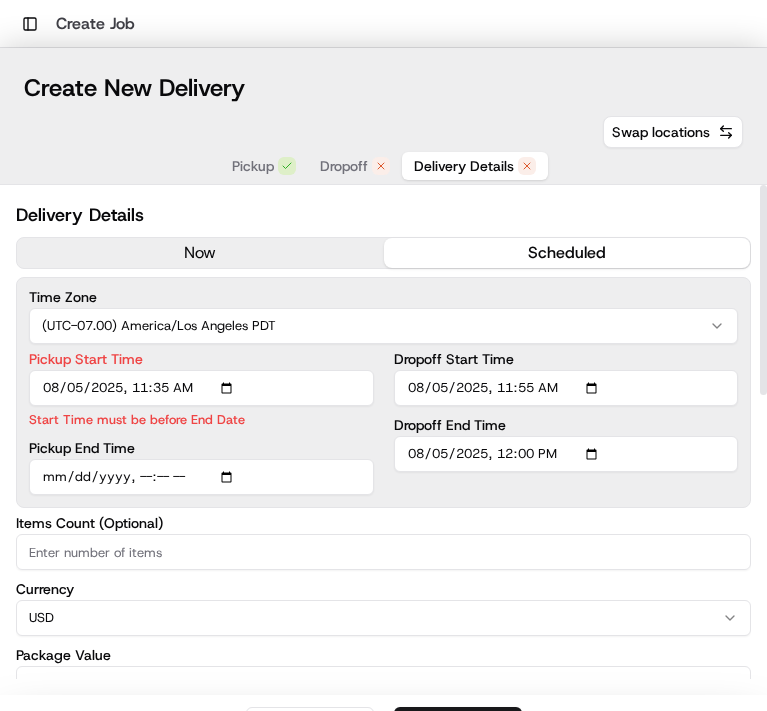 click on "Pickup Start Time" at bounding box center [201, 388] 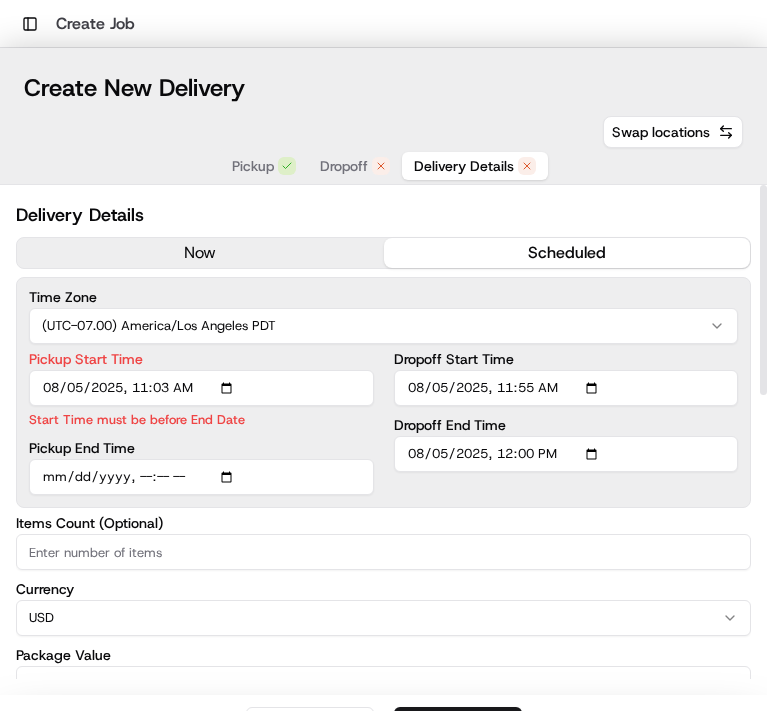type on "2025-08-05T11:35" 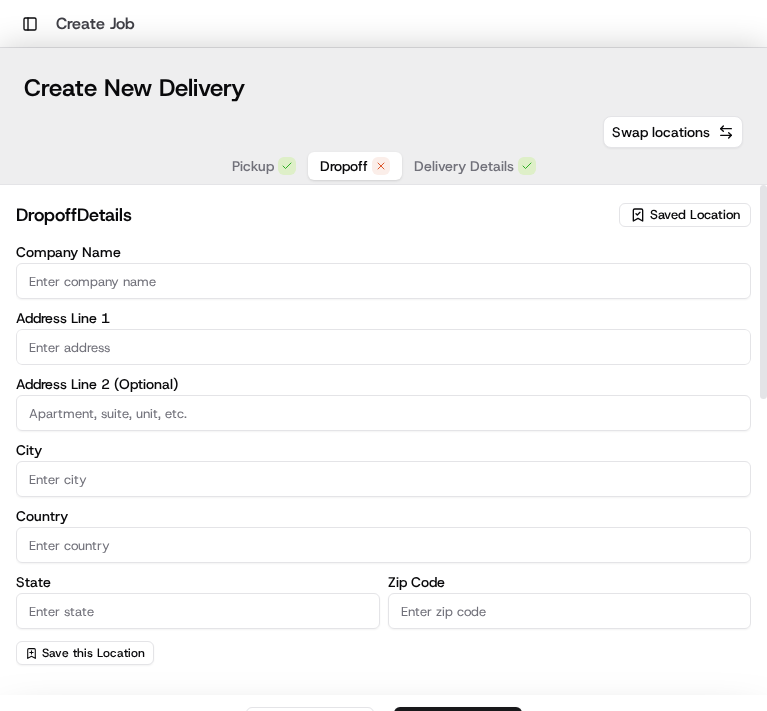 click on "Dropoff" at bounding box center [355, 166] 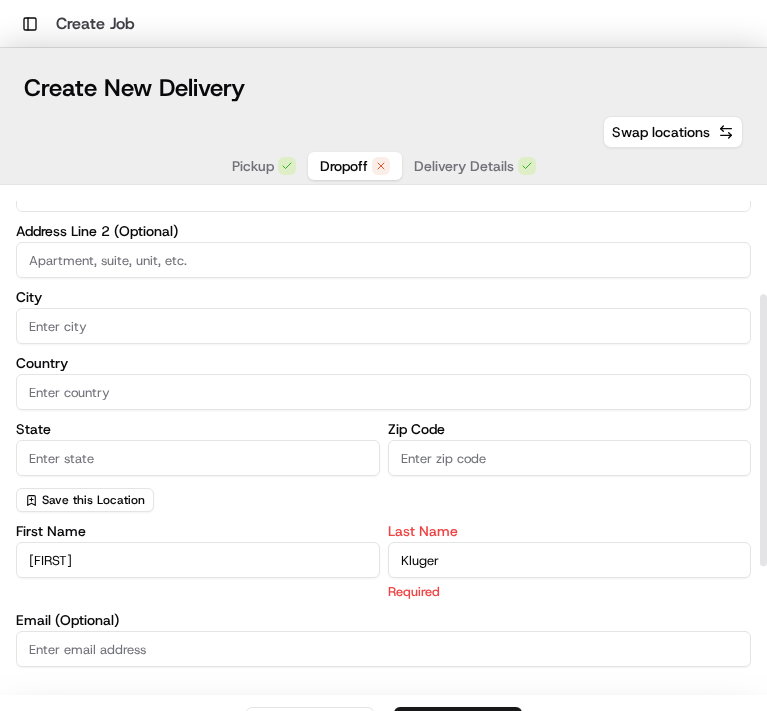 scroll, scrollTop: 192, scrollLeft: 0, axis: vertical 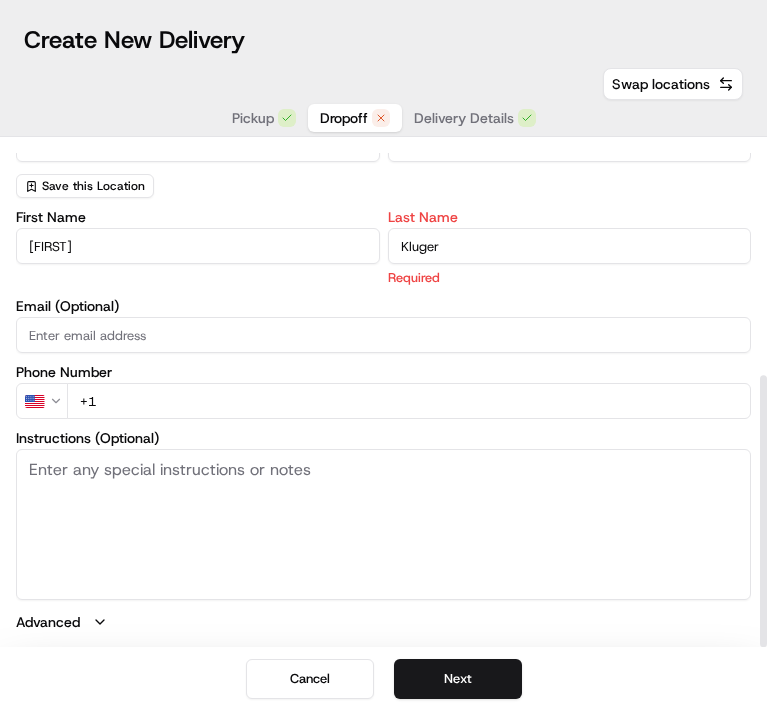 click on "Instructions (Optional)" at bounding box center (383, 524) 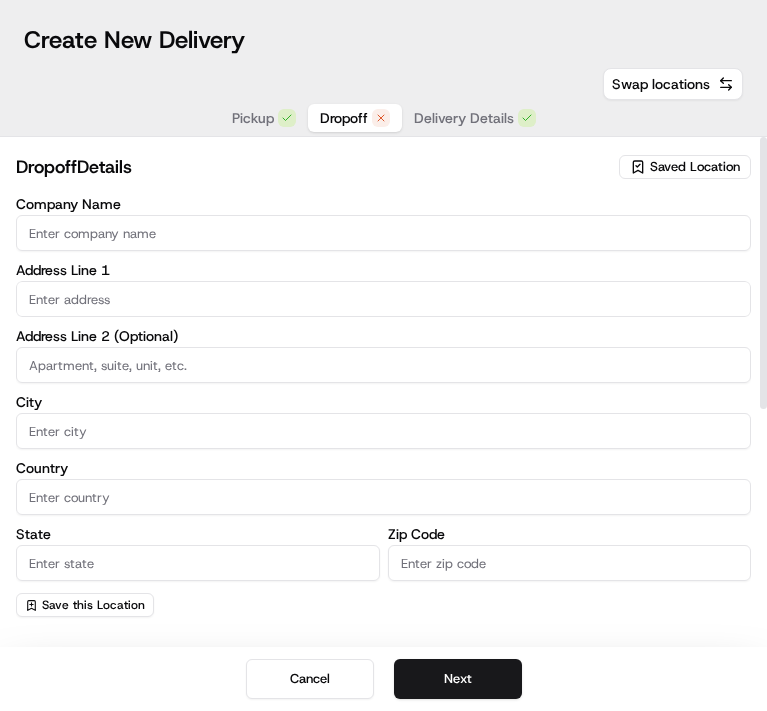 scroll, scrollTop: 0, scrollLeft: 0, axis: both 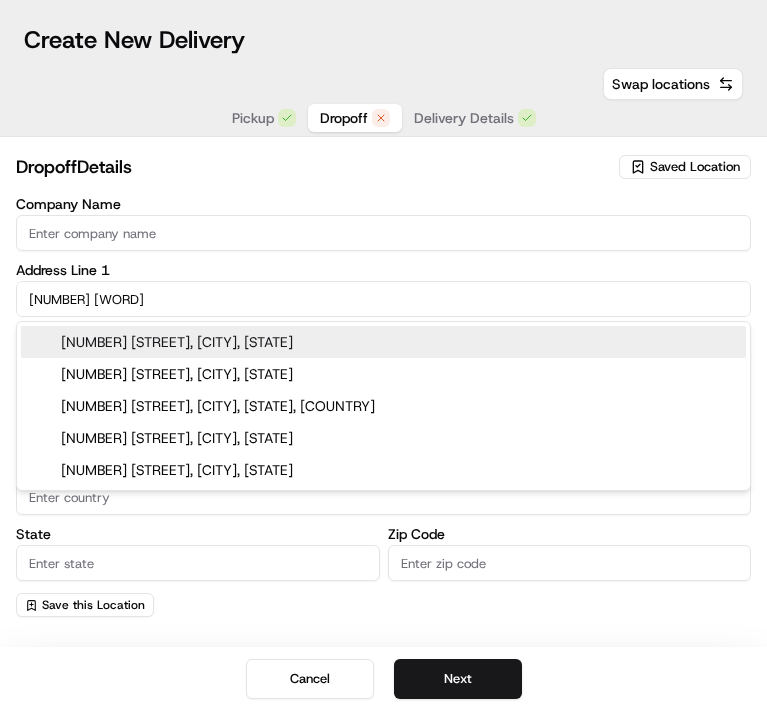 click on "[NUMBER] [STREET], [CITY], [STATE]" at bounding box center [383, 342] 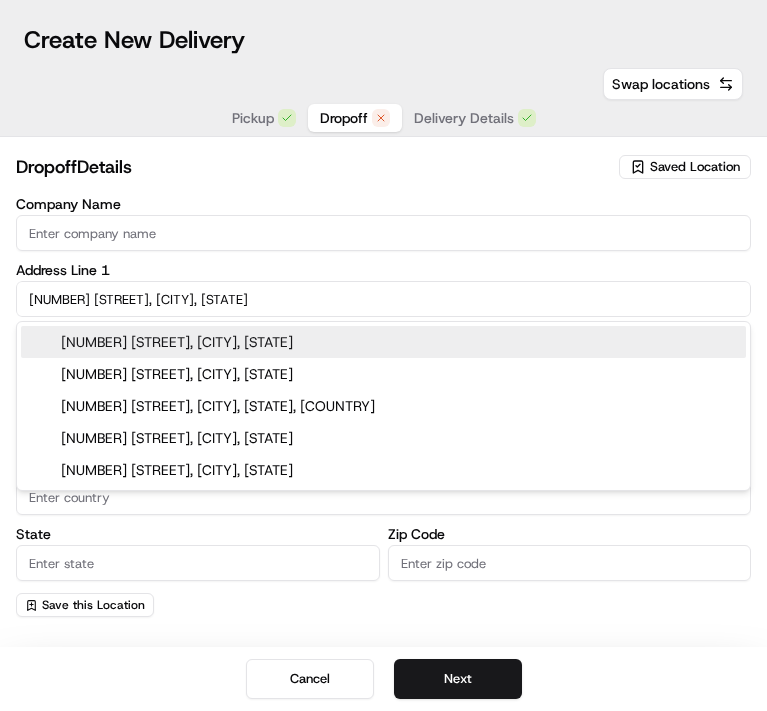 type on "[NUMBER] [STREET], [CITY], [STATE], [COUNTRY]" 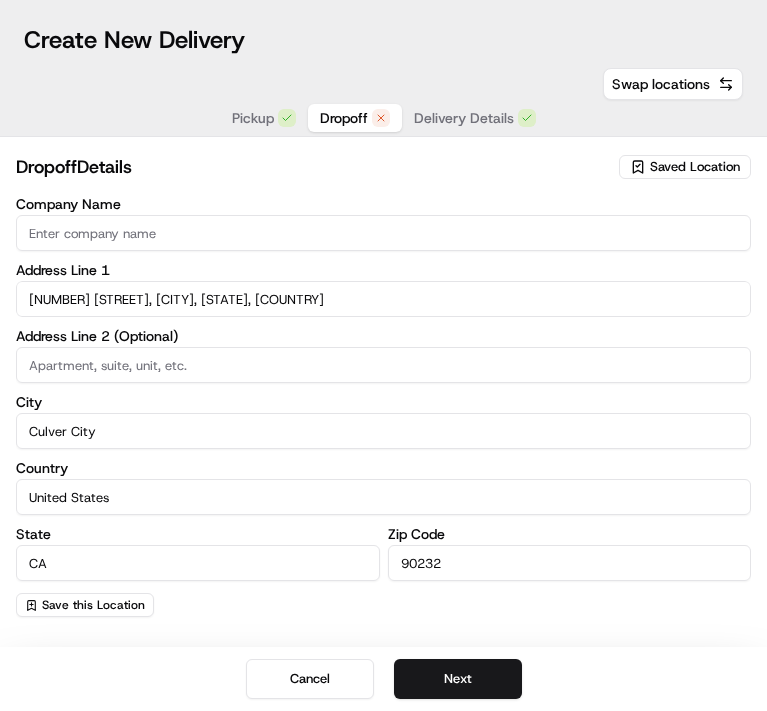 type on "[NUMBER] [STREET]" 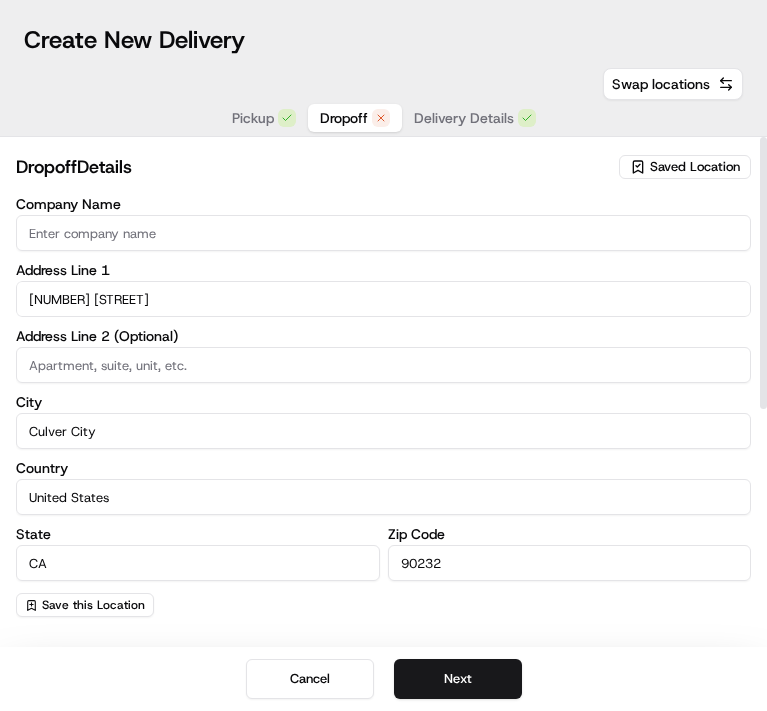scroll, scrollTop: 48, scrollLeft: 0, axis: vertical 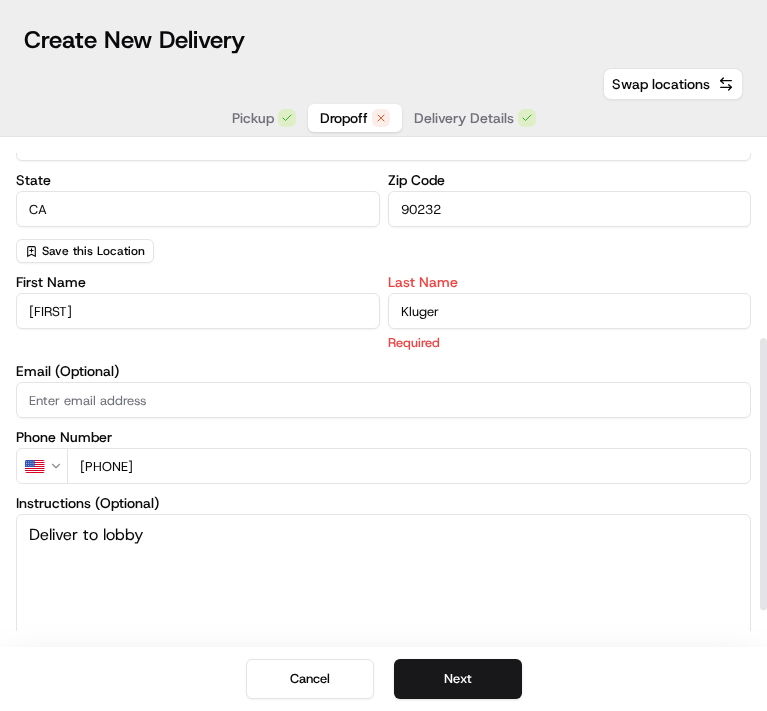 type on "[PHONE]" 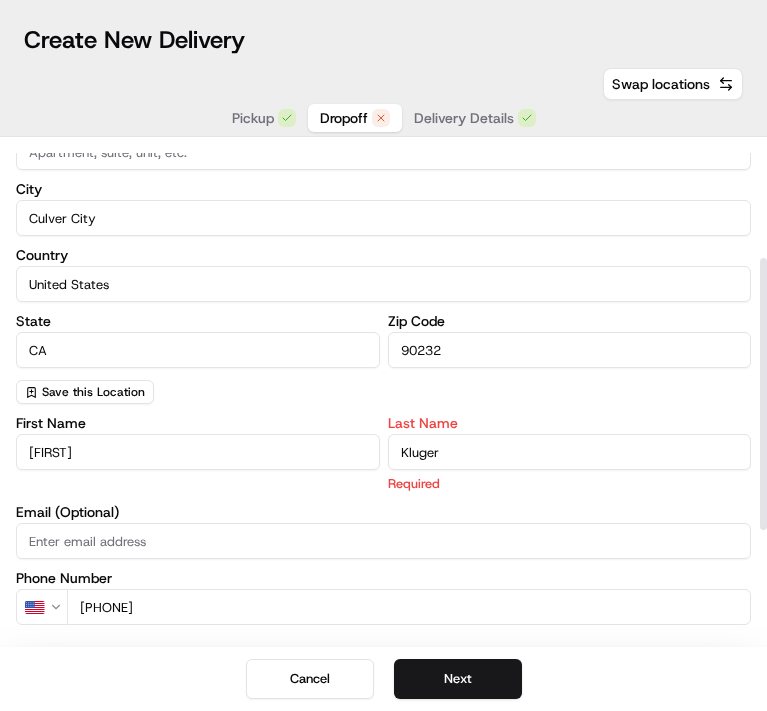 scroll, scrollTop: 202, scrollLeft: 0, axis: vertical 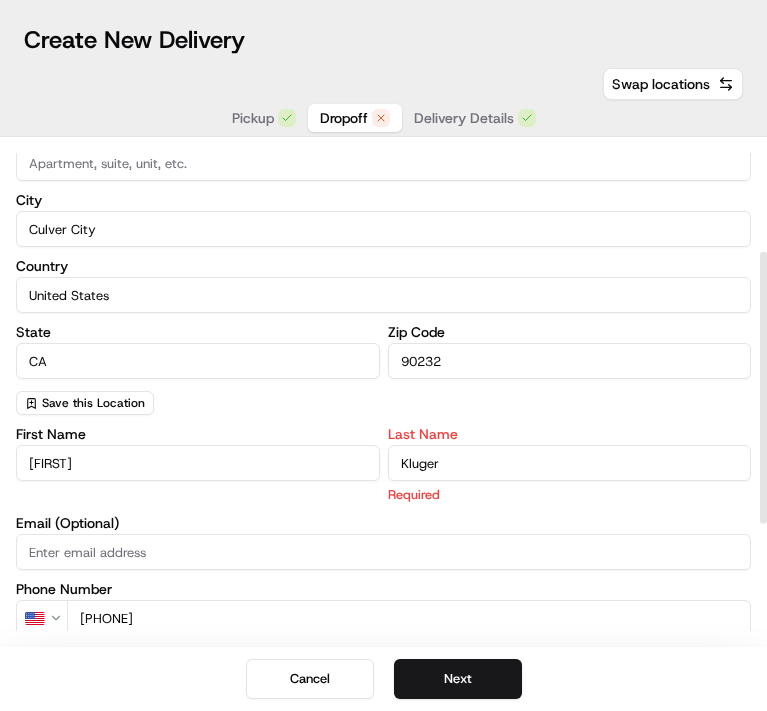 click on "Company Name Address Line 1 8900 Venice Boulevard Address Line 2 (Optional) City Culver City Country United States State CA Zip Code 90232 Save this Location" at bounding box center [383, 205] 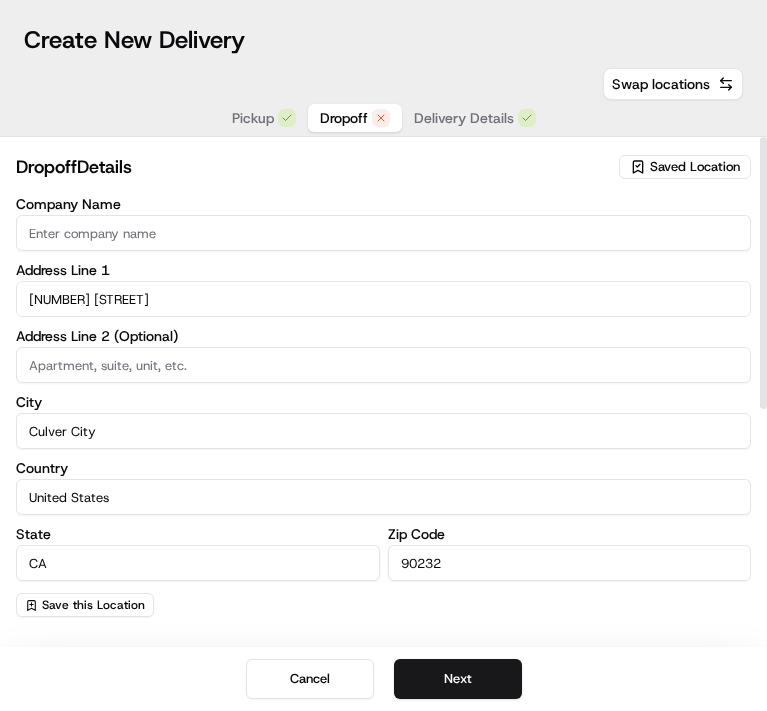 scroll, scrollTop: 0, scrollLeft: 0, axis: both 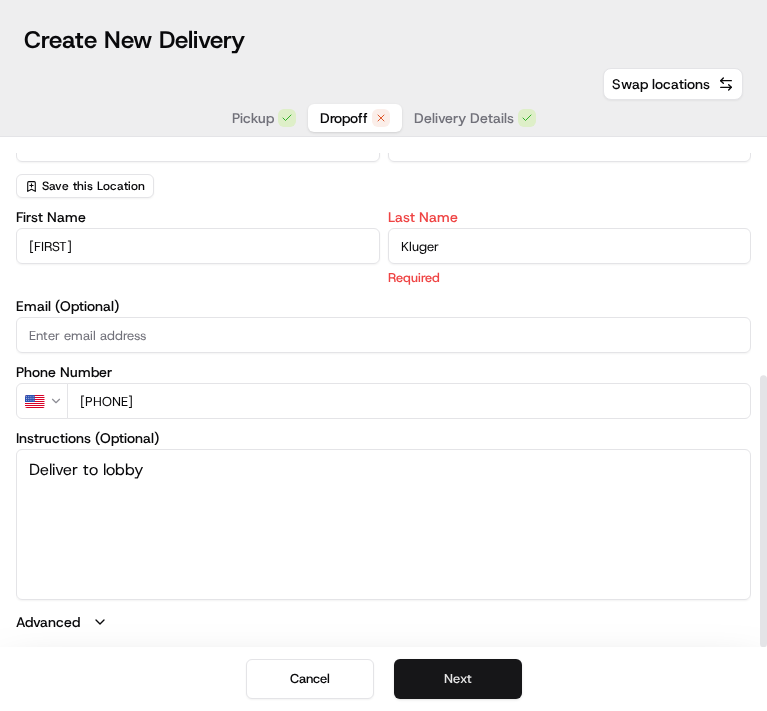 click on "Next" at bounding box center [458, 679] 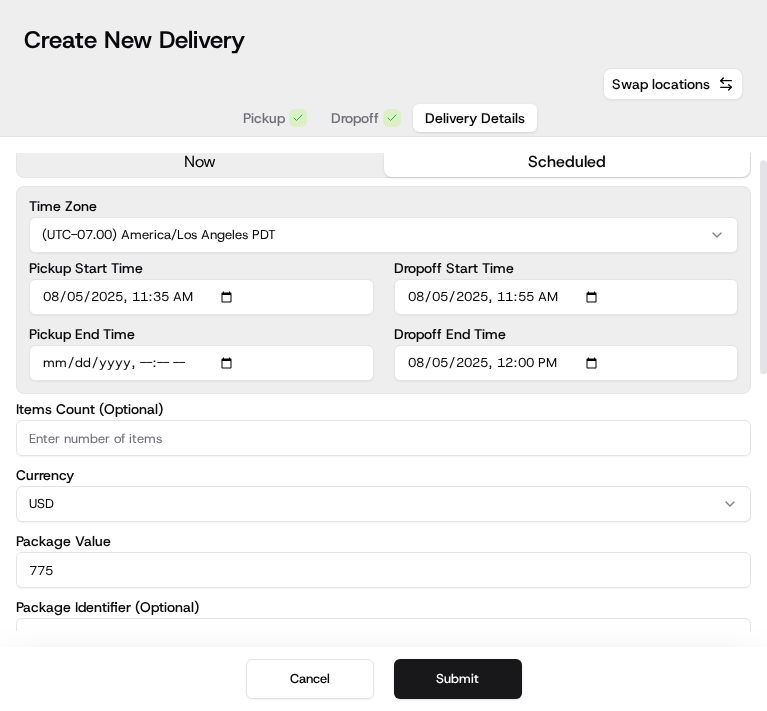 scroll, scrollTop: 53, scrollLeft: 0, axis: vertical 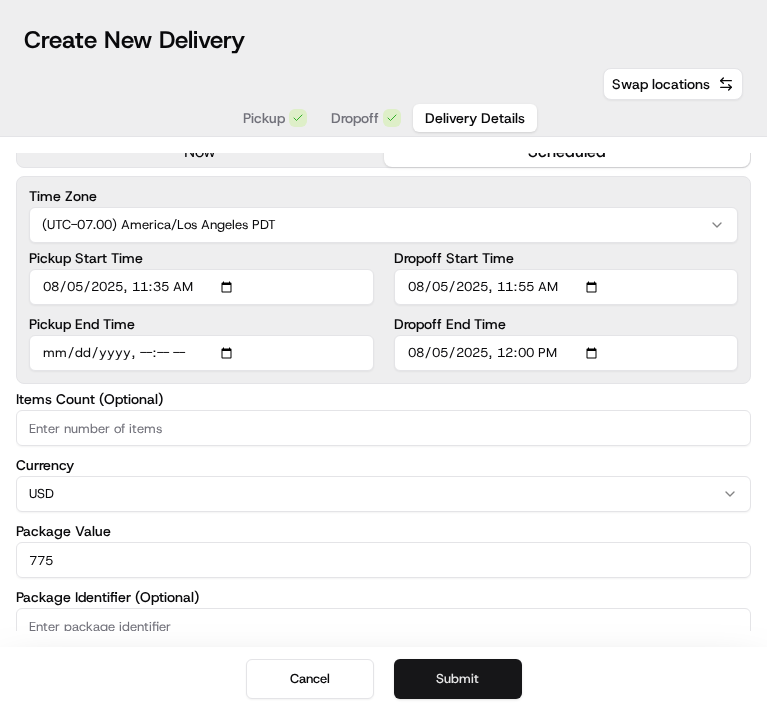 click on "Submit" at bounding box center (458, 679) 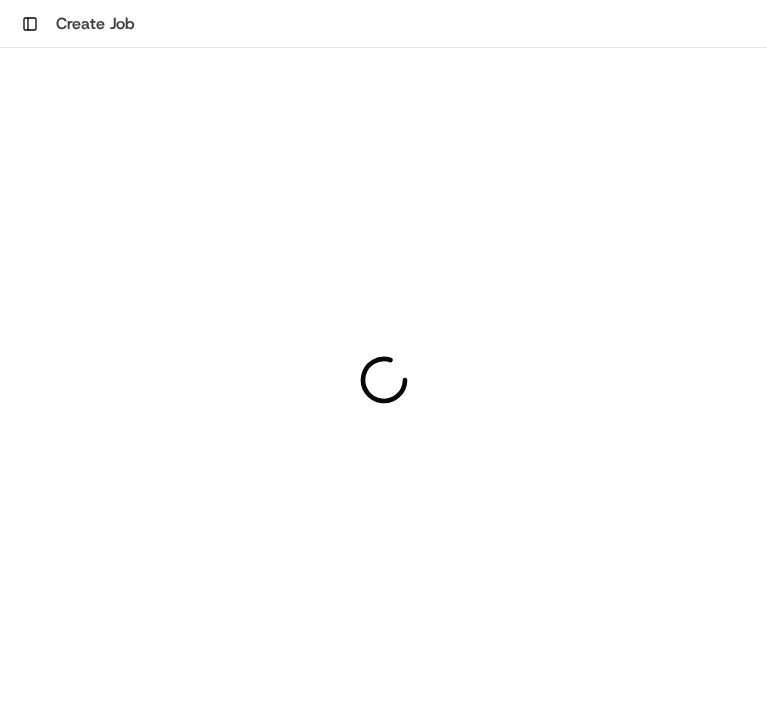 scroll, scrollTop: 0, scrollLeft: 0, axis: both 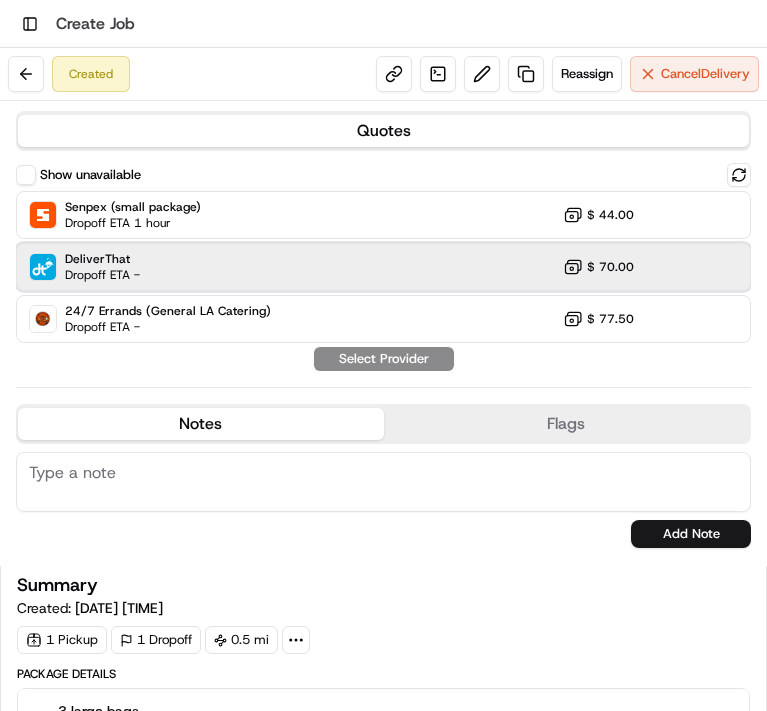 click on "DeliverThat Dropoff ETA   - $   70.00" at bounding box center [383, 267] 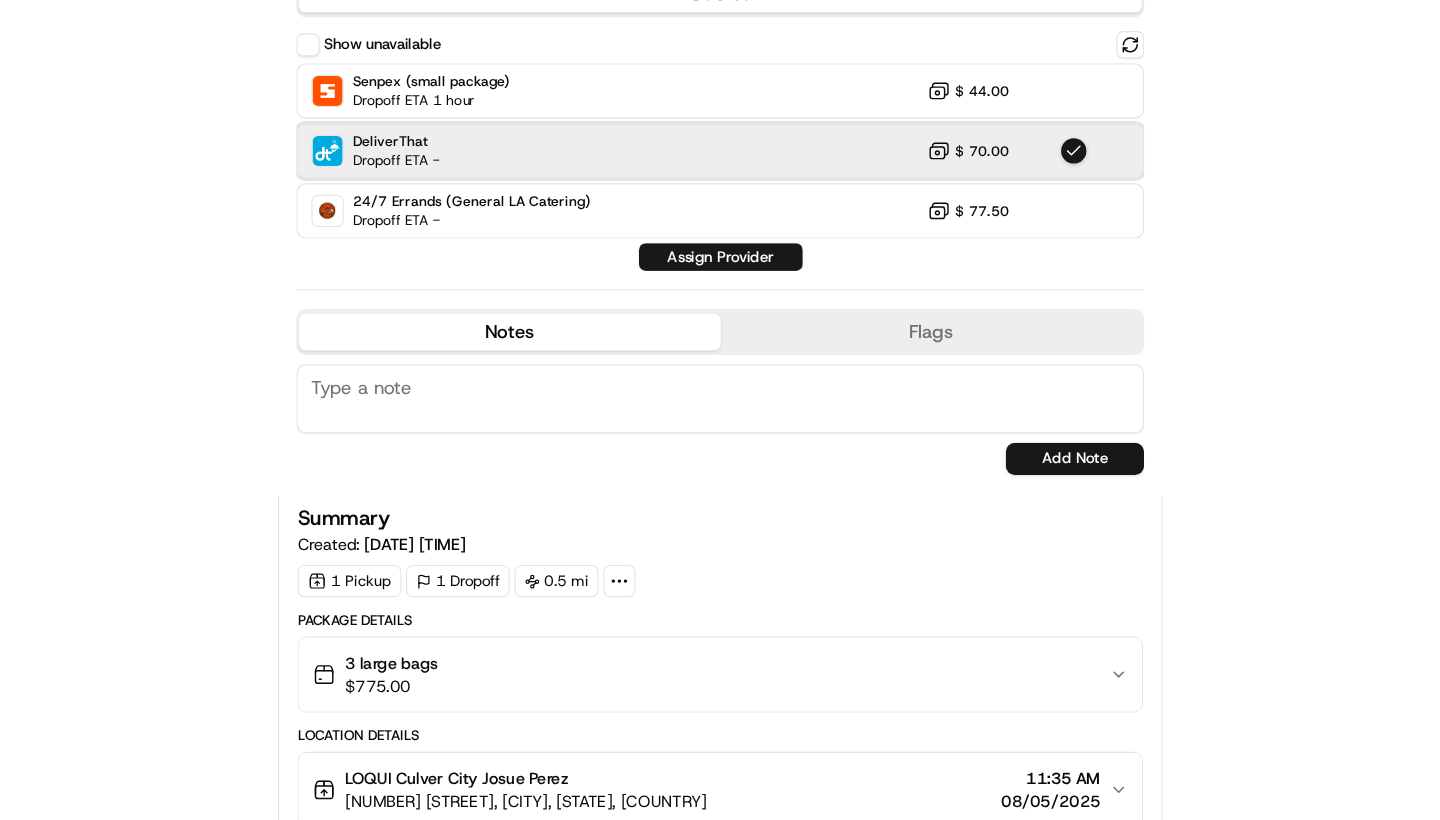 scroll, scrollTop: 148, scrollLeft: 0, axis: vertical 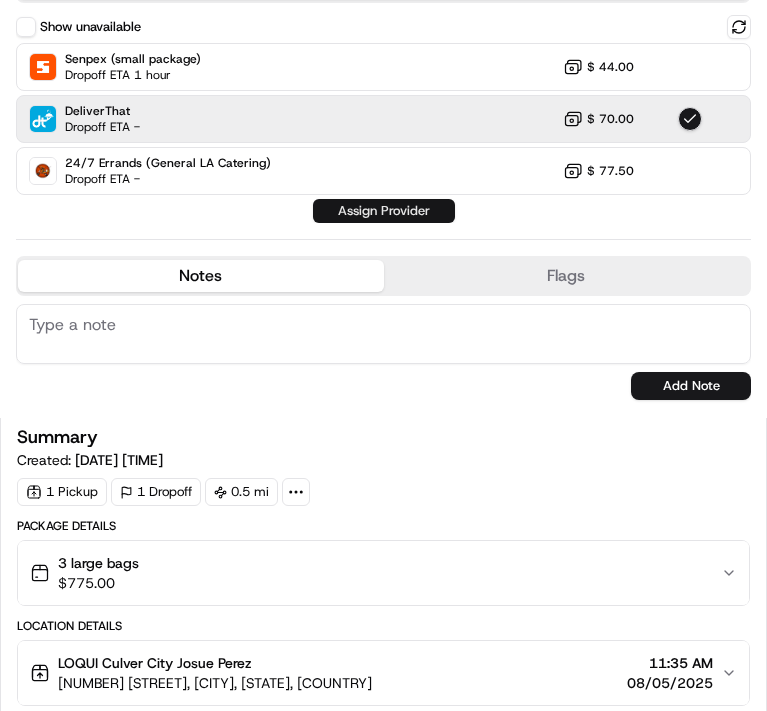 click on "Assign Provider" at bounding box center [384, 211] 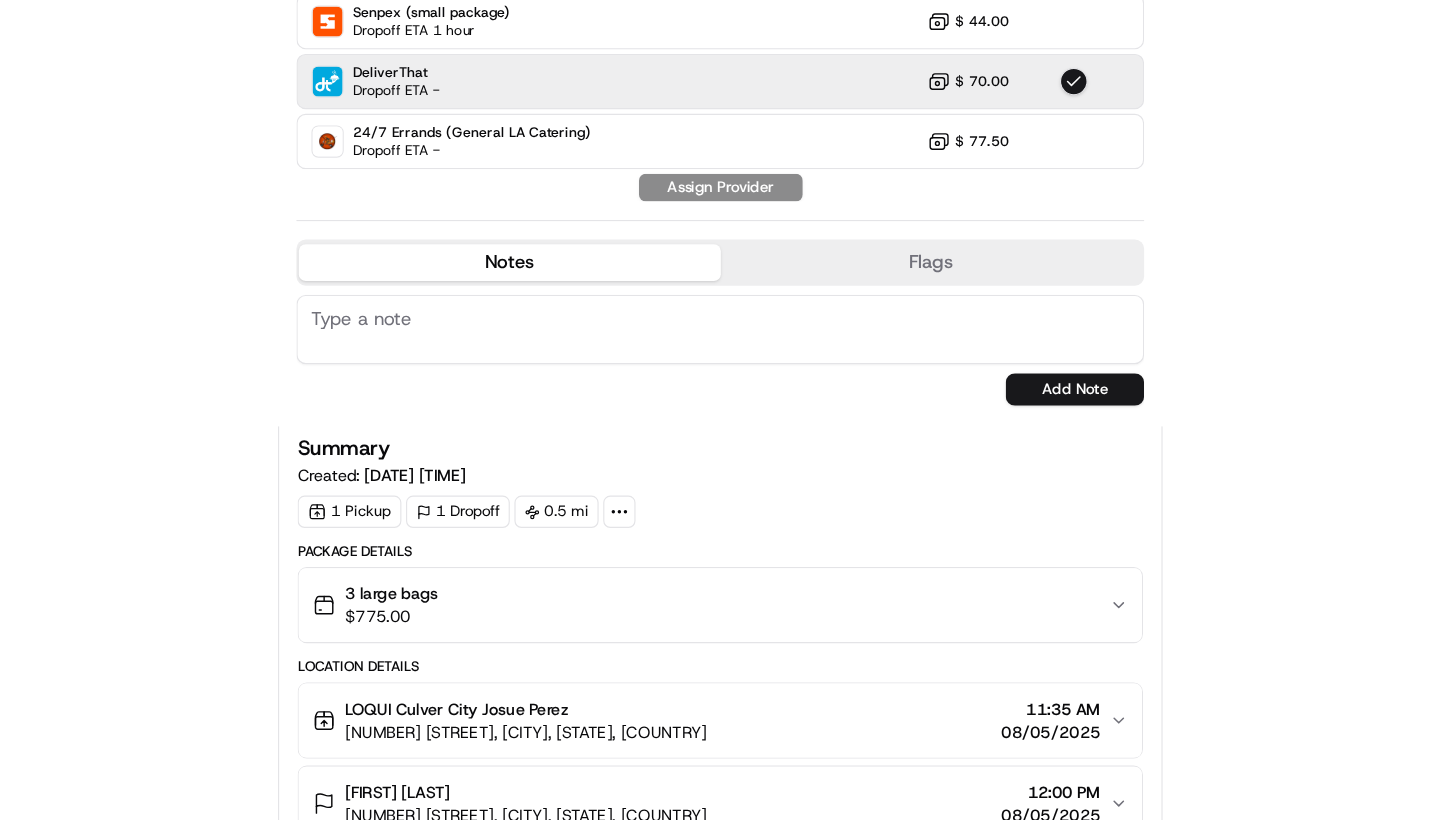 scroll, scrollTop: 0, scrollLeft: 0, axis: both 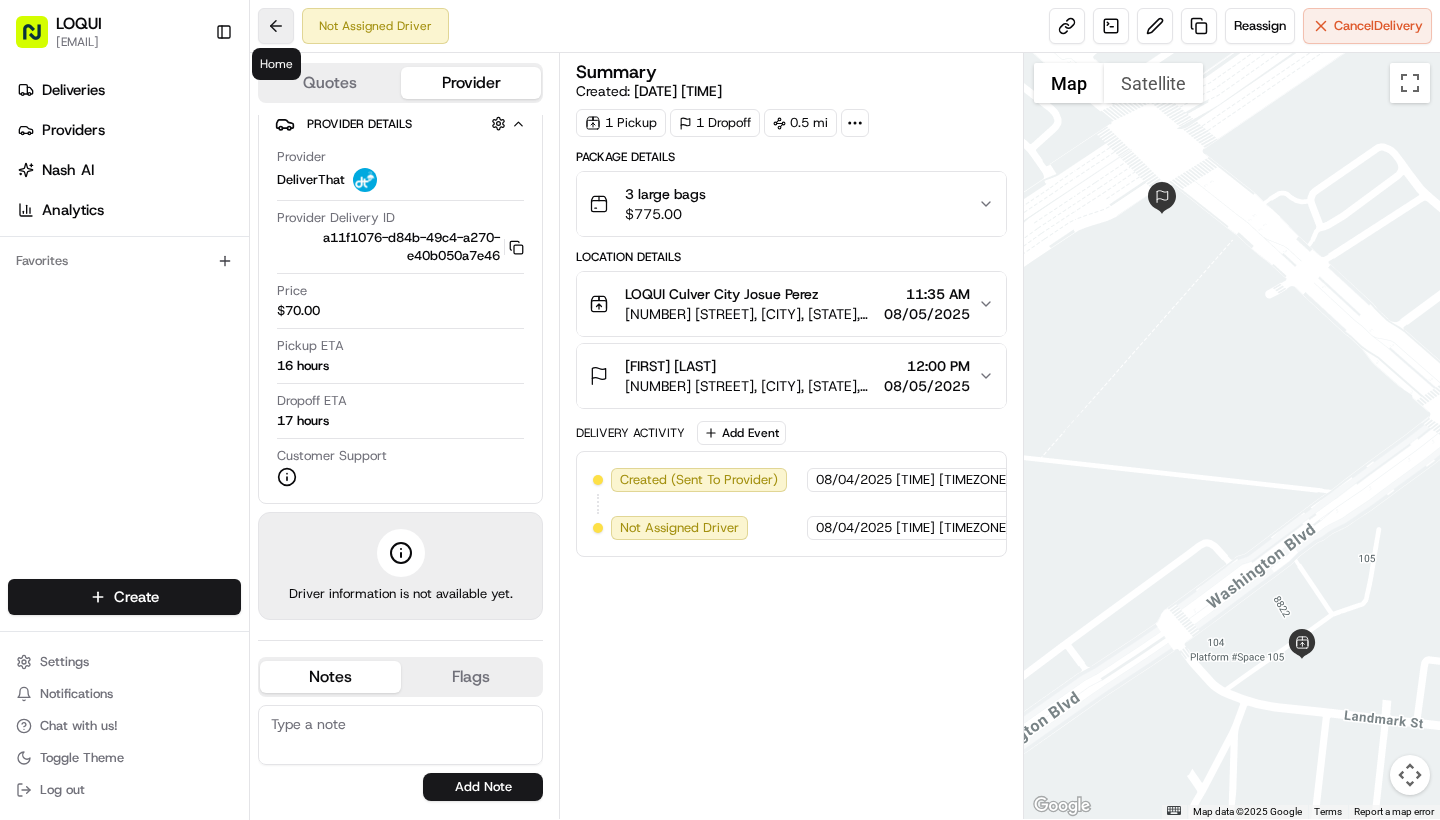 click at bounding box center [276, 26] 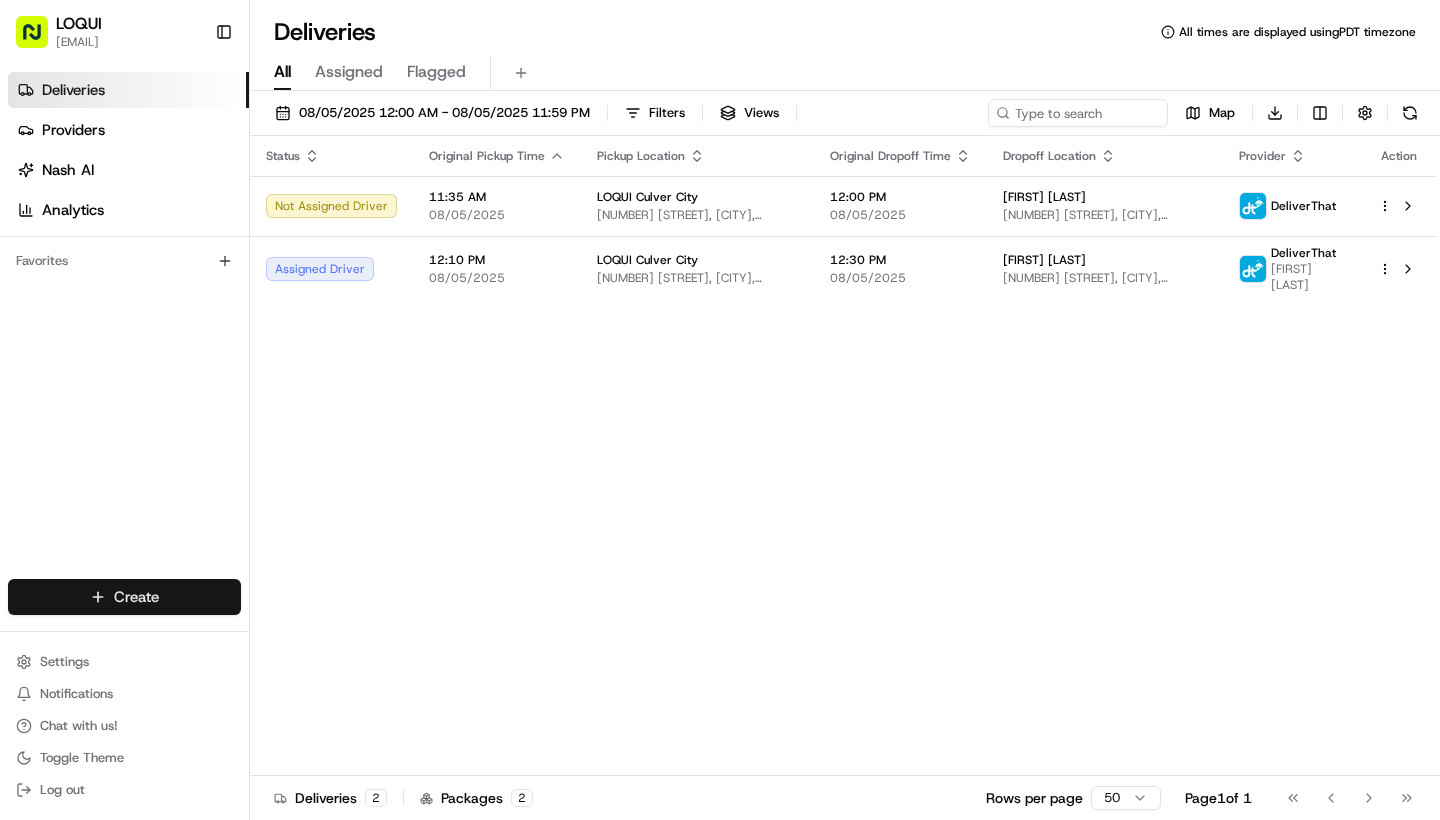 click on "LOQUI zaira@example.com Toggle Sidebar Deliveries Providers Nash AI Analytics Favorites Main Menu Members & Organization Organization Users Roles Preferences Customization Tracking Orchestration Automations Dispatch Strategy Locations Pickup Locations Dropoff Locations Billing Billing Refund Requests Integrations Notification Triggers Webhooks API Keys Request Logs Create Settings Notifications Chat with us! Toggle Theme Log out Deliveries All times are displayed using  PDT   timezone All Assigned Flagged 08/05/2025 12:00 AM - 08/05/2025 11:59 PM Filters Views Map Download Status Original Pickup Time Pickup Location Original Dropoff Time Dropoff Location Provider Action Not Assigned Driver 11:35 AM 08/05/2025 LOQUI Culver City 8830 Washington Blvd #104, Culver City, CA 90232, USA 12:00 PM 08/05/2025 Sara Kluger 8900 Venice Blvd., Culver City, CA 90232, USA DeliverThat Assigned Driver 12:10 PM 08/05/2025 LOQUI Culver City 8830 Washington Blvd #104, Culver City, CA 90232, USA 12:30 PM 2 2 50 1" at bounding box center (720, 410) 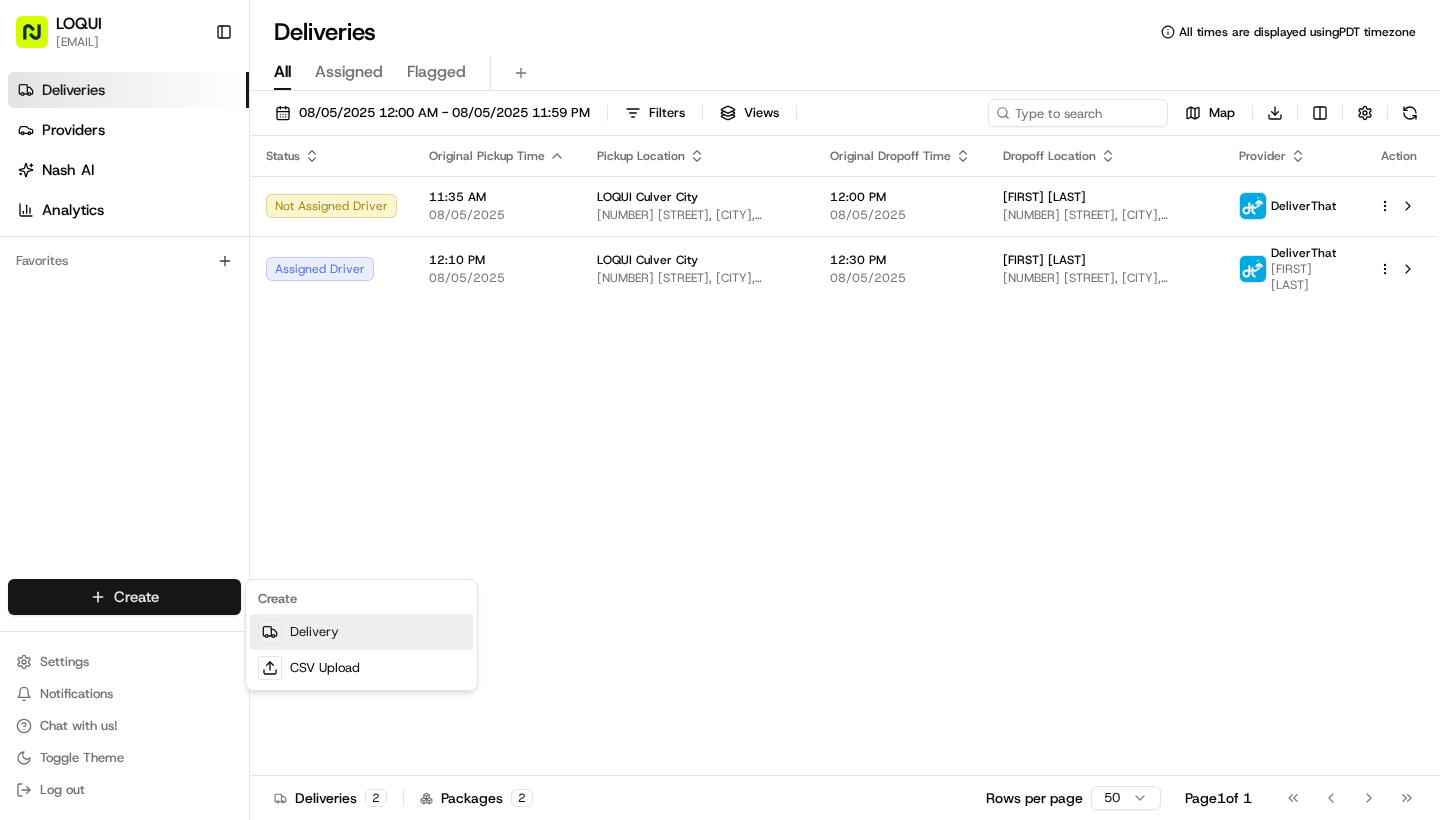 click on "Delivery" at bounding box center (361, 632) 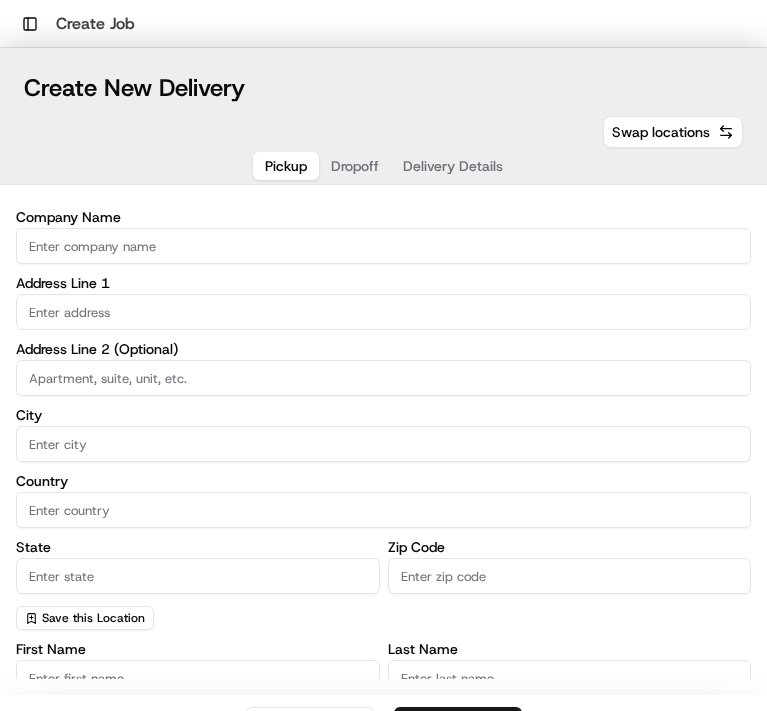 scroll, scrollTop: 0, scrollLeft: 0, axis: both 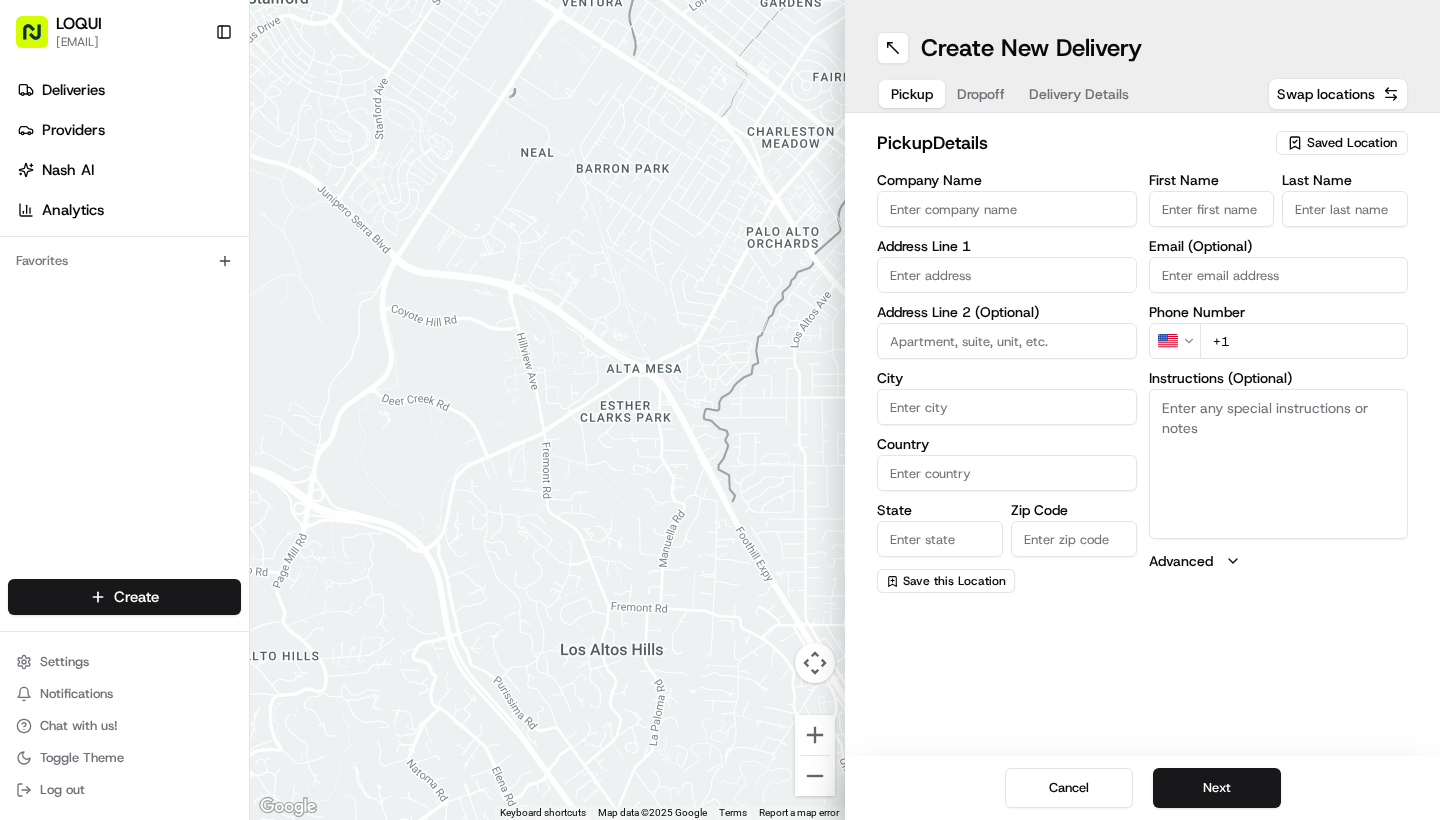 click on "Saved Location" at bounding box center (1342, 143) 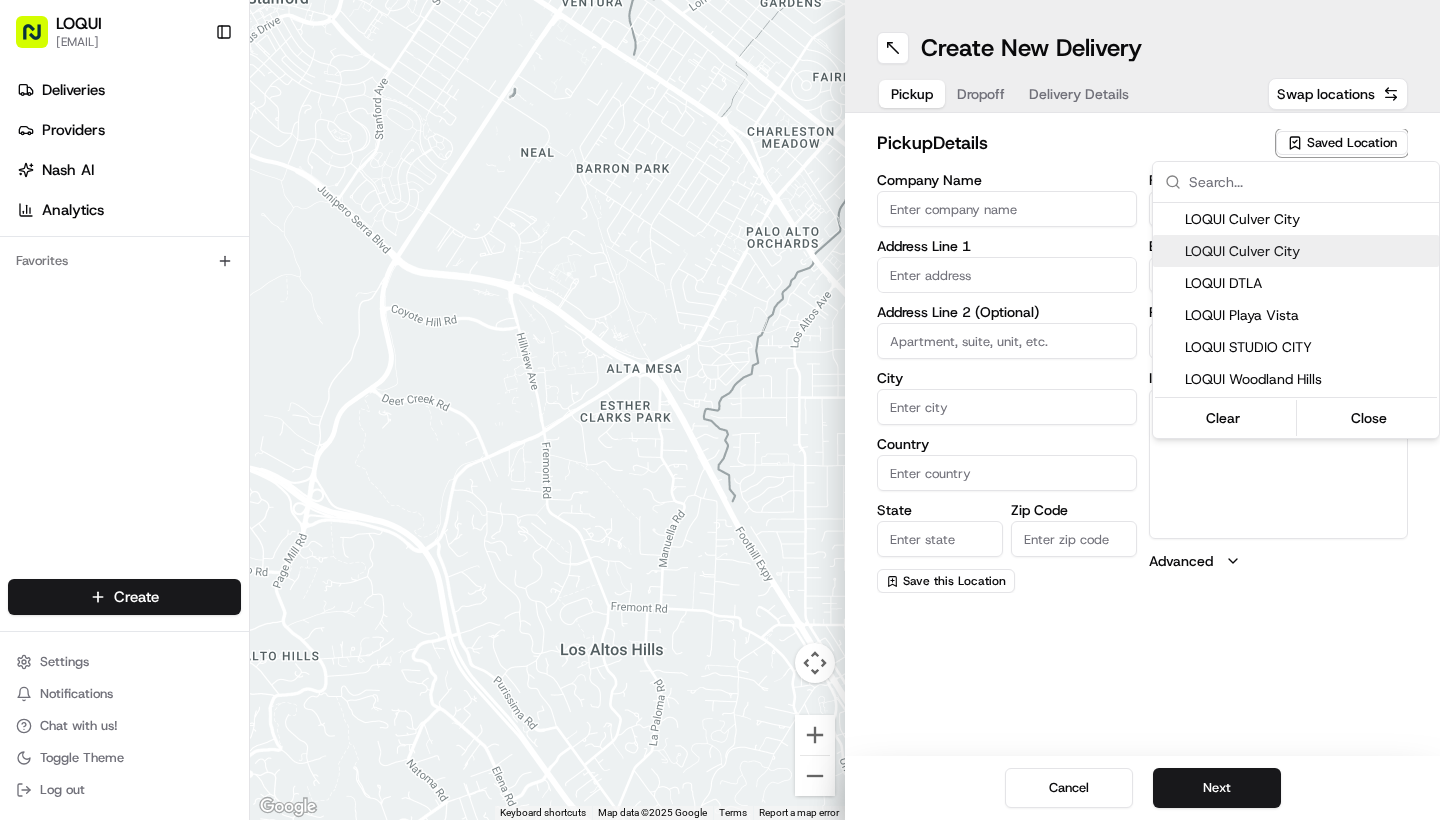 click on "LOQUI Culver City" at bounding box center [1308, 251] 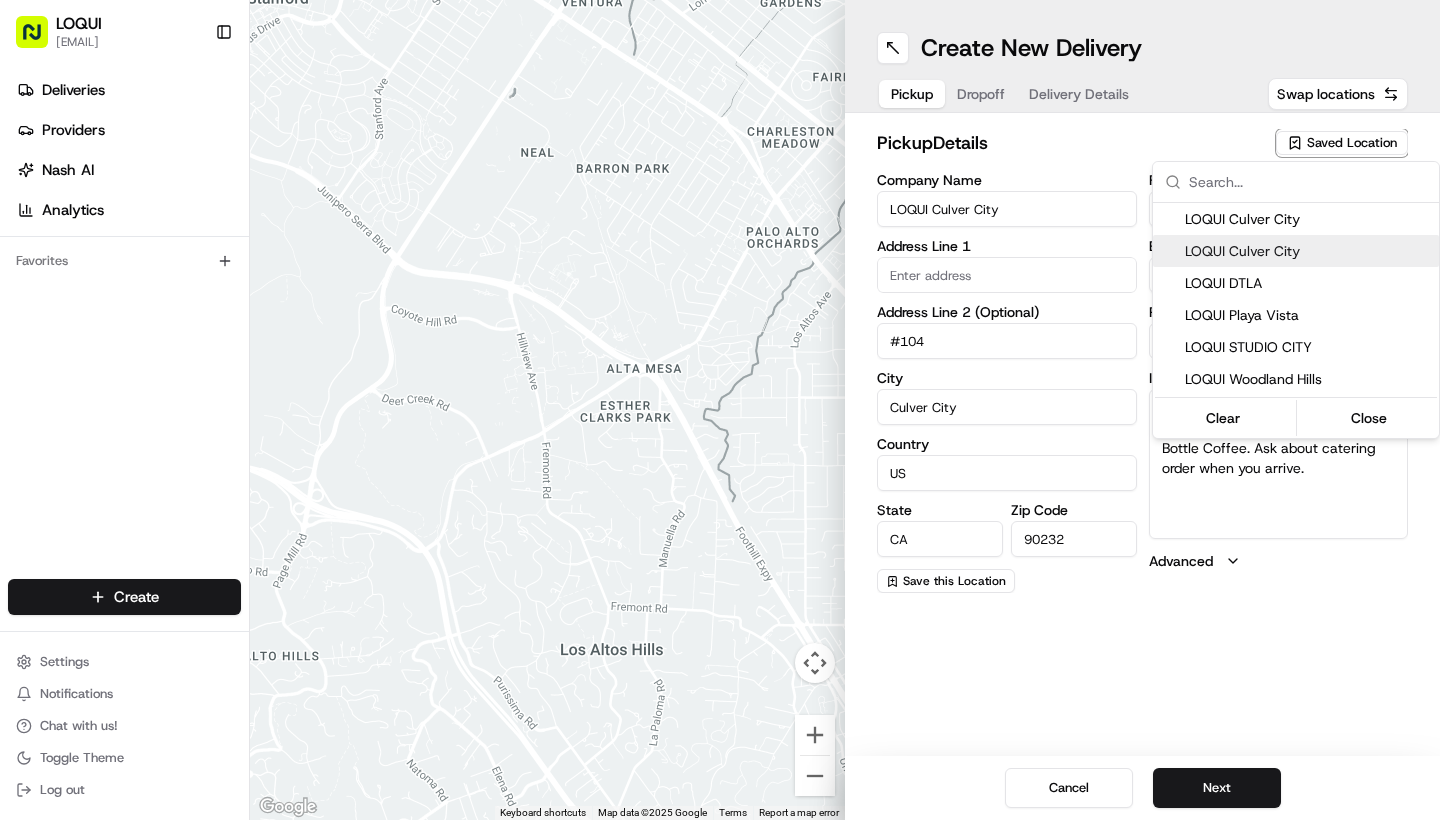 type on "8830 Washington Blvd" 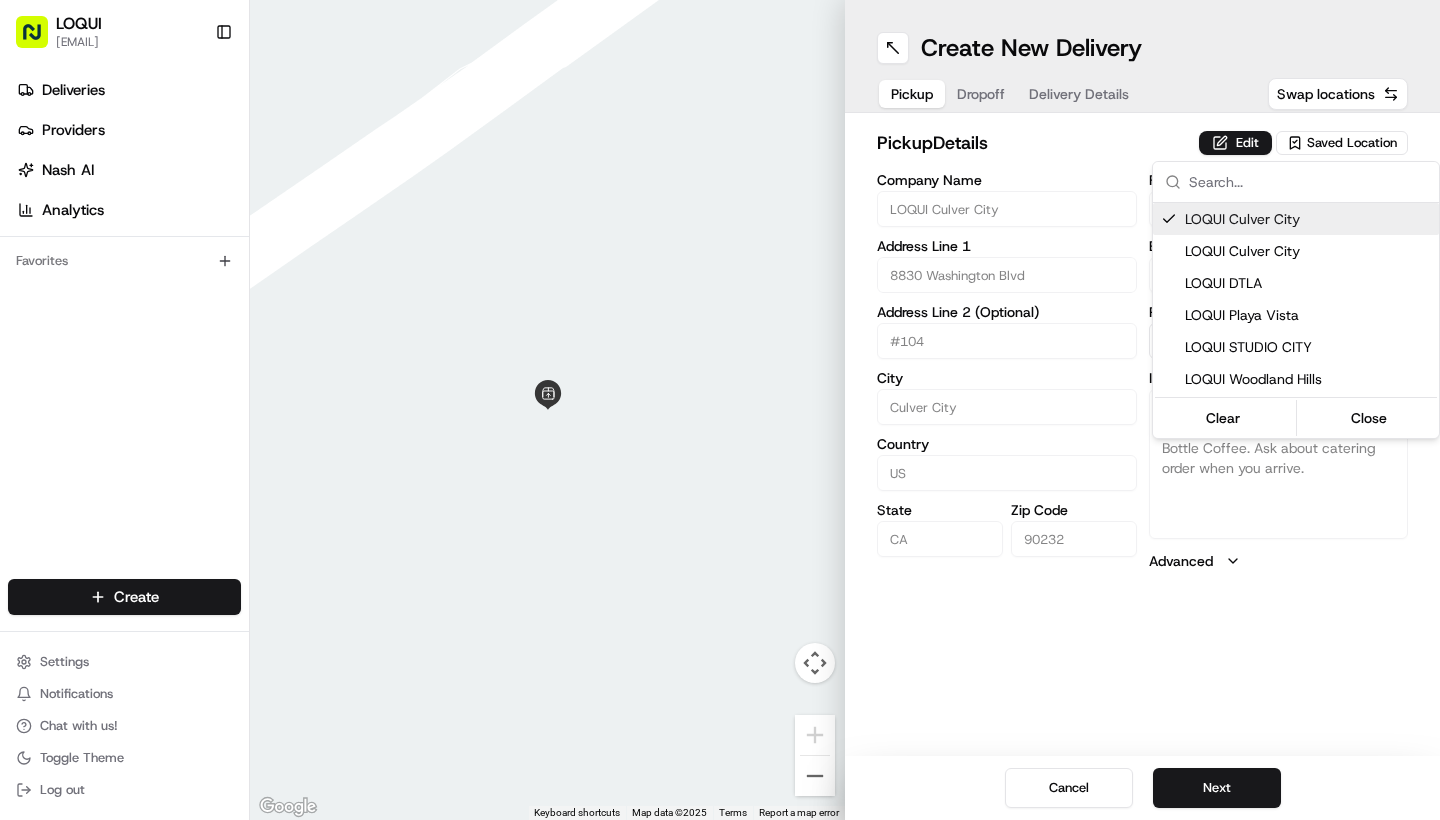 click on "LOQUI zaira@example.com Toggle Sidebar Deliveries Providers Nash AI Analytics Favorites Main Menu Members & Organization Organization Users Roles Preferences Customization Tracking Orchestration Automations Dispatch Strategy Locations Pickup Locations Dropoff Locations Billing Billing Refund Requests Integrations Notification Triggers Webhooks API Keys Request Logs Create Settings Notifications Chat with us! Toggle Theme Log out Deliveries All times are displayed using  PDT   timezone All Assigned Flagged 08/05/2025 12:00 AM - 08/05/2025 11:59 PM Filters Views Map Download Status Original Pickup Time Pickup Location Original Dropoff Time Dropoff Location Provider Action Not Assigned Driver 11:35 AM 08/05/2025 LOQUI Culver City 8830 Washington Blvd #104, Culver City, CA 90232, USA 12:00 PM 08/05/2025 Sara Kluger 8900 Venice Blvd., Culver City, CA 90232, USA DeliverThat Assigned Driver 12:10 PM 08/05/2025 LOQUI Culver City 8830 Washington Blvd #104, Culver City, CA 90232, USA 12:30 PM 2 2 50 1" at bounding box center [720, 410] 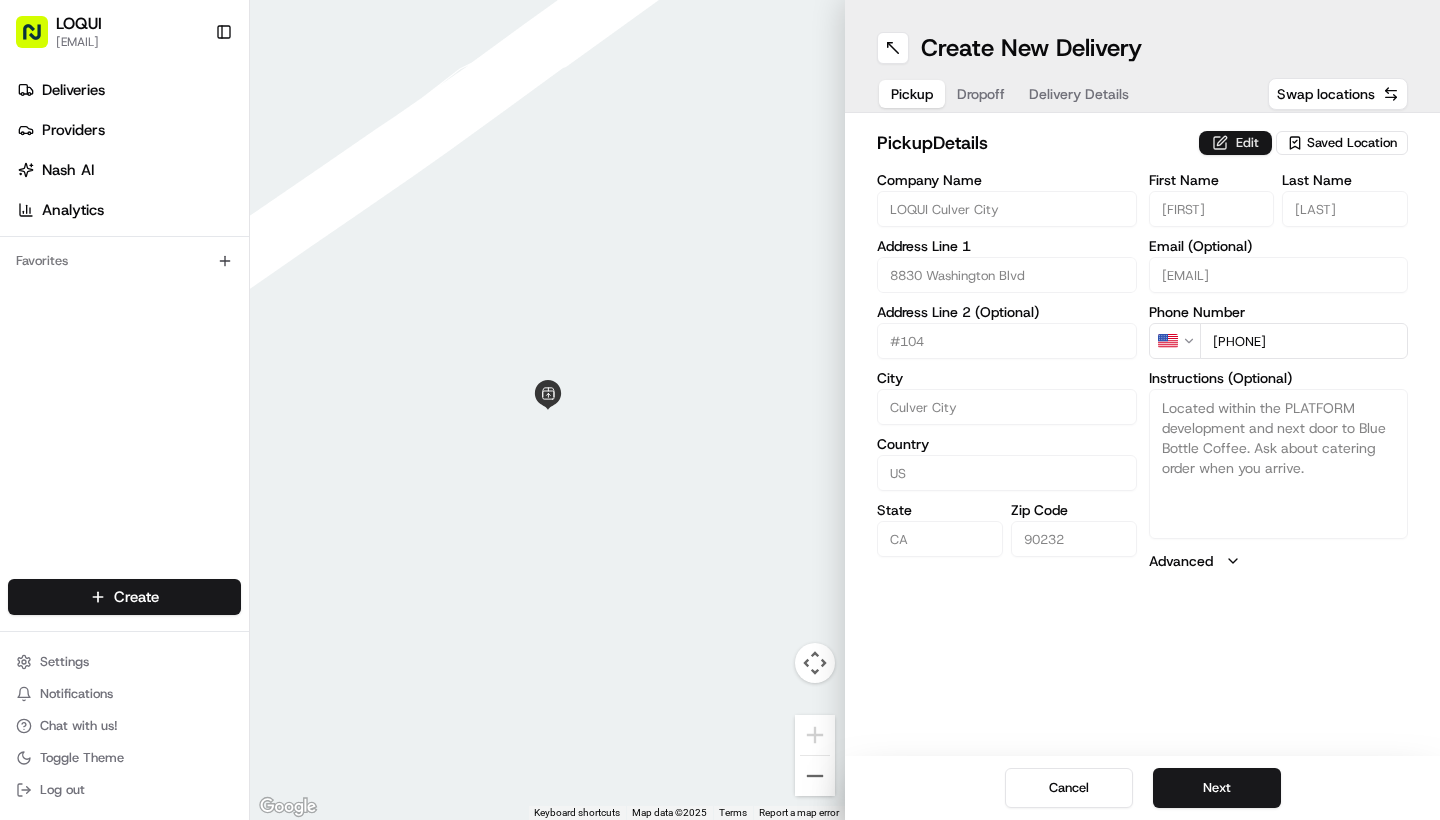 click on "Edit" at bounding box center [1235, 143] 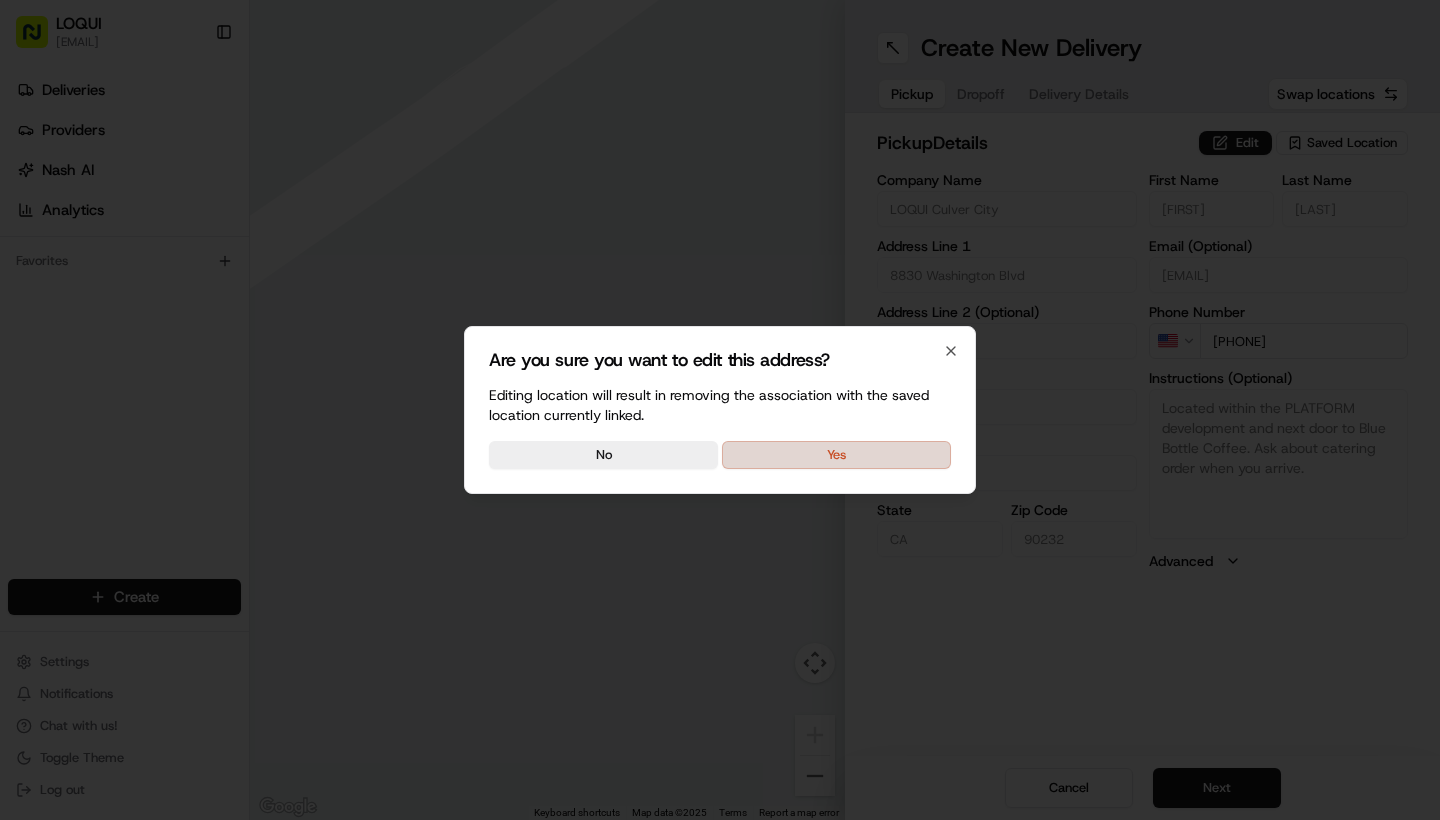 click on "Yes" at bounding box center [836, 455] 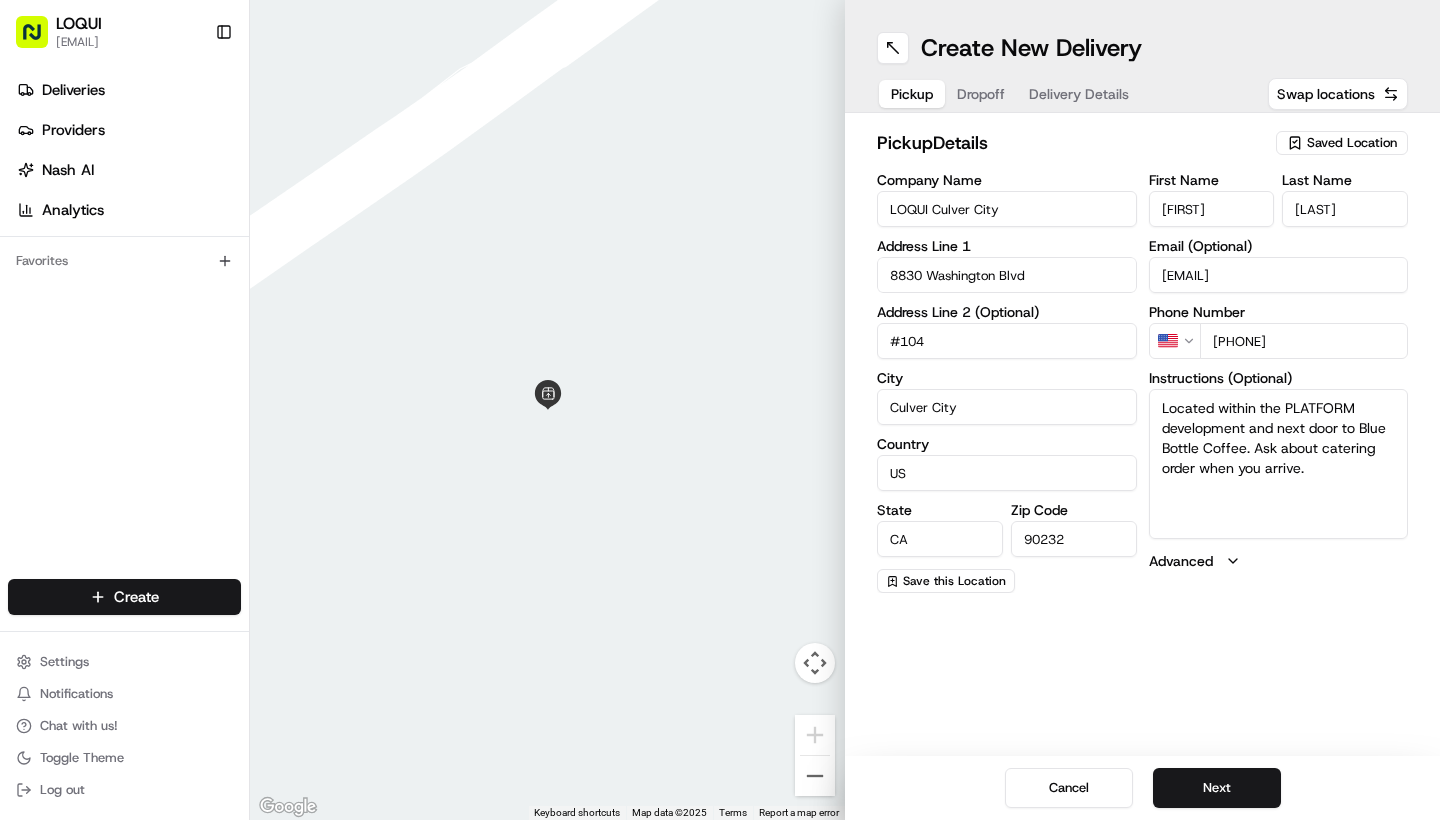 drag, startPoint x: 1232, startPoint y: 216, endPoint x: 1068, endPoint y: 210, distance: 164.10973 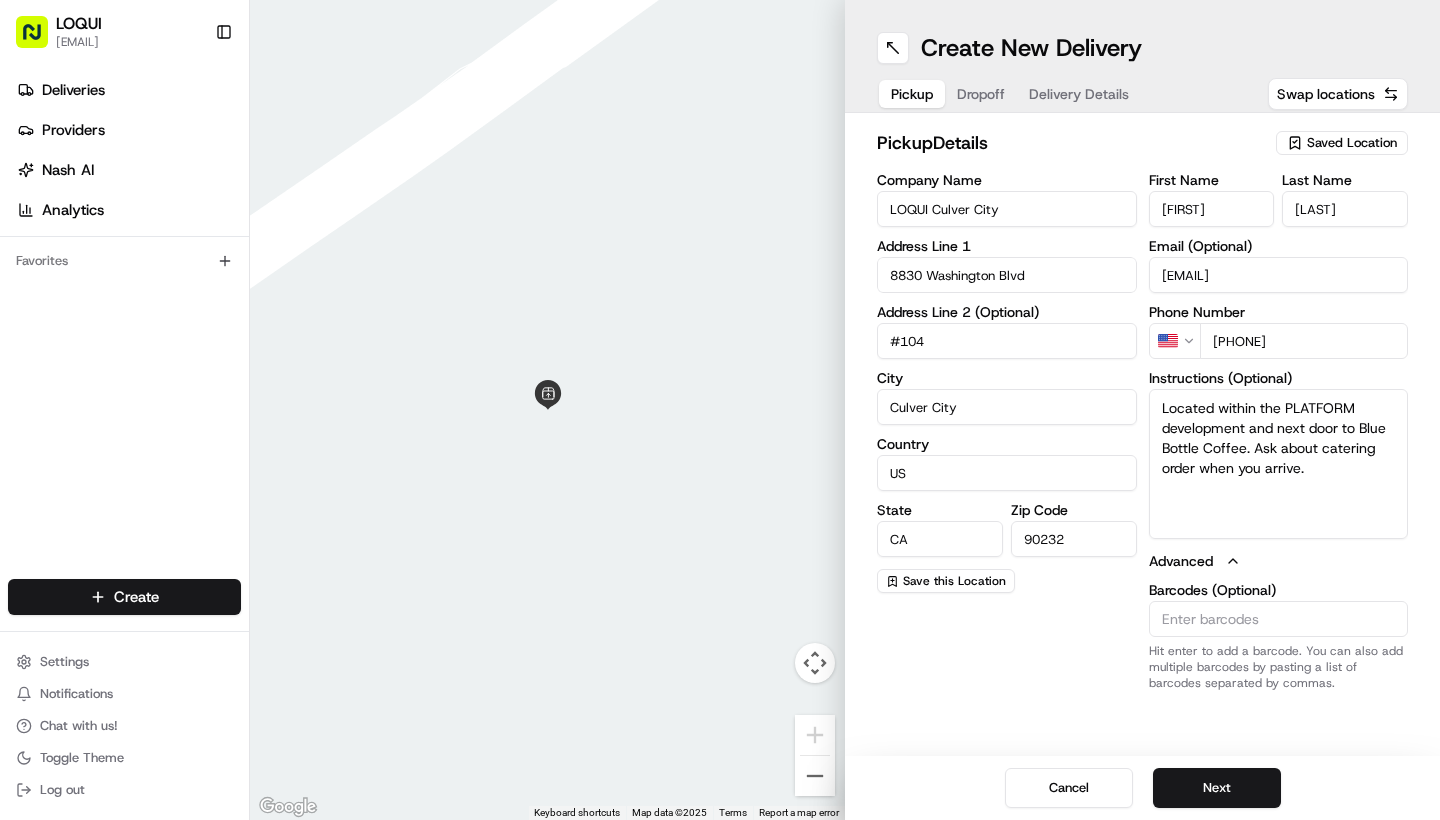 click 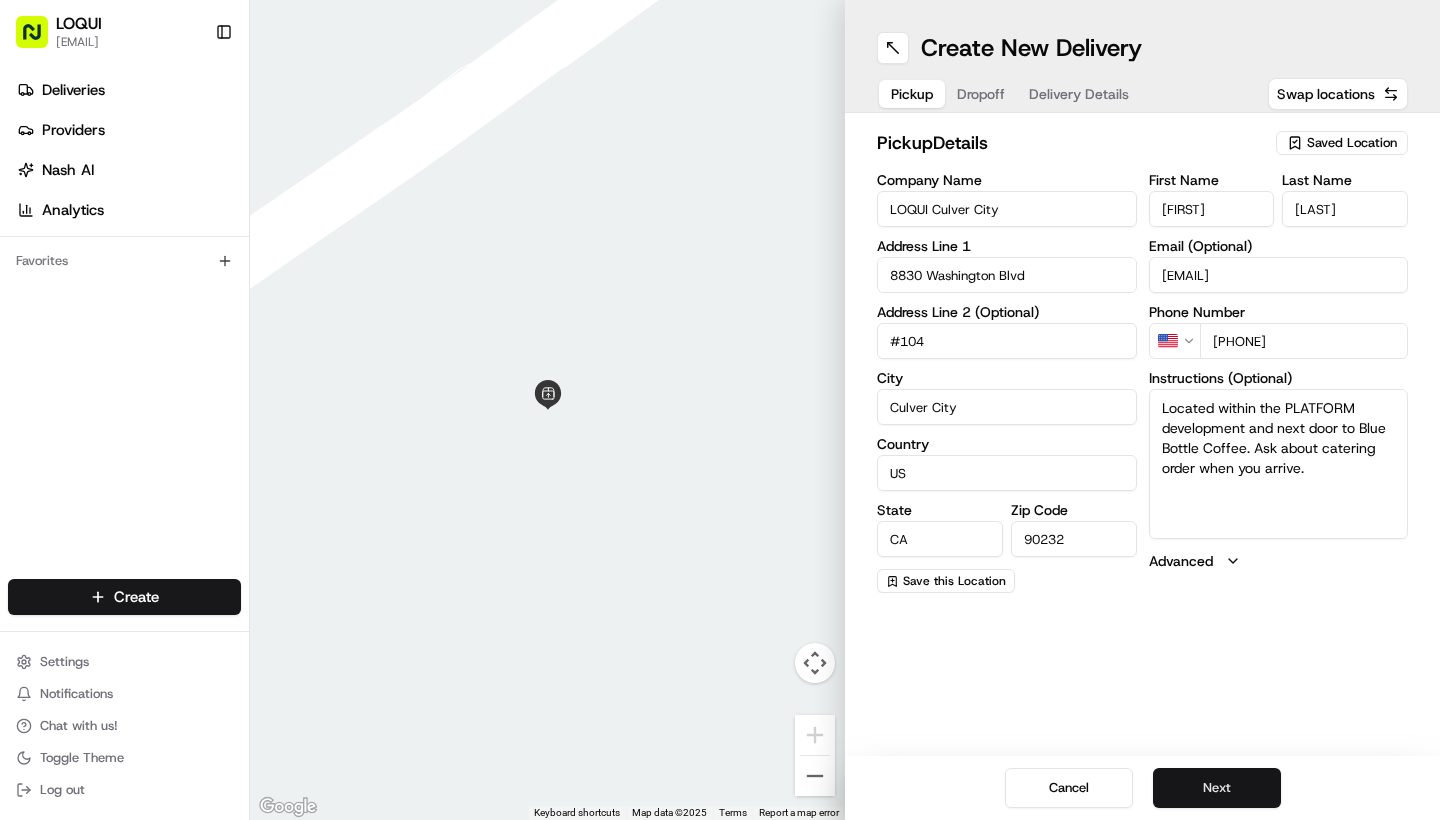 click on "Next" at bounding box center (1217, 788) 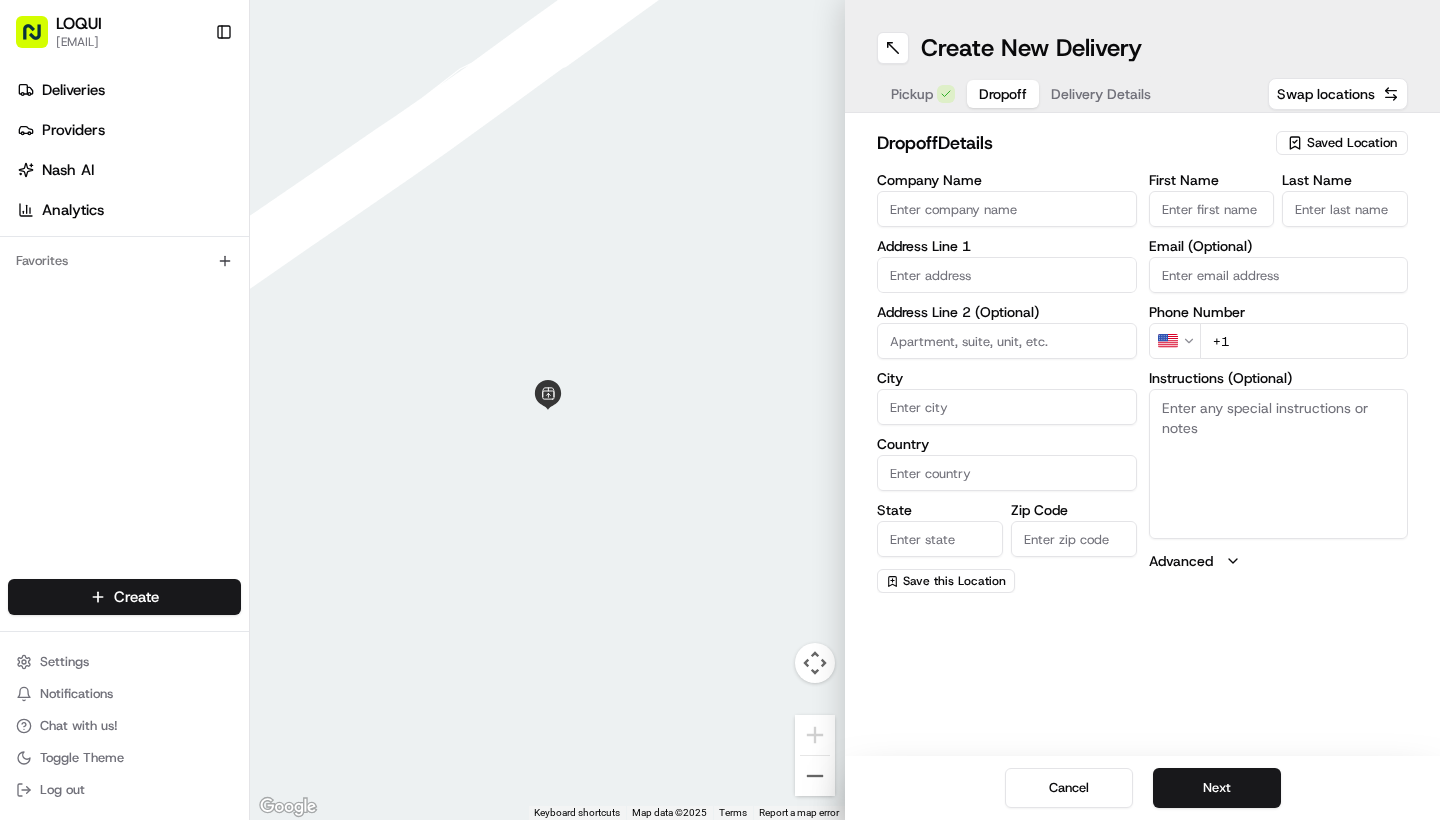 click on "First Name Last Name Email (Optional) Phone Number US +1 Instructions (Optional) Advanced" at bounding box center (1279, 383) 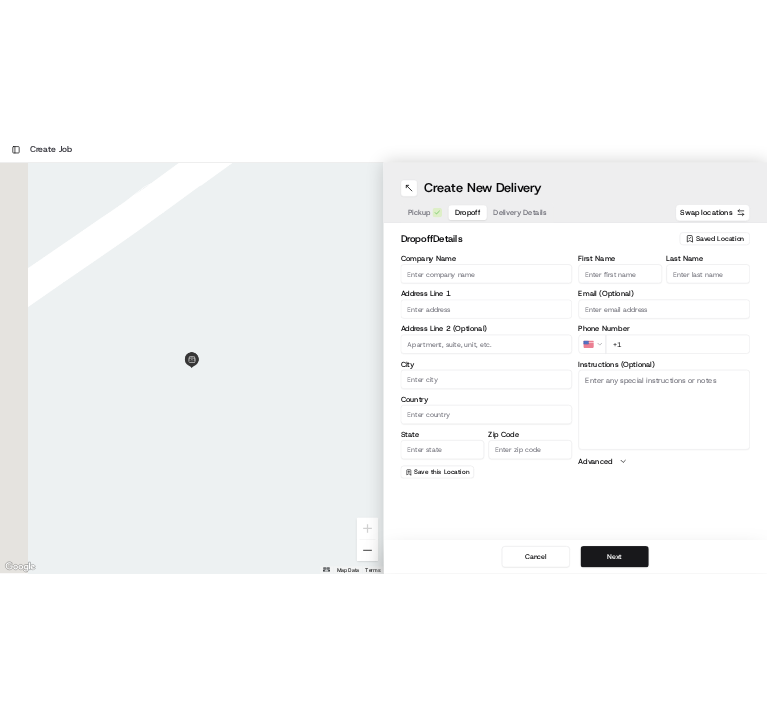scroll, scrollTop: 273, scrollLeft: 0, axis: vertical 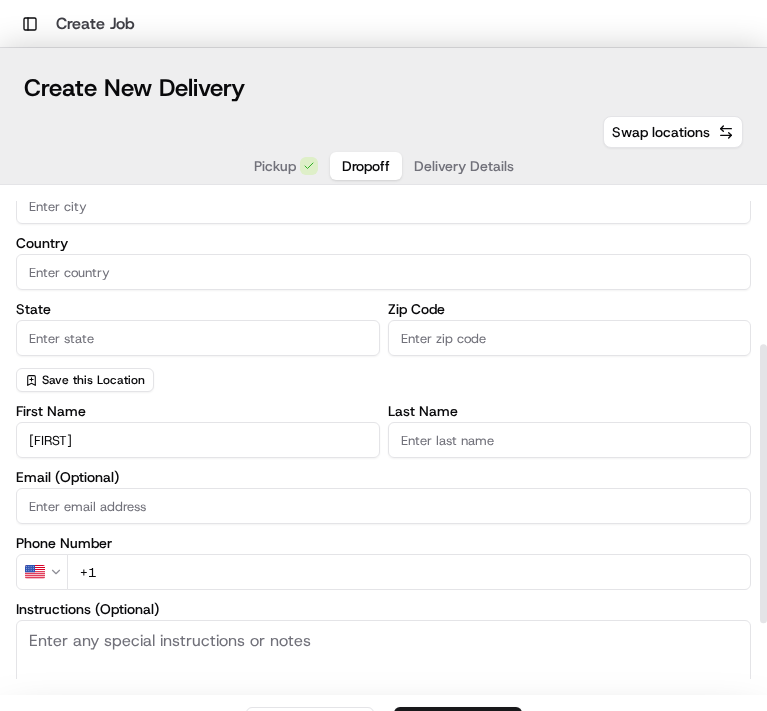 type on "[FIRST]" 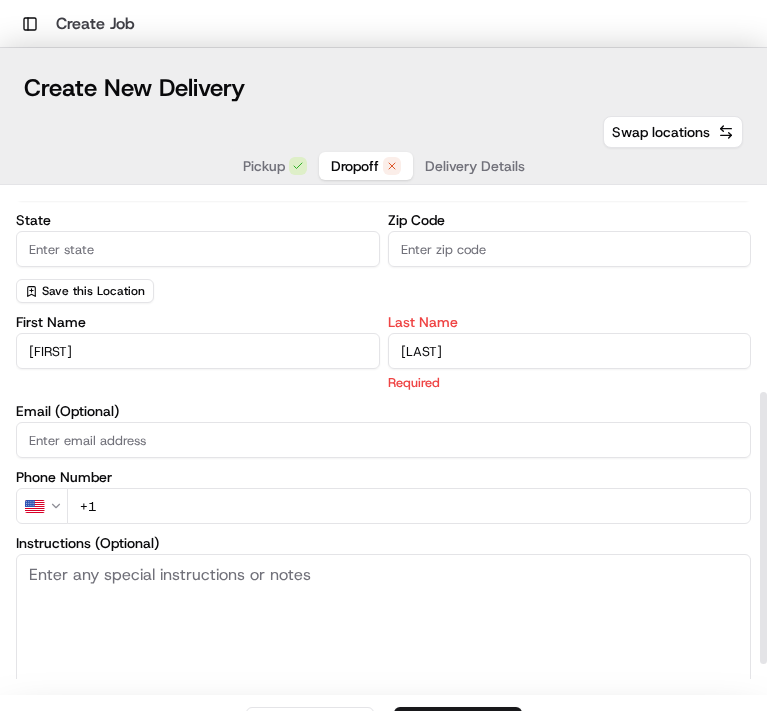 scroll, scrollTop: 366, scrollLeft: 0, axis: vertical 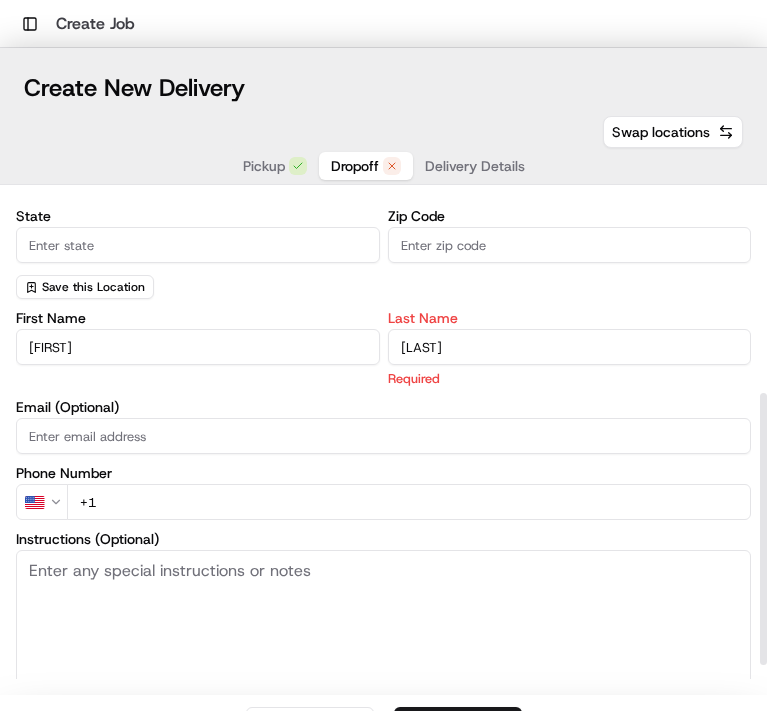 type on "[LAST]" 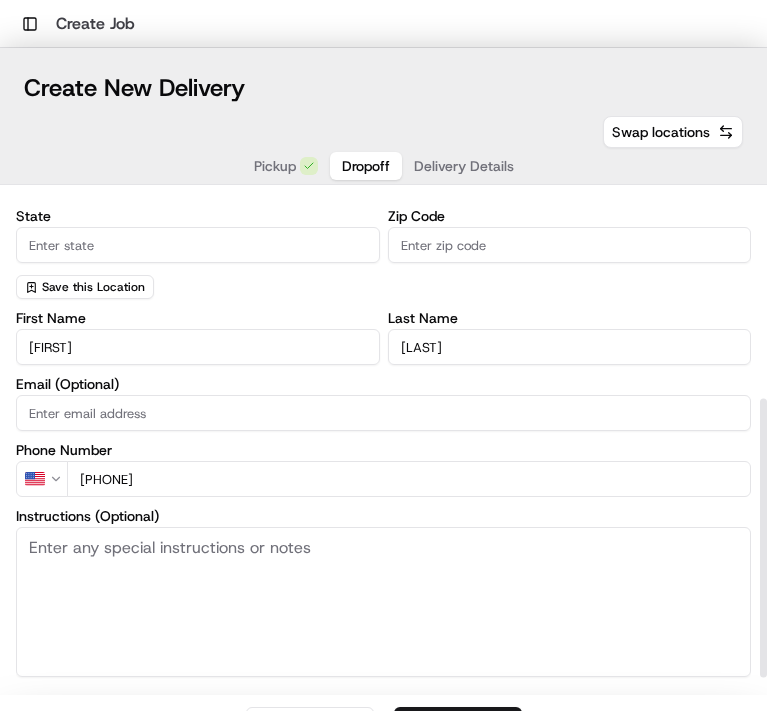 type on "[PHONE]" 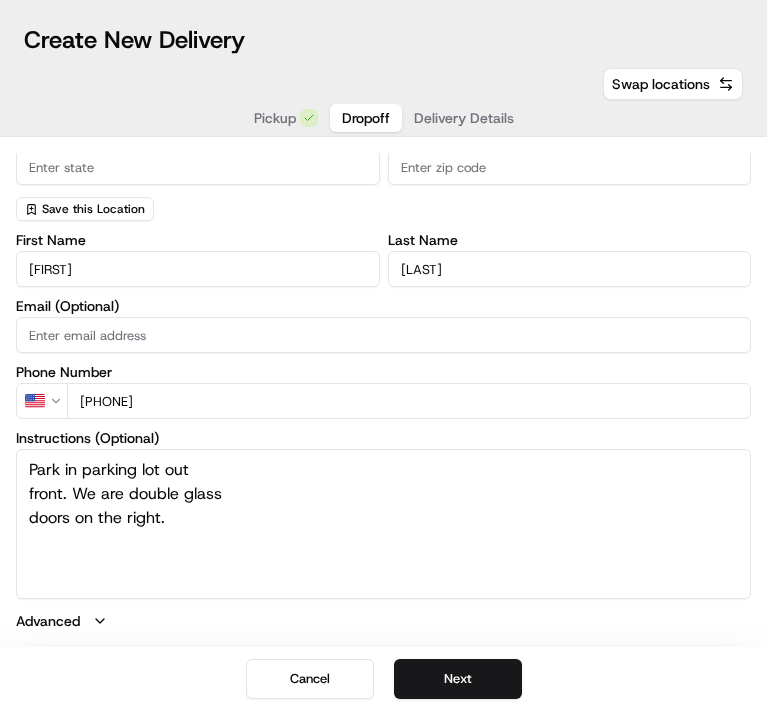 scroll, scrollTop: 0, scrollLeft: 0, axis: both 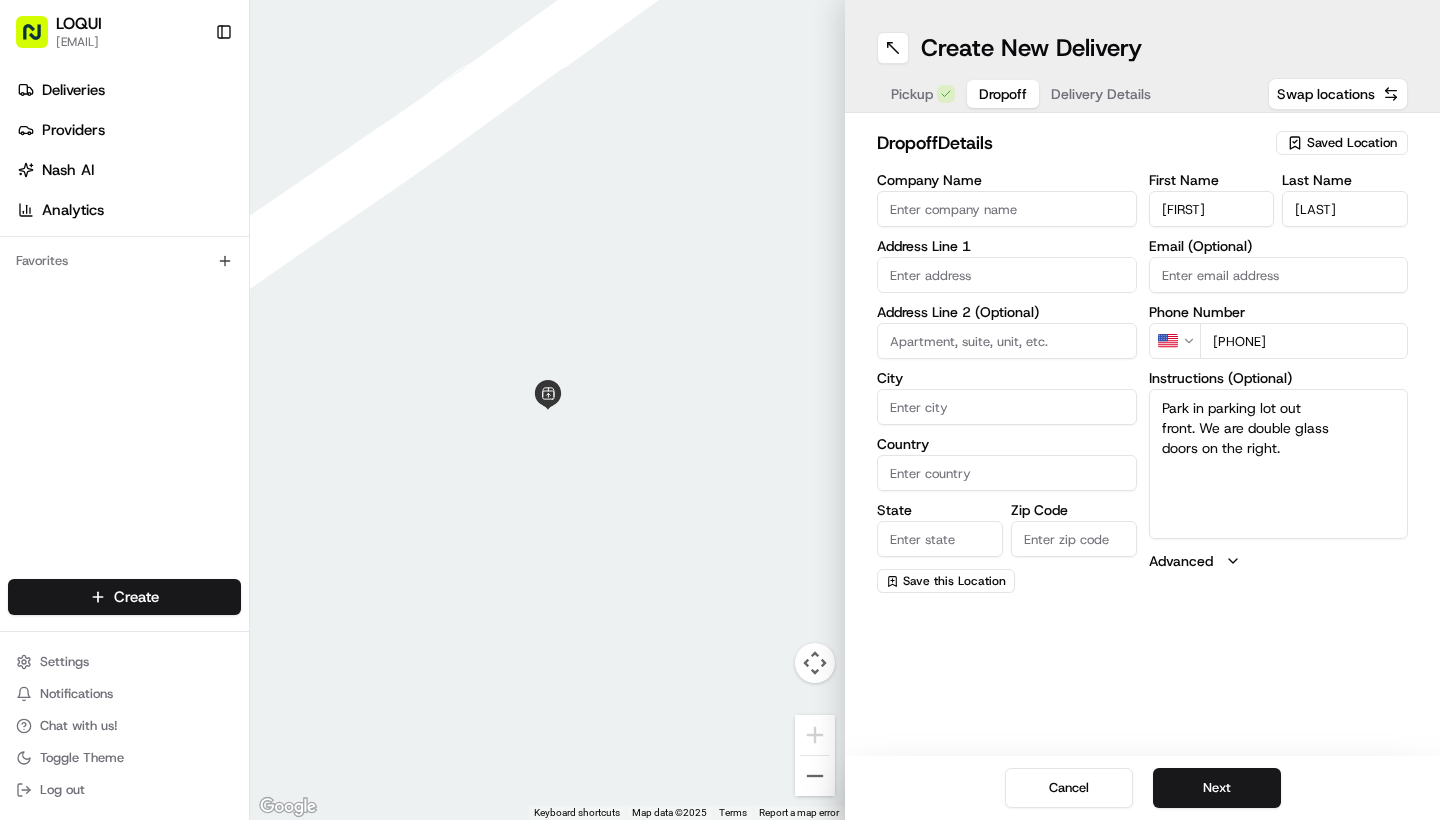 type on "Park in parking lot out
front. We are double glass
doors on the right." 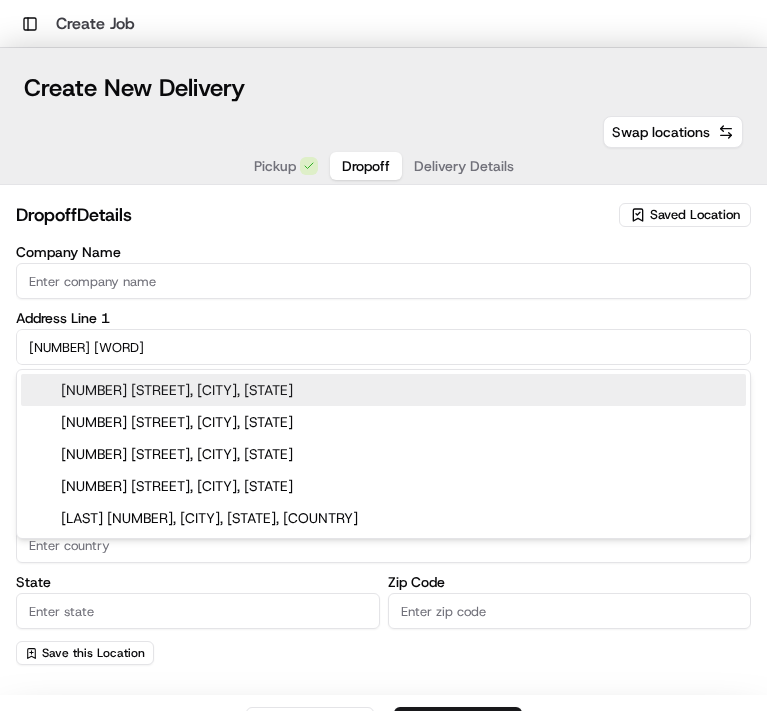 click on "[NUMBER] [STREET], [CITY], [STATE]" at bounding box center [383, 390] 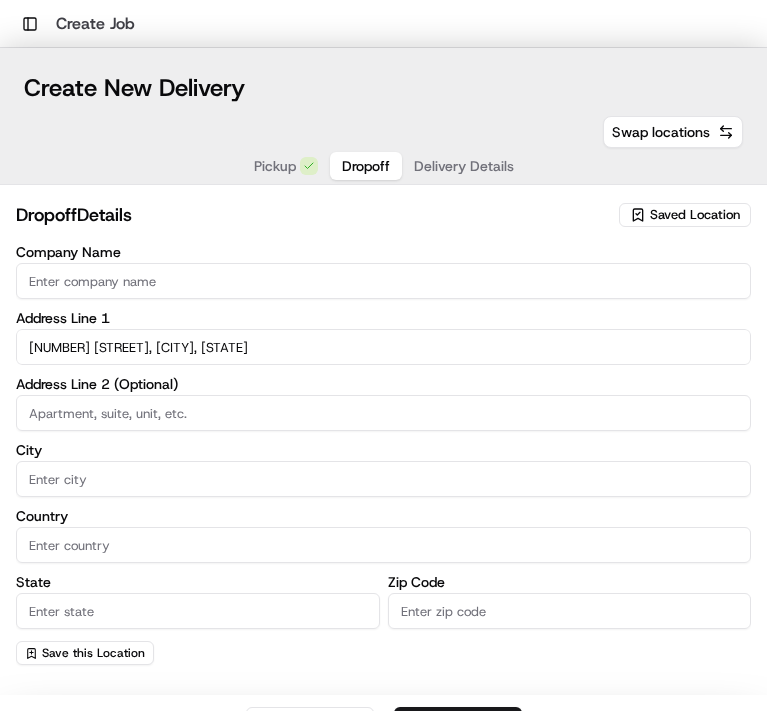 type on "[NUMBER] [STREET], [CITY], [STATE], [COUNTRY]" 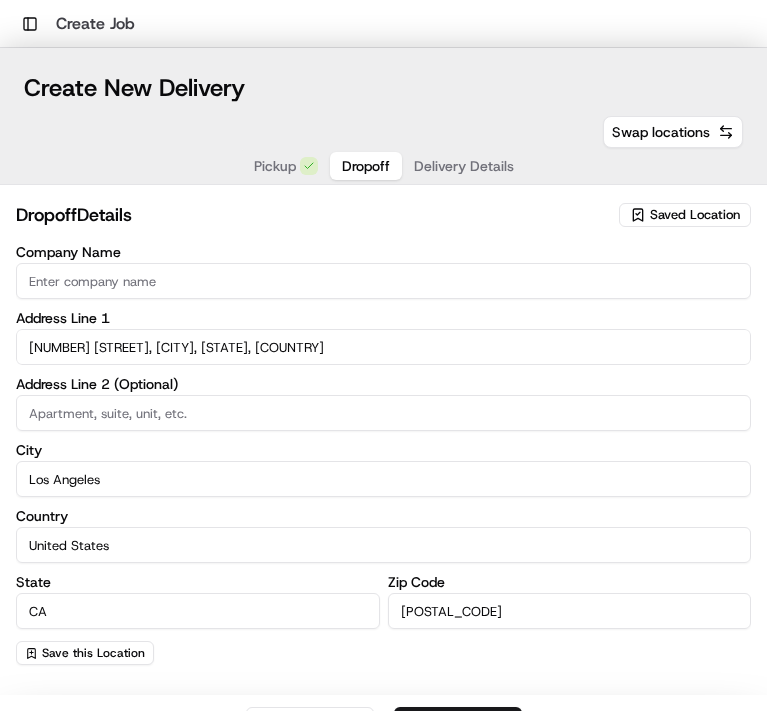 type on "[NUMBER] [STREET]" 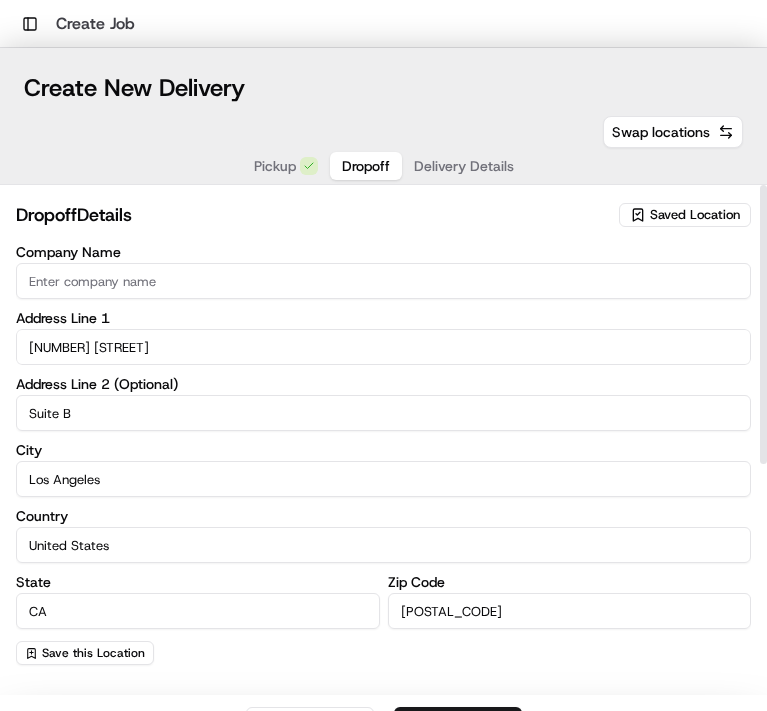 scroll, scrollTop: 0, scrollLeft: 0, axis: both 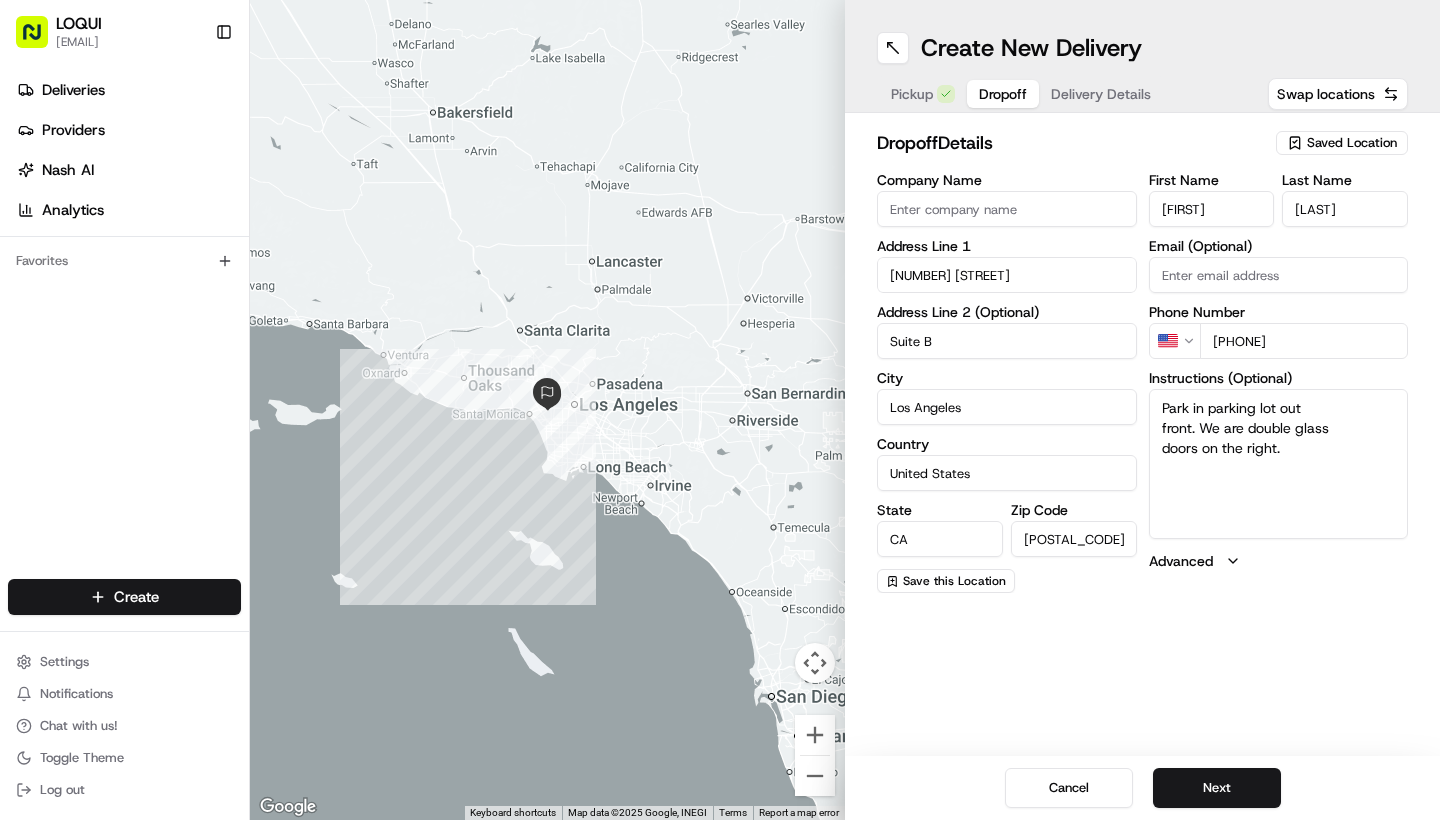 type on "Suite B" 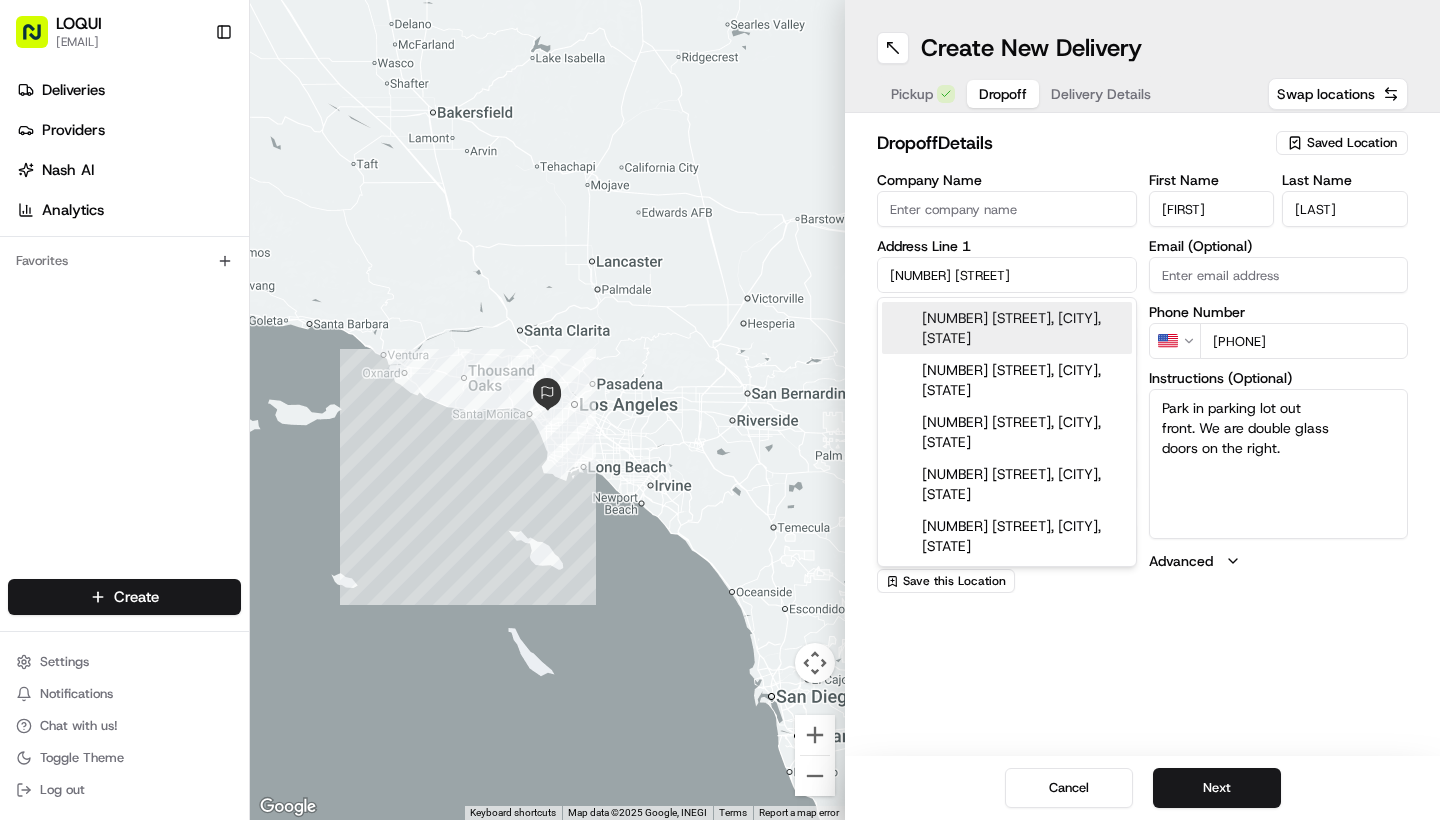 click at bounding box center [547, 410] 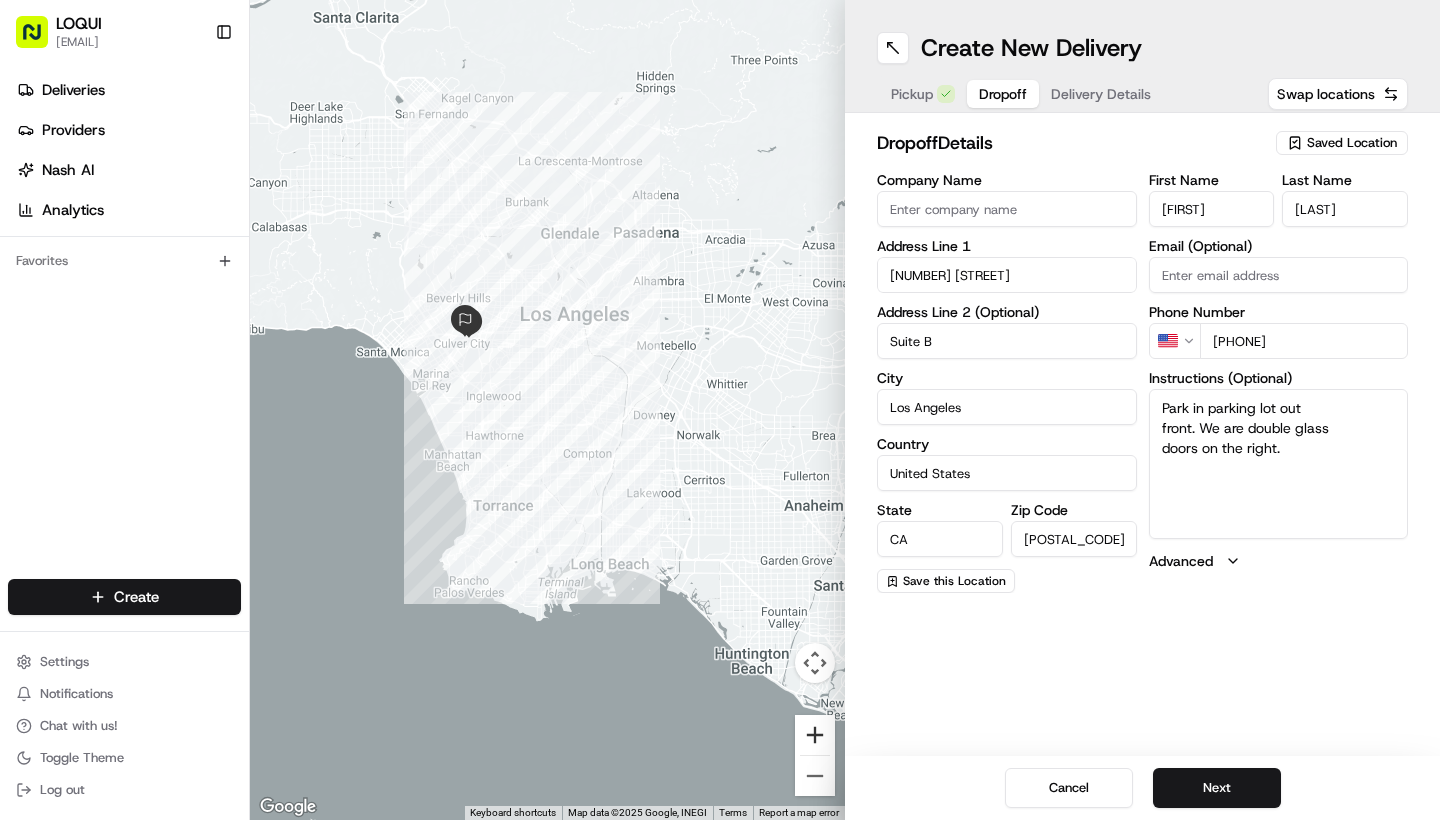 click at bounding box center [815, 735] 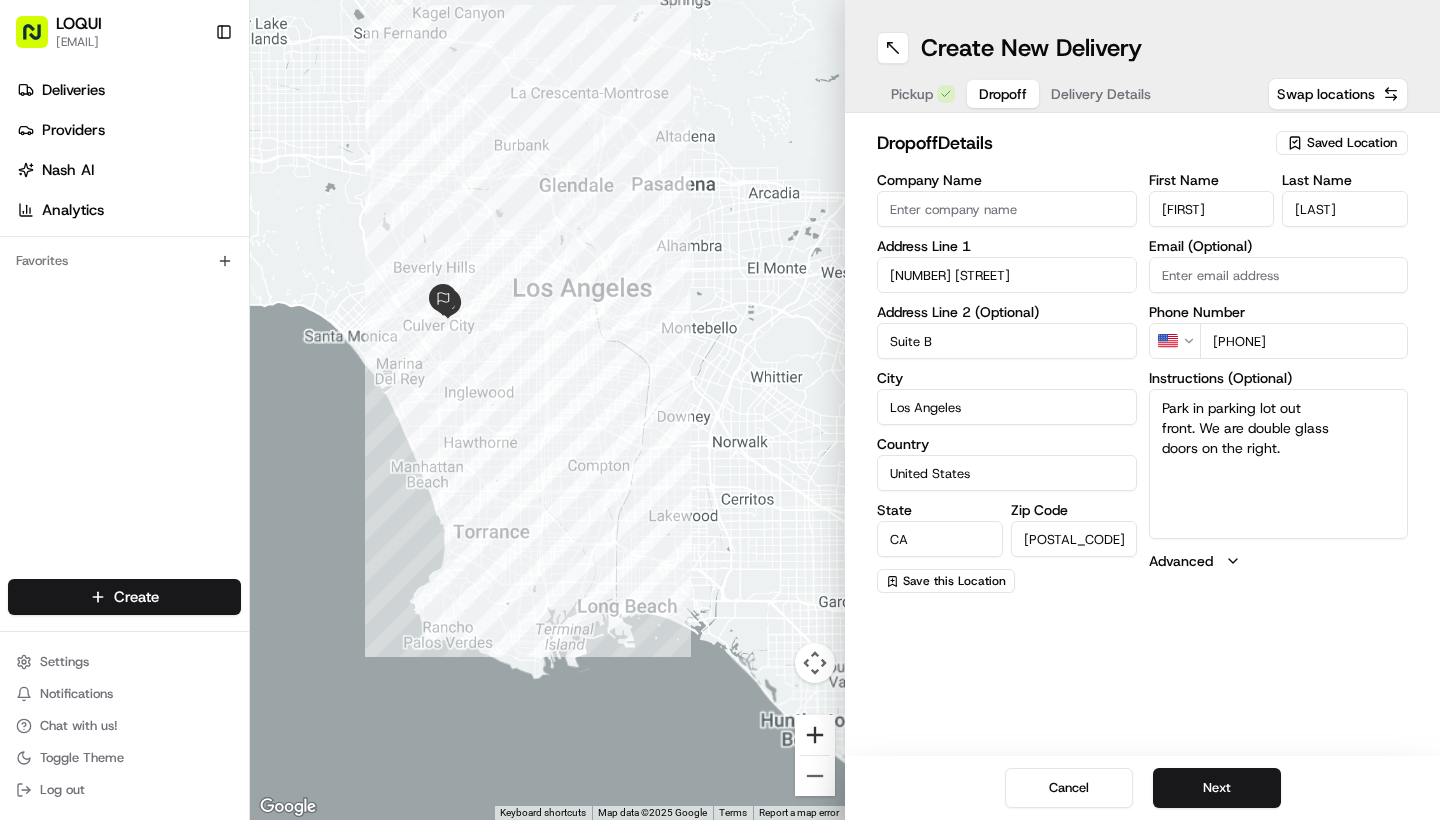 click at bounding box center [815, 735] 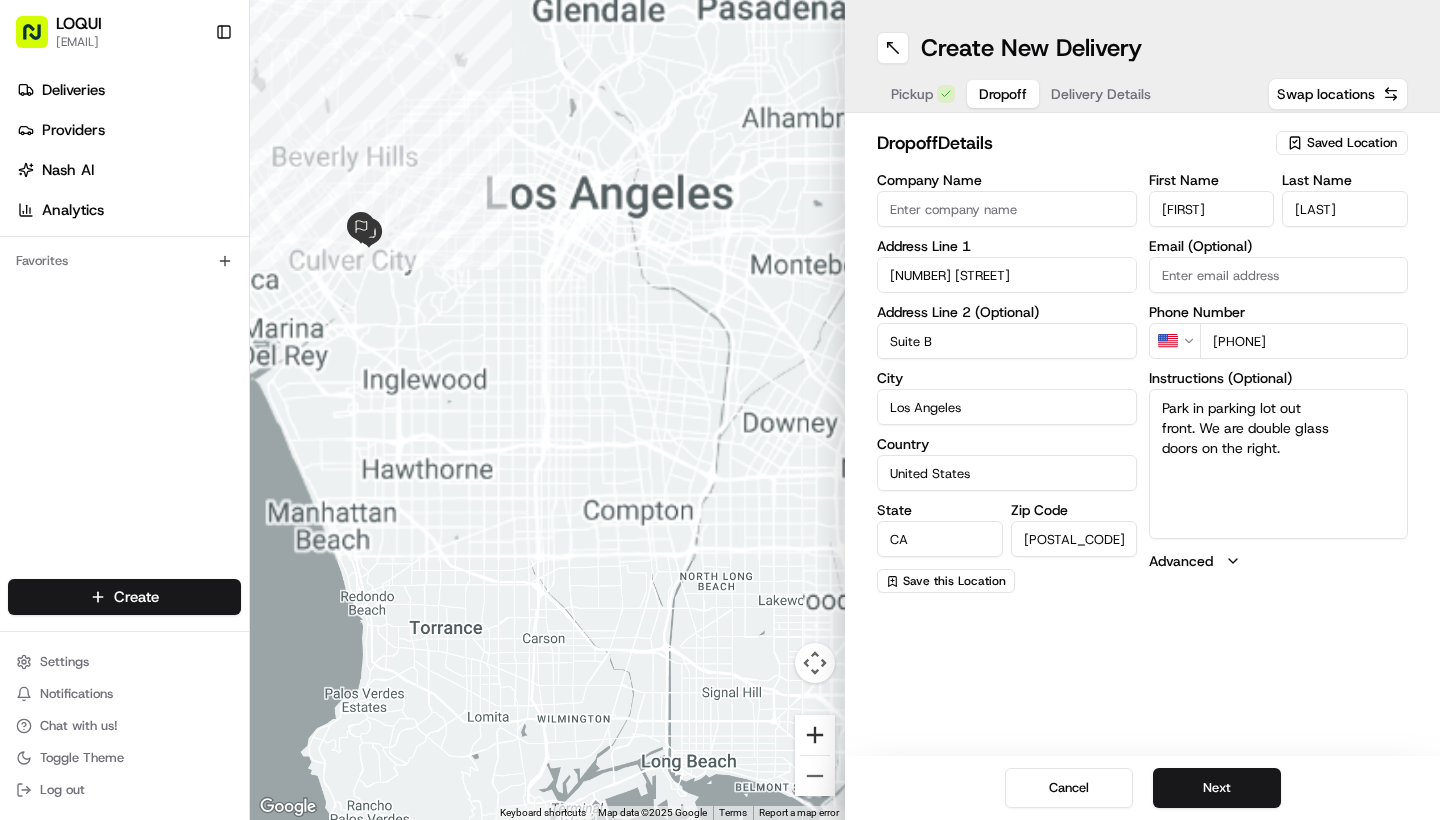 click at bounding box center (815, 735) 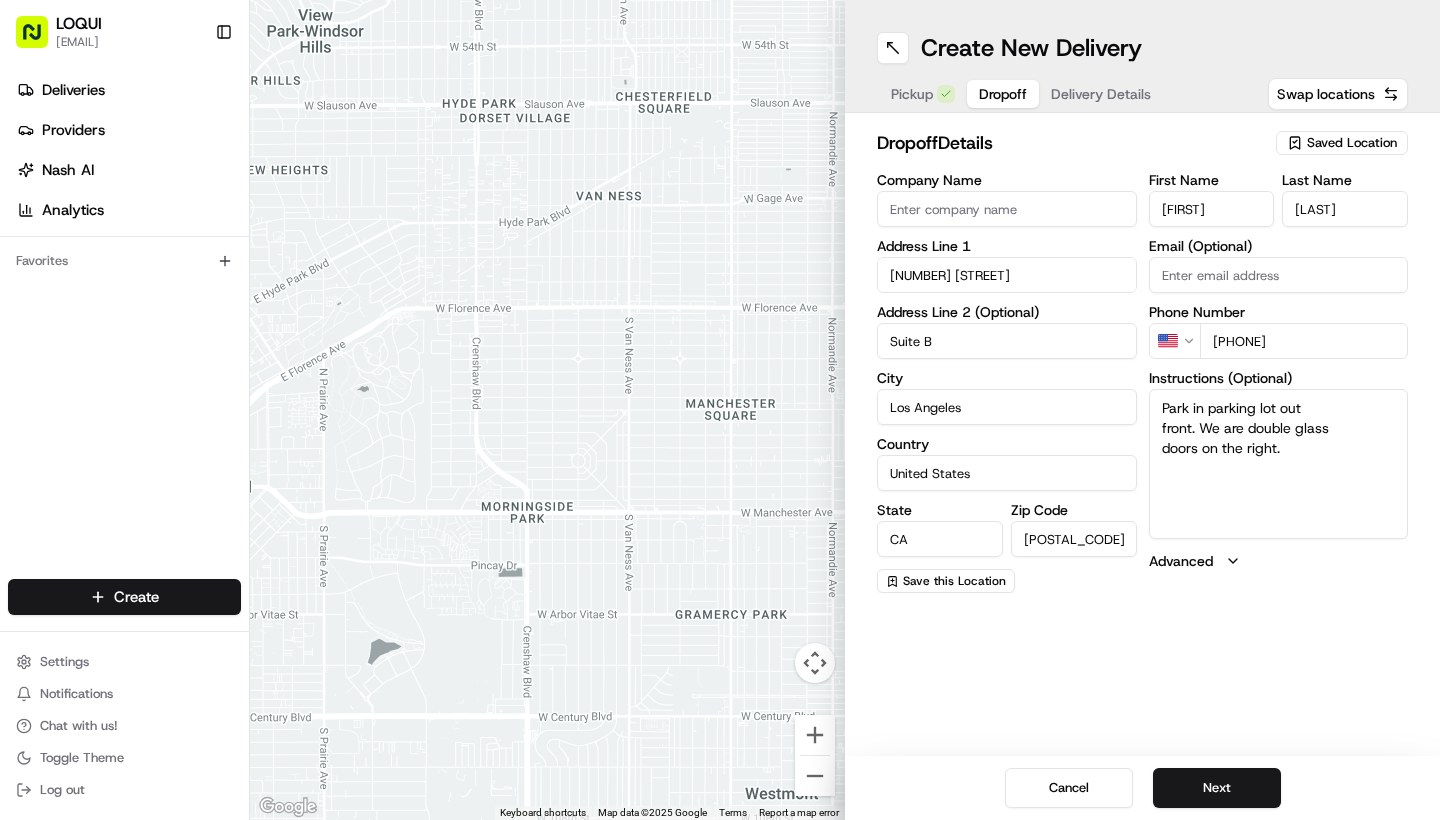 drag, startPoint x: 438, startPoint y: 357, endPoint x: 976, endPoint y: 658, distance: 616.4779 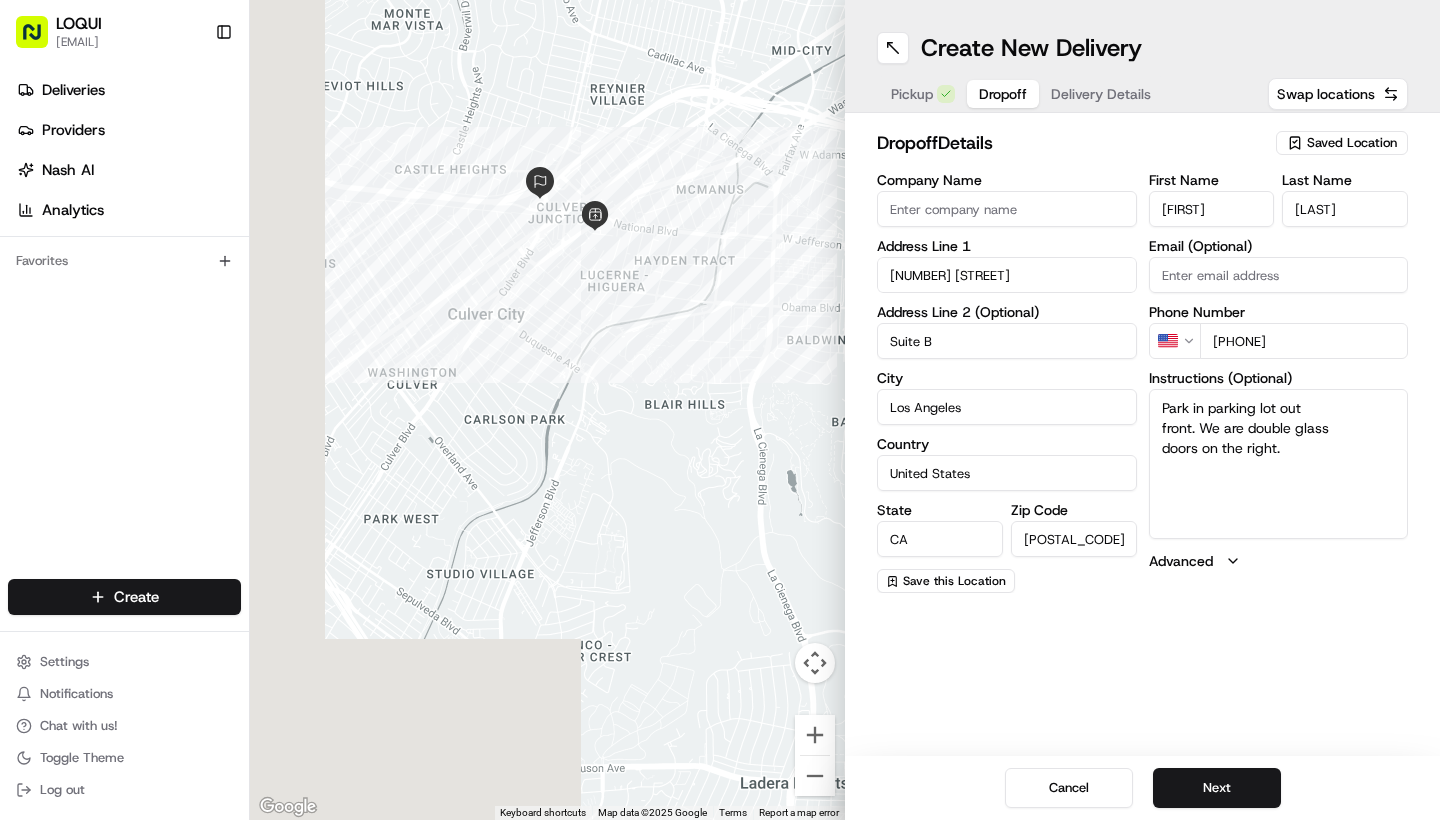 drag, startPoint x: 314, startPoint y: 143, endPoint x: 1114, endPoint y: 819, distance: 1047.3662 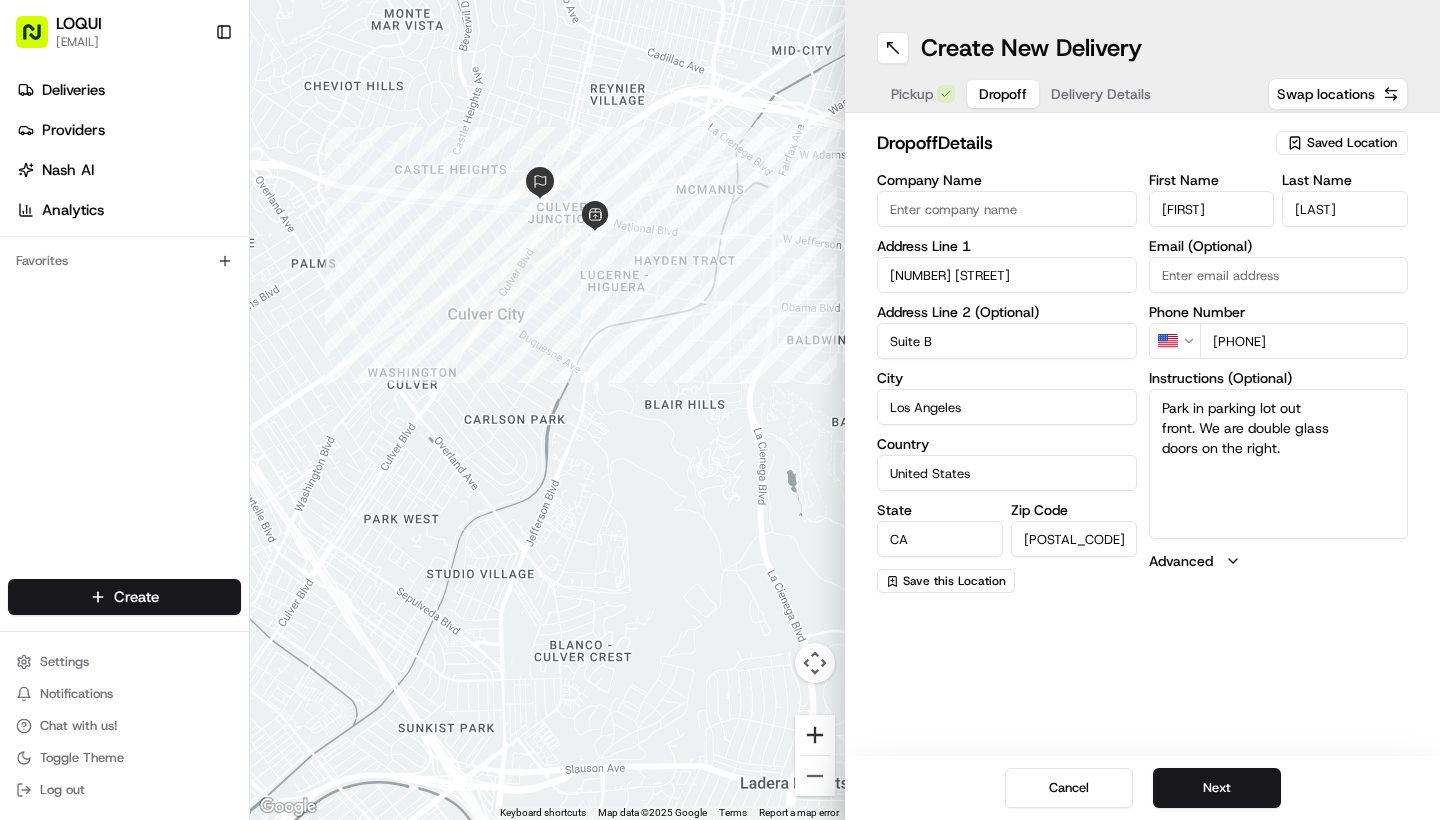 click at bounding box center (815, 735) 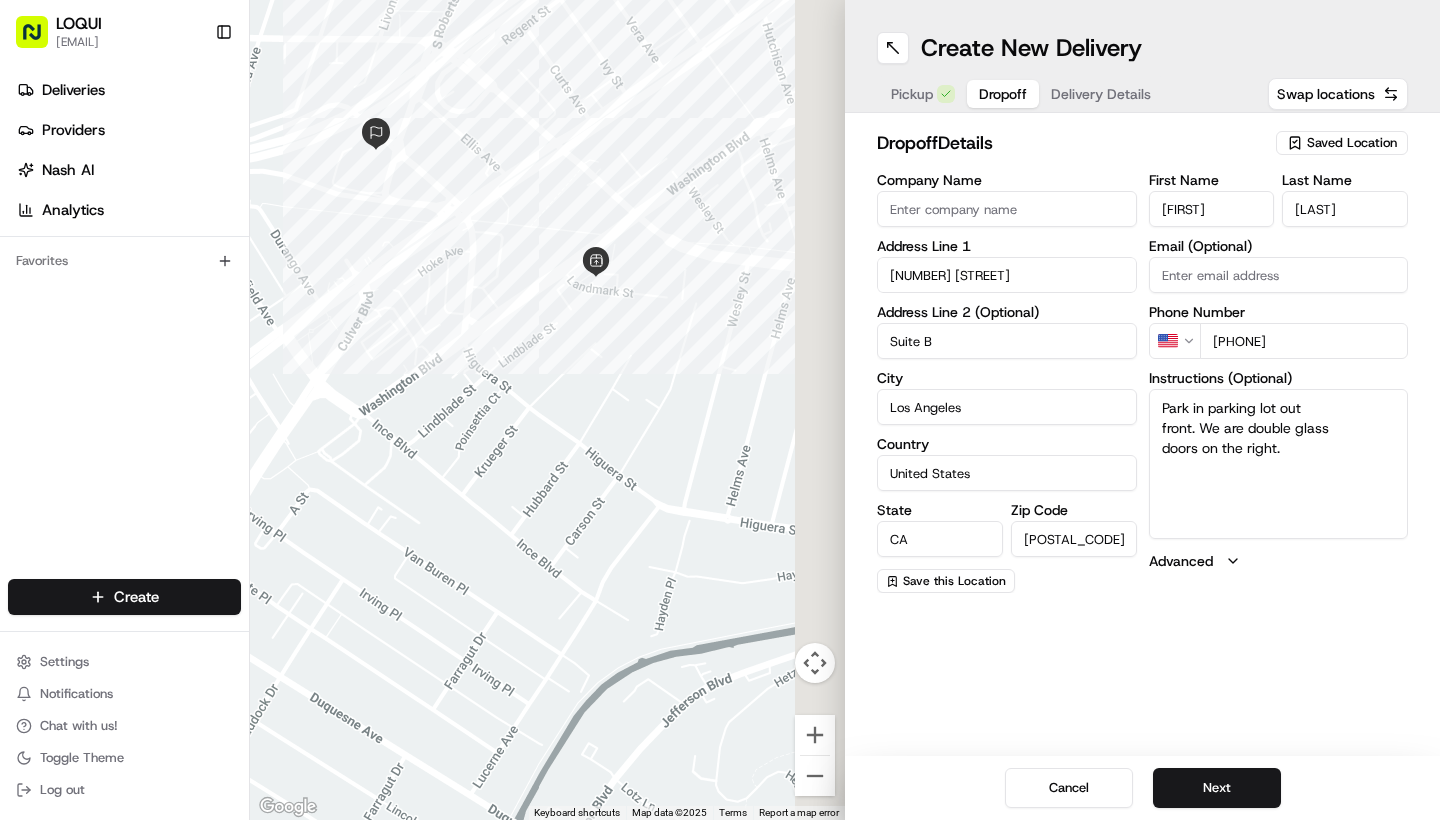drag, startPoint x: 682, startPoint y: 228, endPoint x: 540, endPoint y: 819, distance: 607.8199 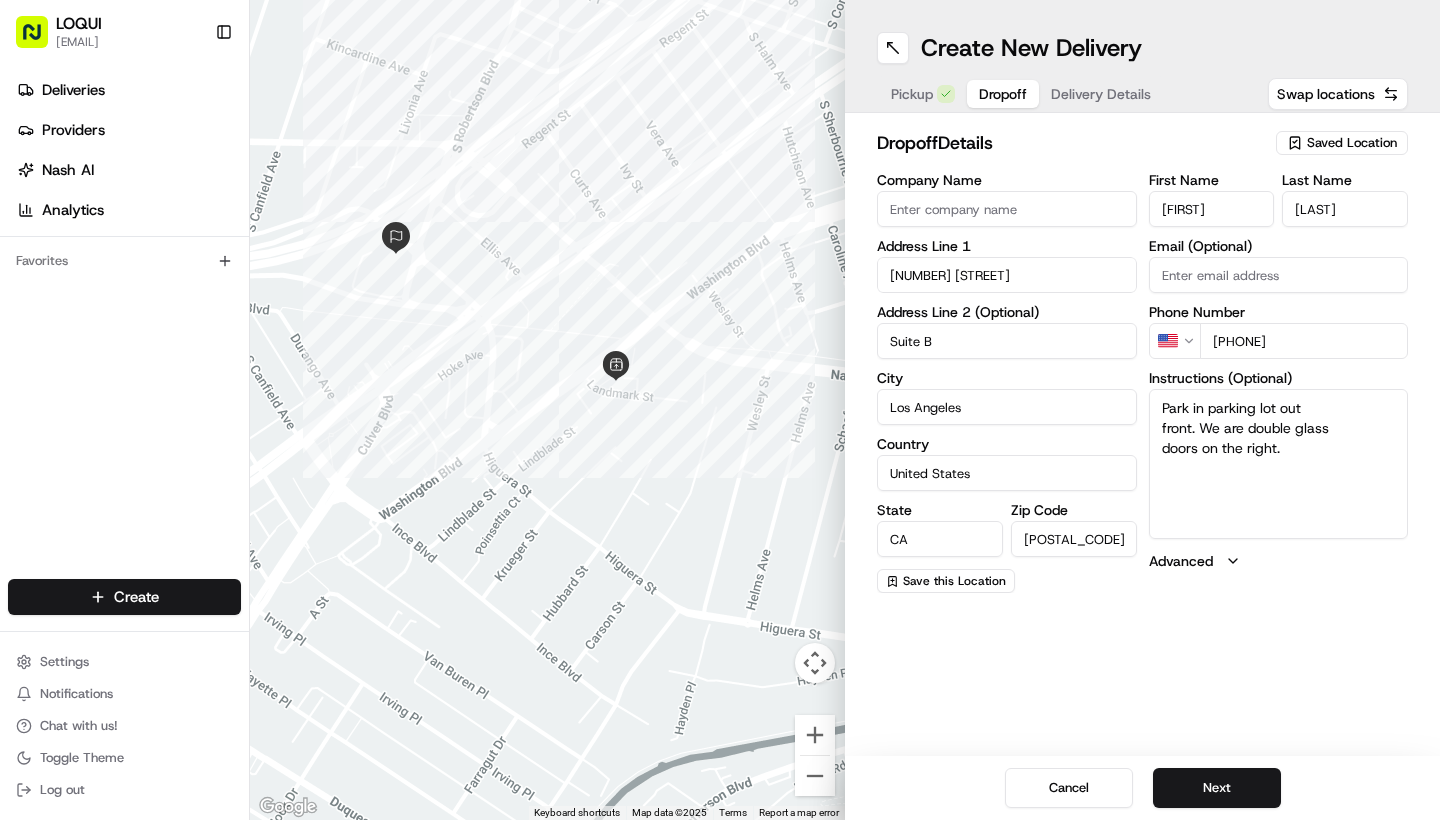 drag, startPoint x: 521, startPoint y: 483, endPoint x: 538, endPoint y: 585, distance: 103.40696 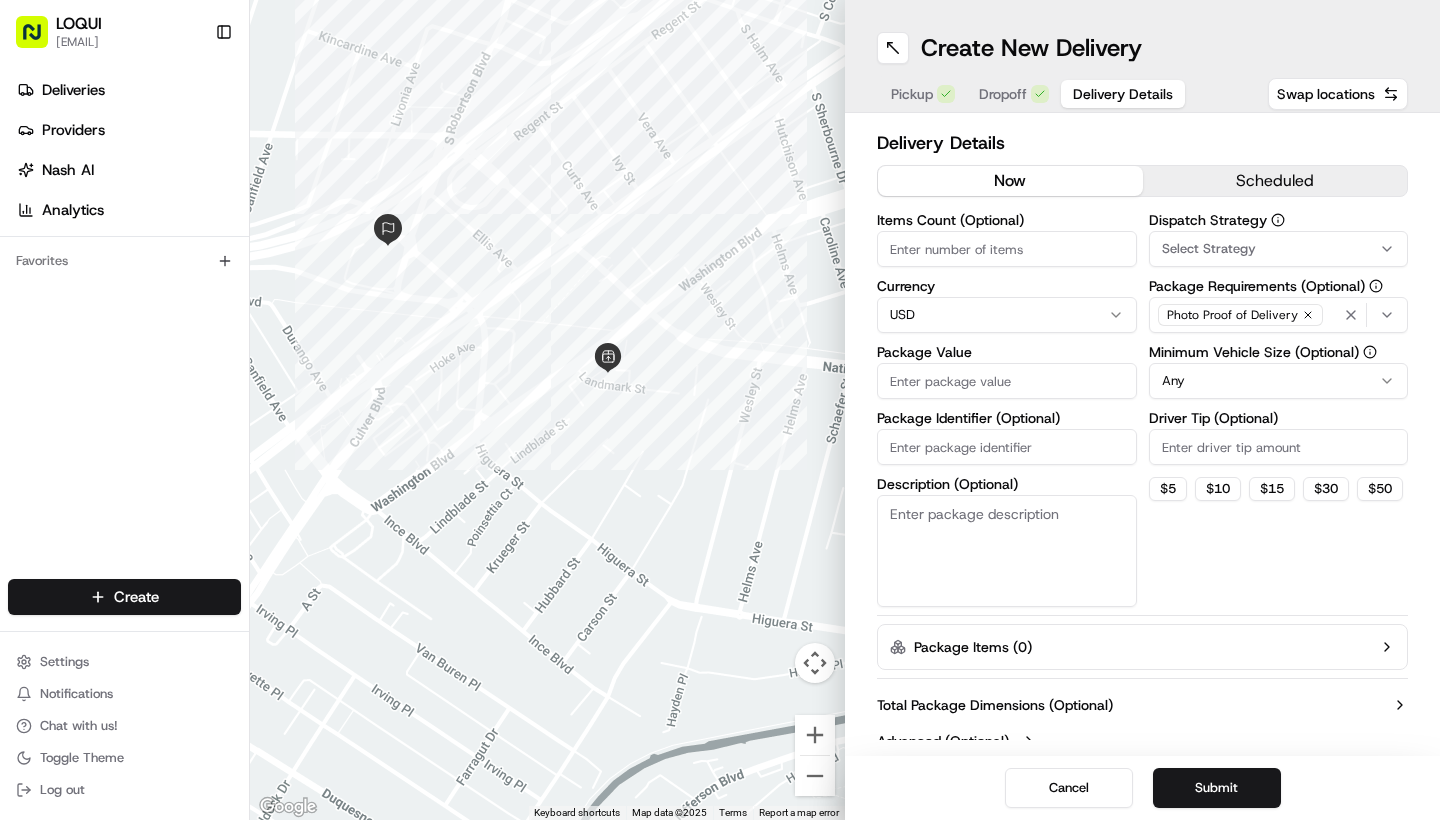 click on "Delivery Details" at bounding box center (1123, 94) 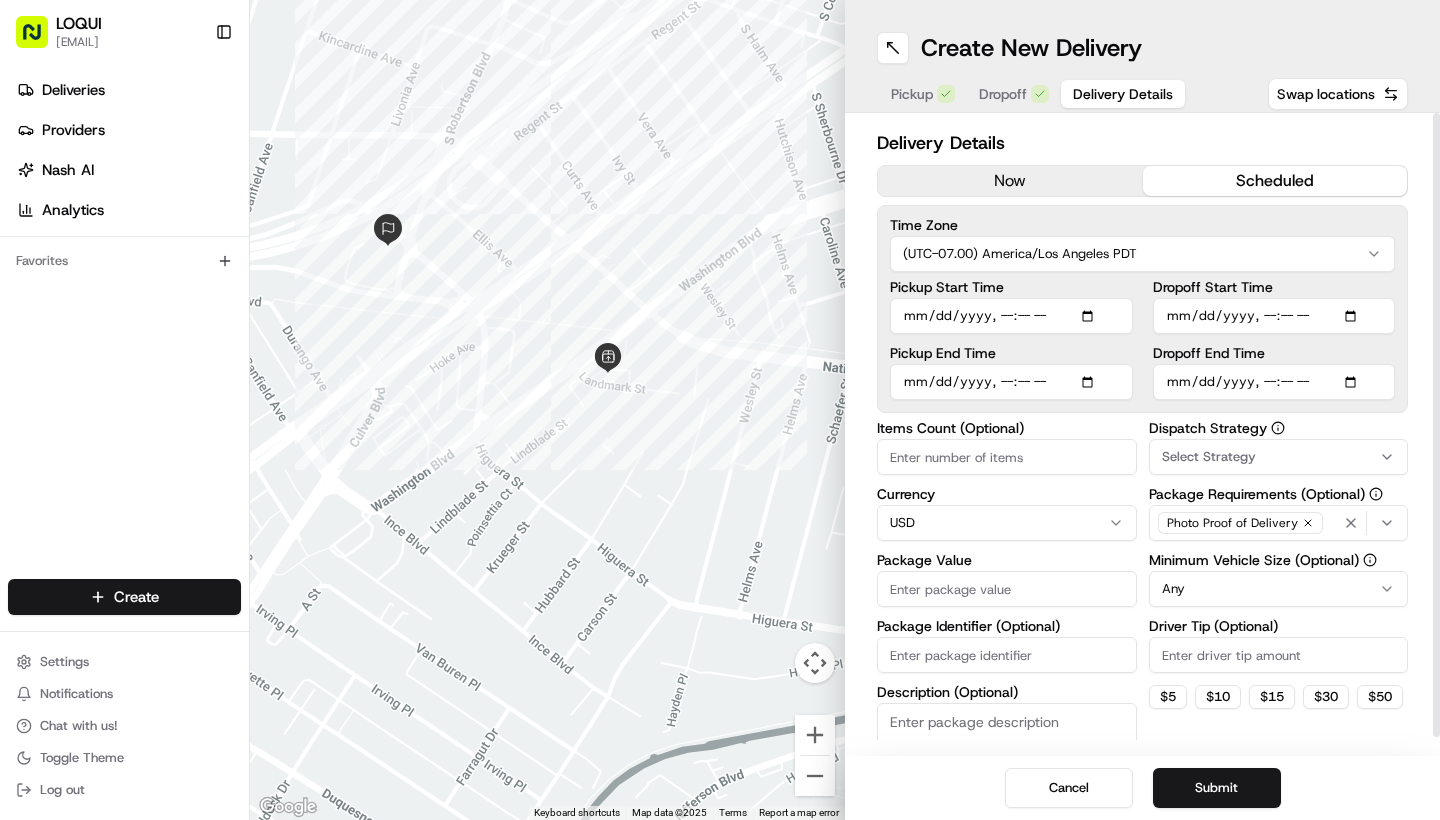 click on "scheduled" at bounding box center (1275, 181) 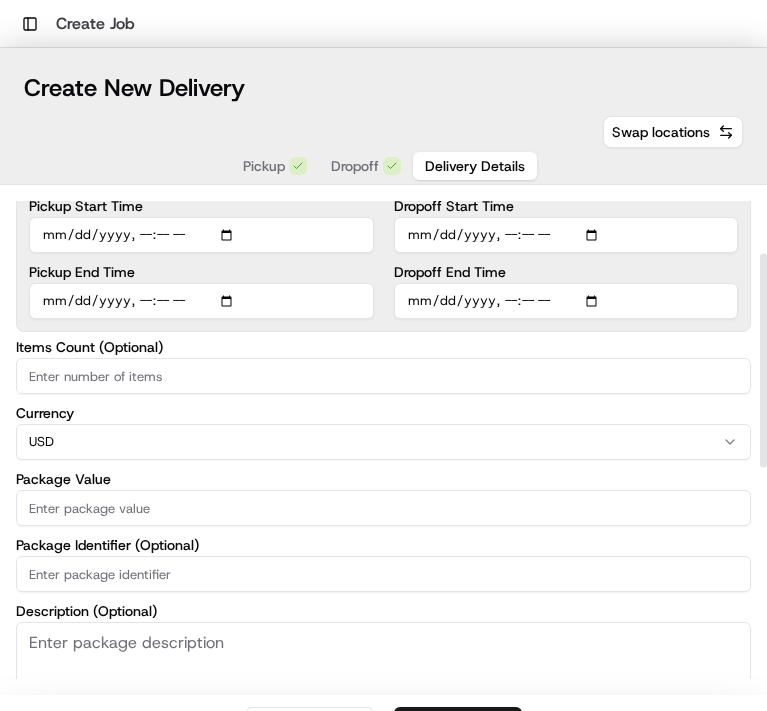 scroll, scrollTop: 281, scrollLeft: 0, axis: vertical 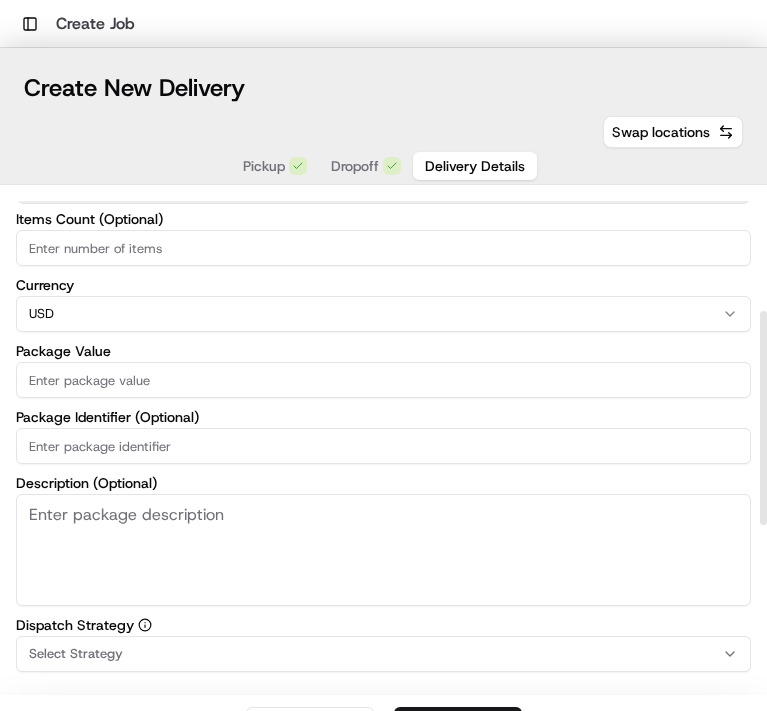click on "Package Value" at bounding box center [383, 380] 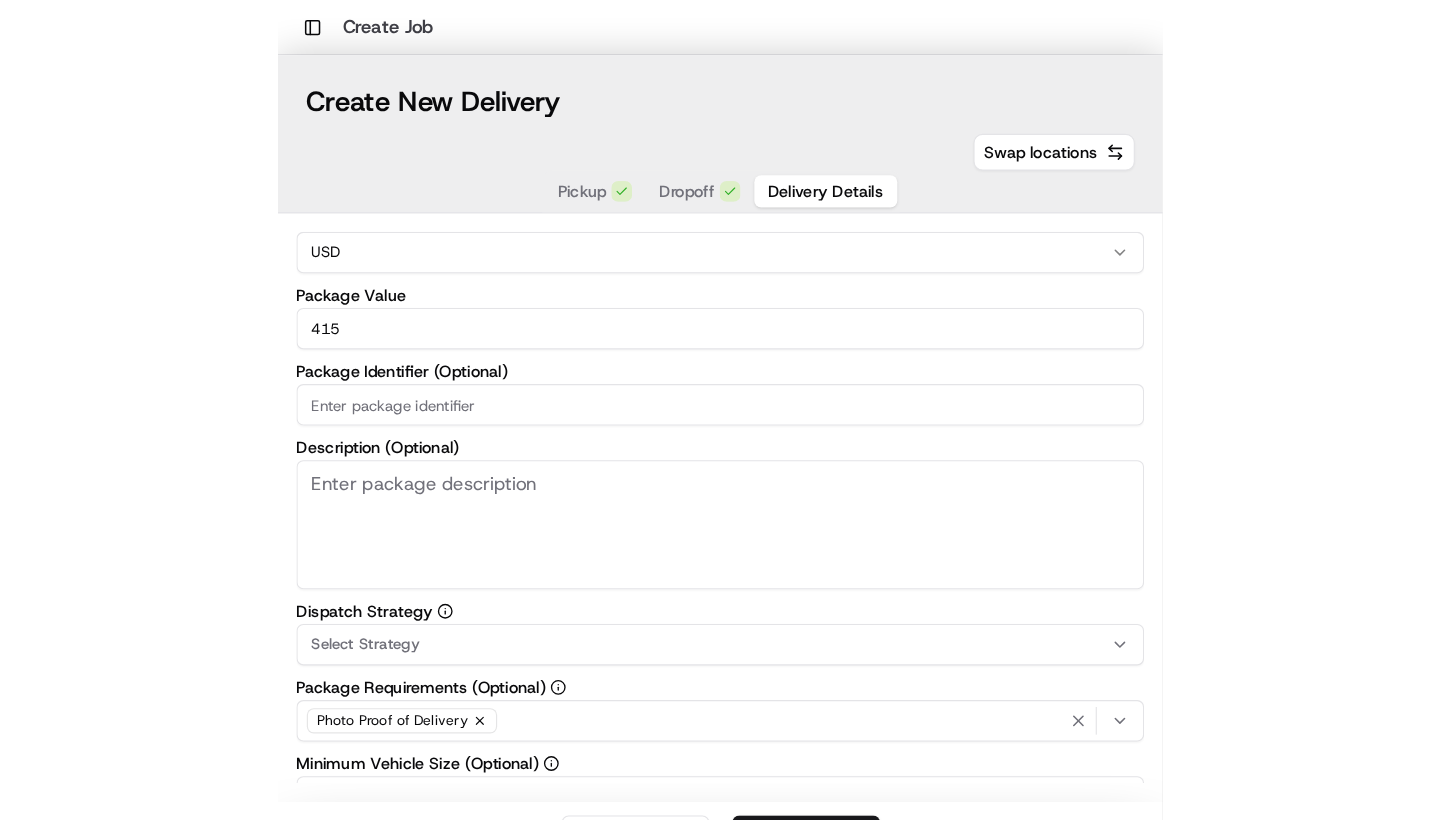 scroll, scrollTop: 227, scrollLeft: 0, axis: vertical 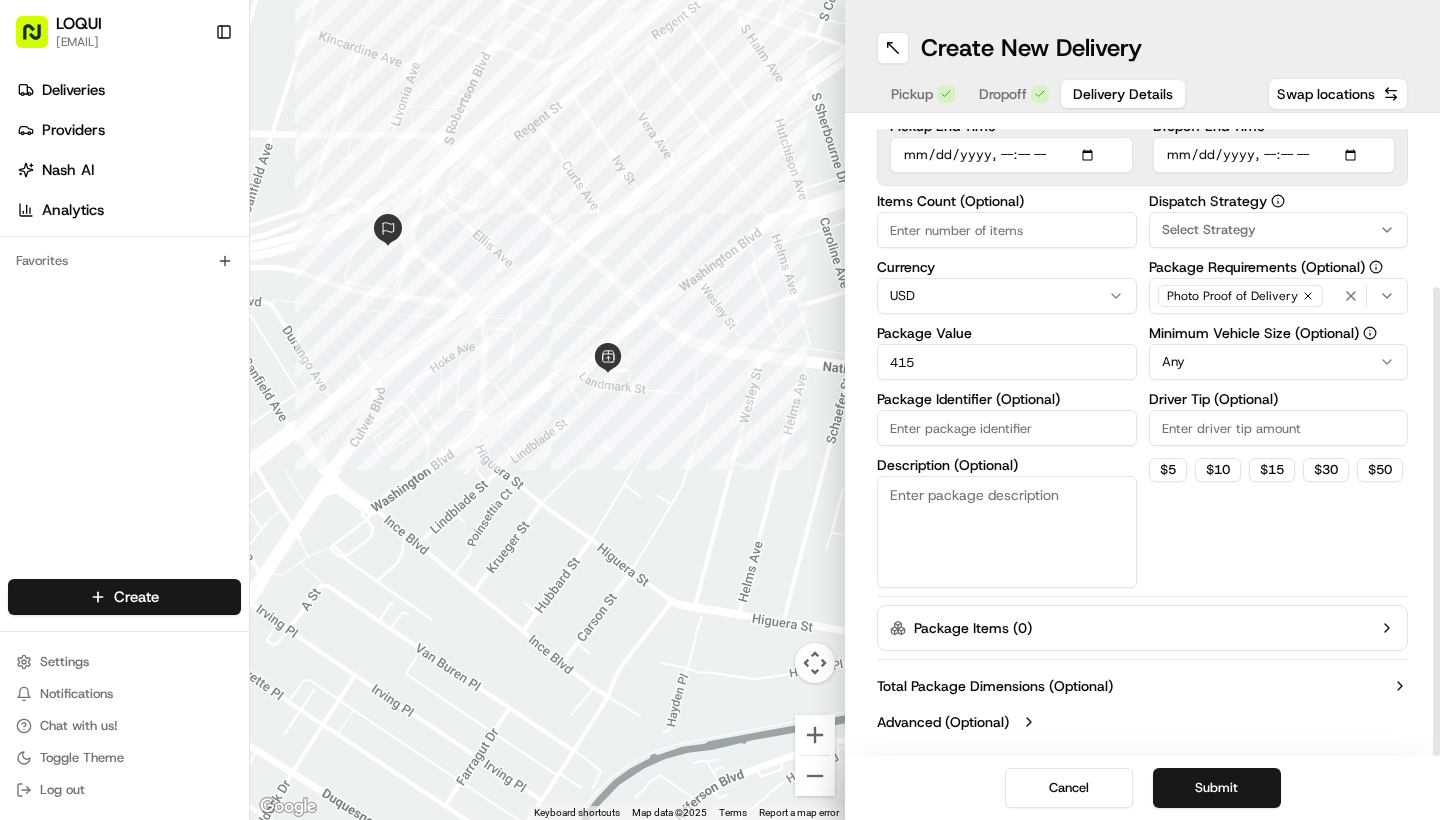 type on "415" 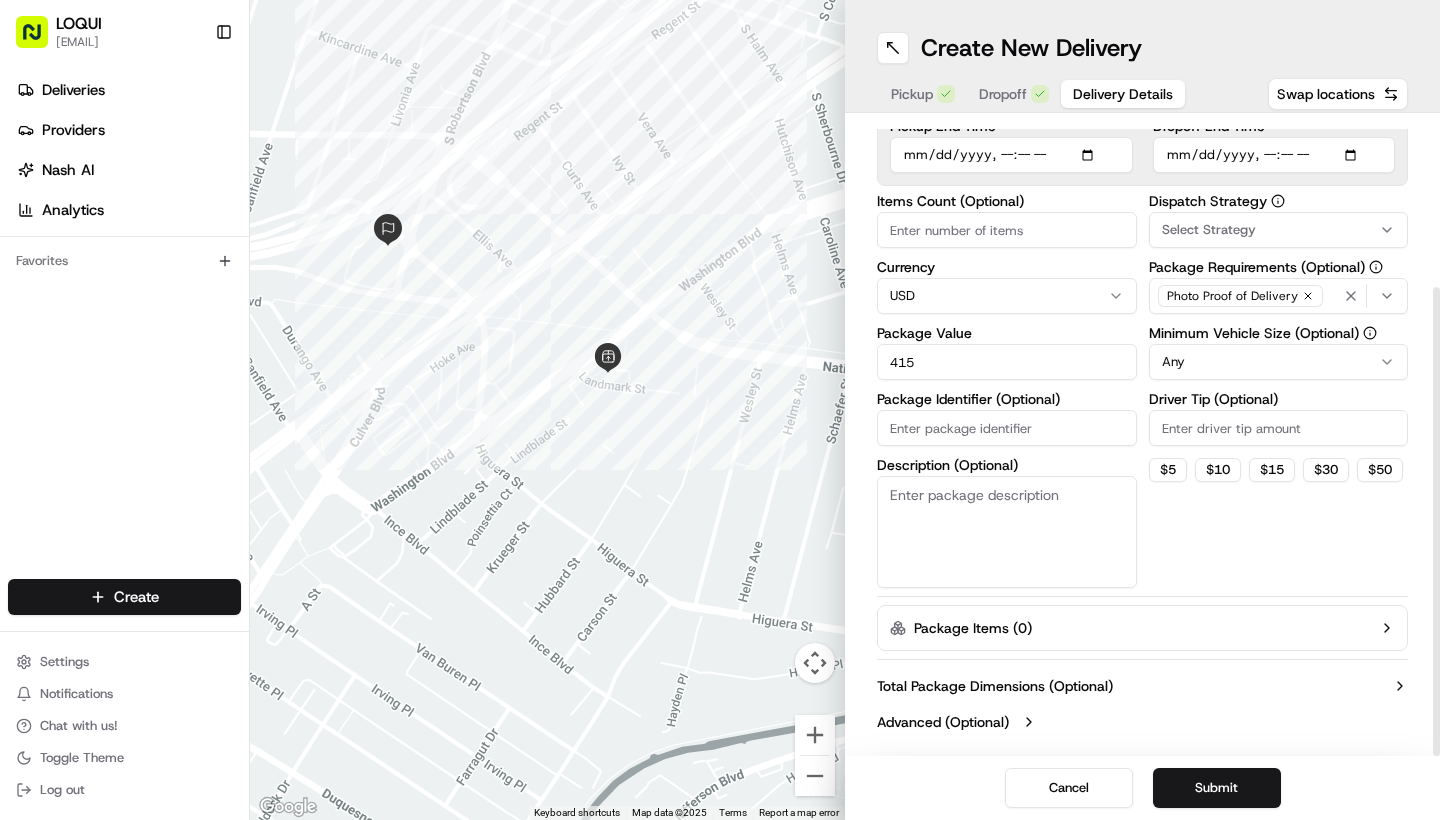 click on "Driver Tip (Optional)" at bounding box center (1279, 428) 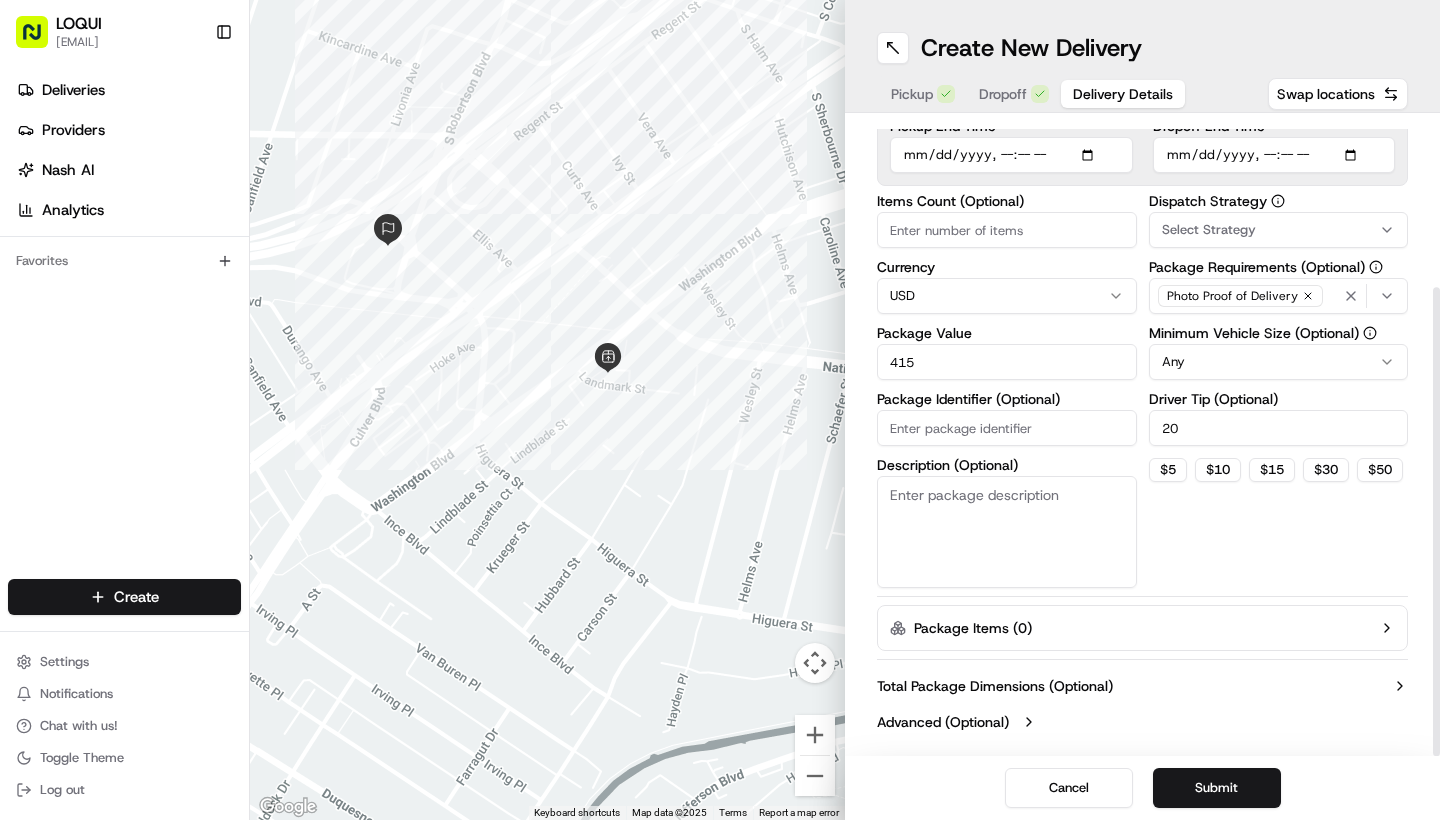type on "20" 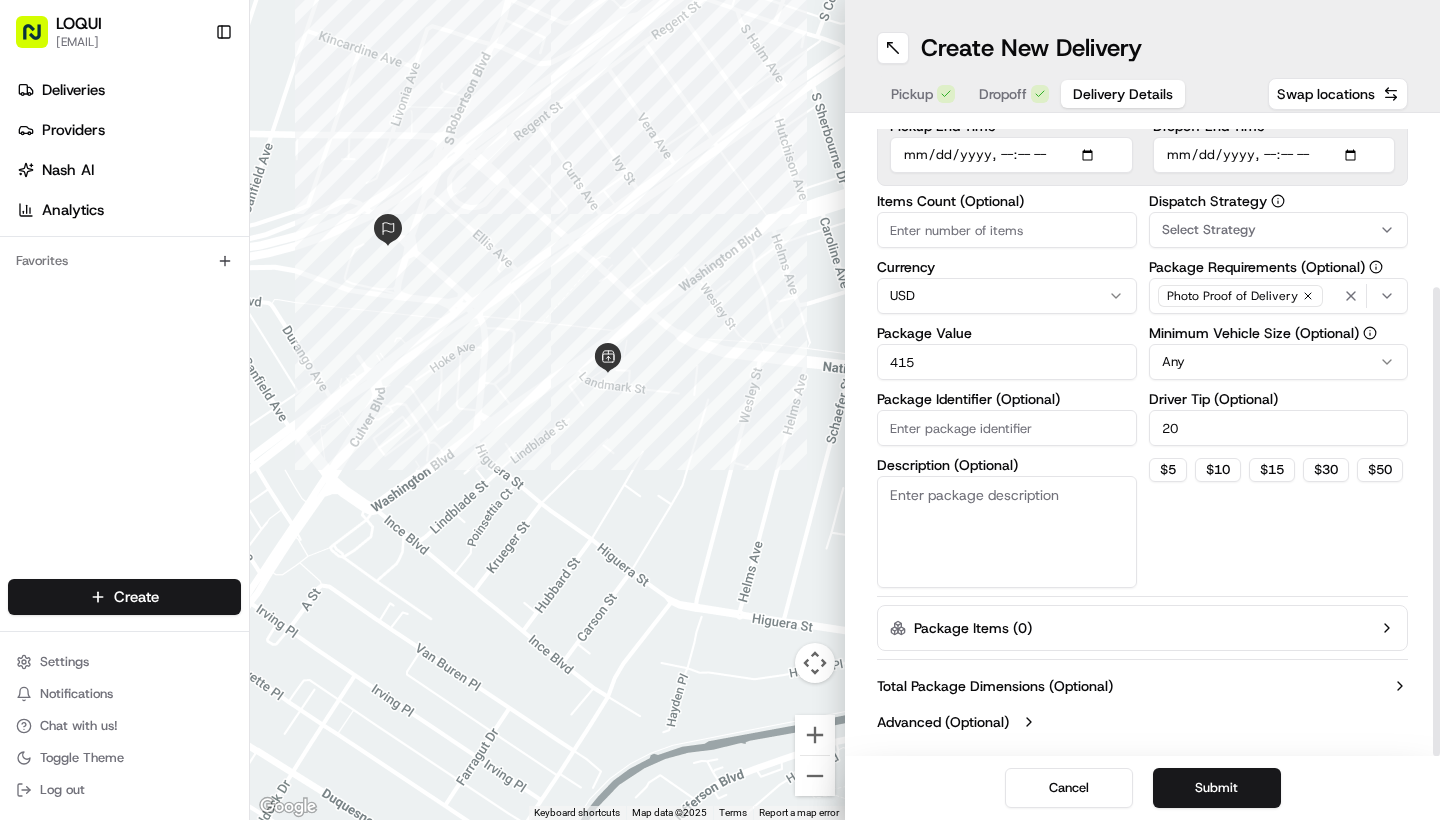 click on "Dispatch Strategy Select Strategy Package Requirements (Optional) Photo Proof of Delivery Minimum Vehicle Size (Optional) Any Driver Tip (Optional) 20 $ 5 $ 10 $ 15 $ 30 $ 50" at bounding box center [1279, 391] 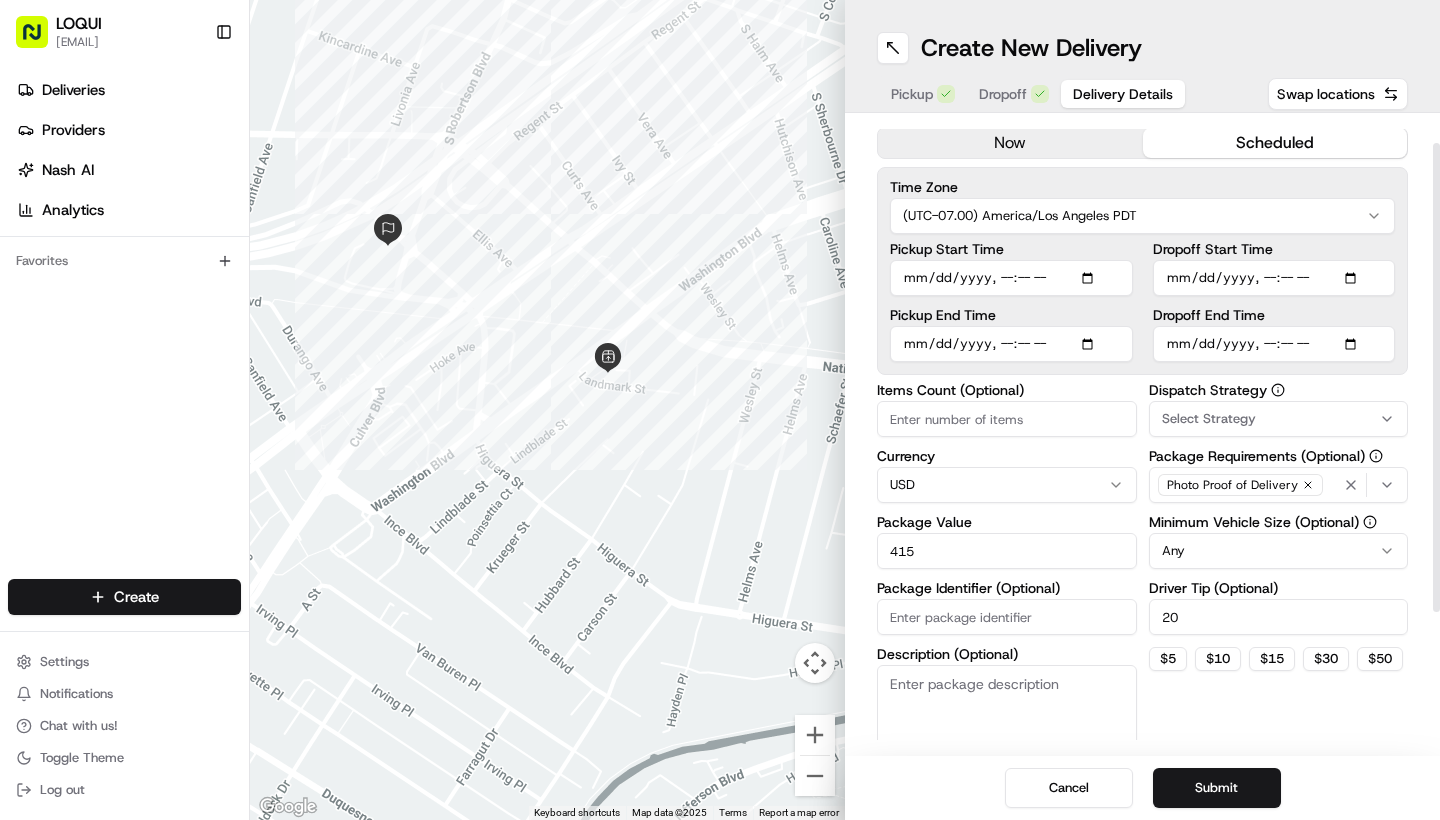 scroll, scrollTop: 36, scrollLeft: 0, axis: vertical 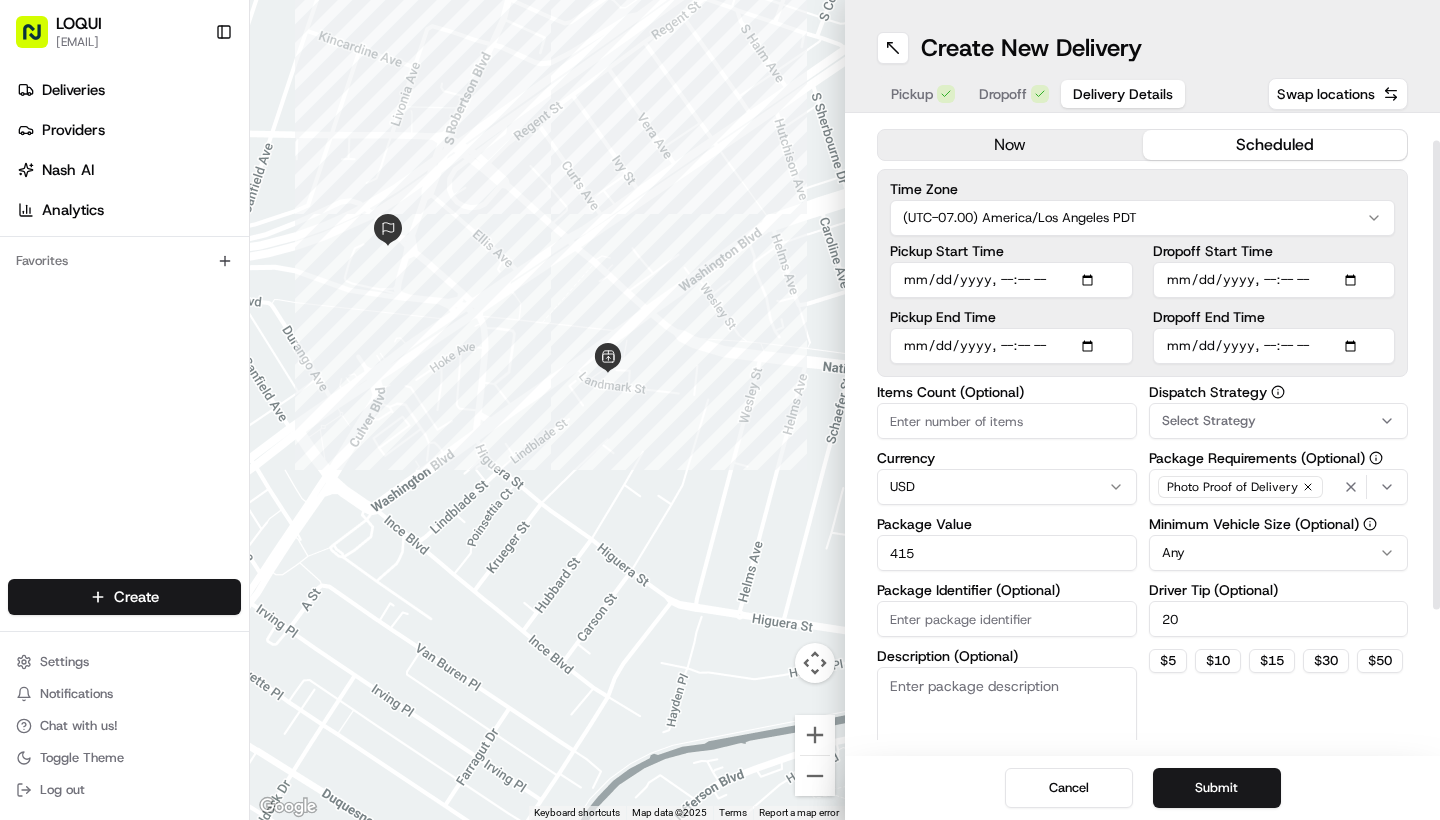 click on "Description (Optional)" at bounding box center [1007, 723] 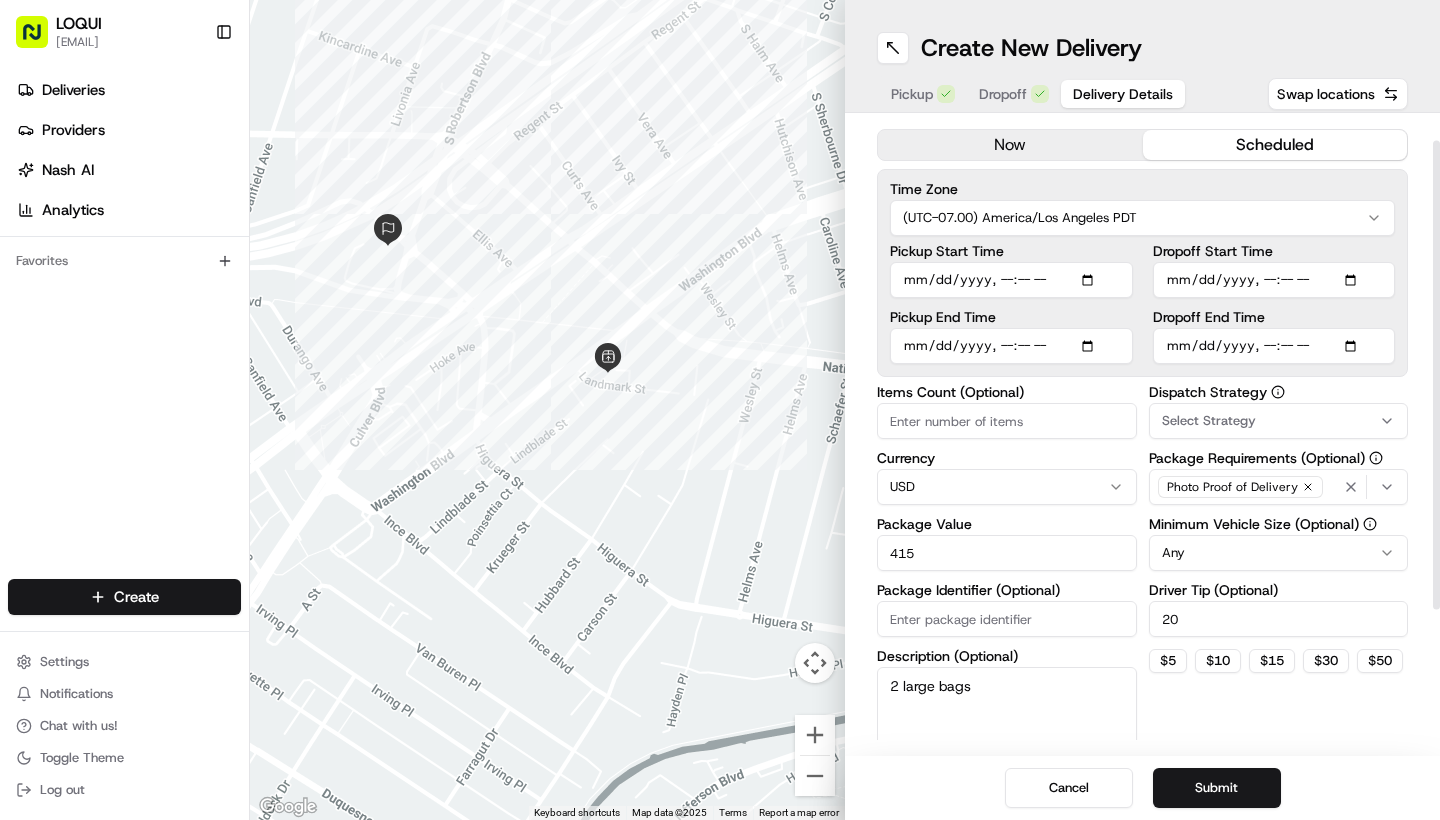type on "2 large bags" 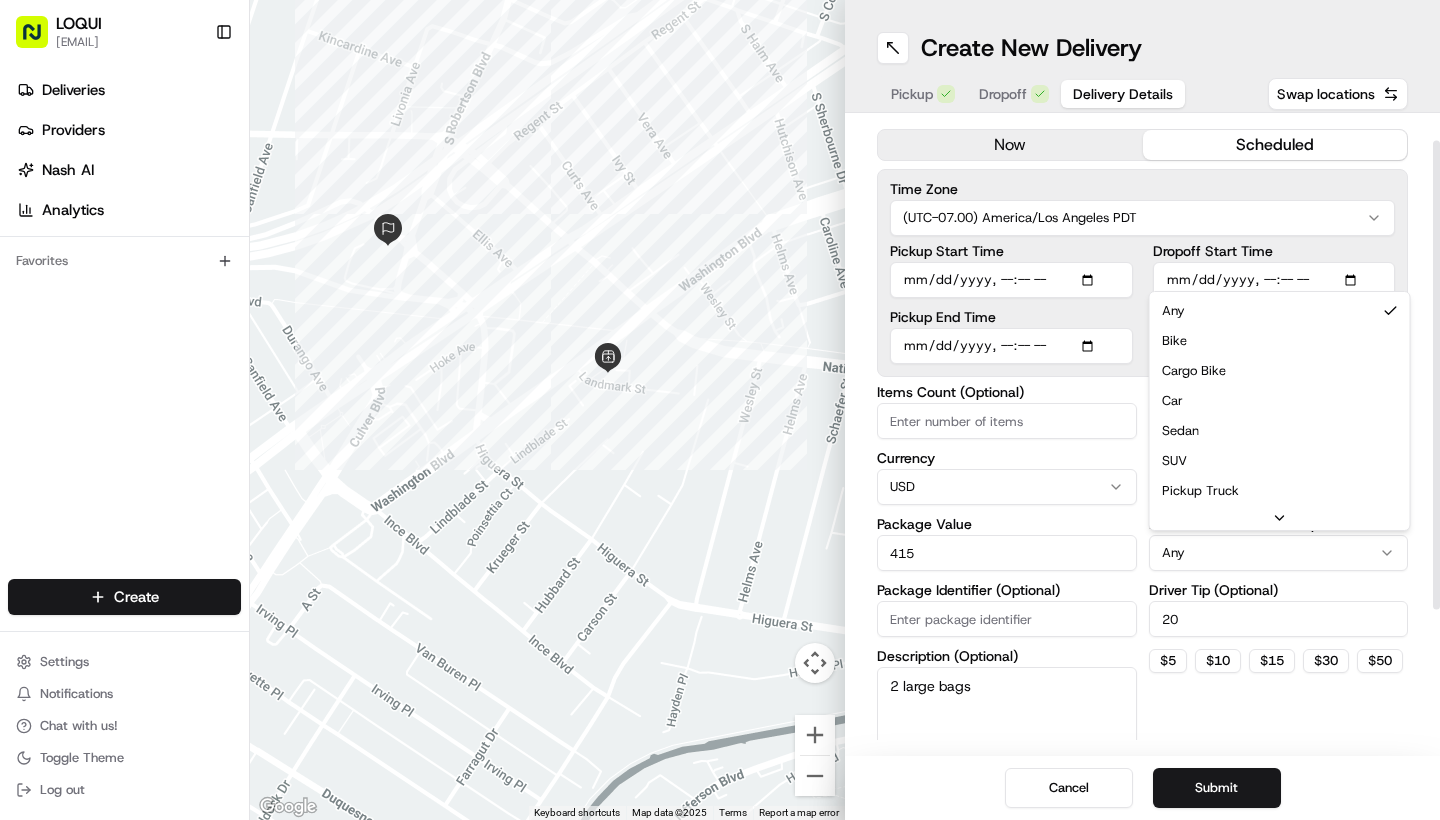 click on "LOQUI zaira@example.com Toggle Sidebar Deliveries Providers Nash AI Analytics Favorites Main Menu Members & Organization Organization Users Roles Preferences Customization Tracking Orchestration Automations Dispatch Strategy Locations Pickup Locations Dropoff Locations Billing Billing Refund Requests Integrations Notification Triggers Webhooks API Keys Request Logs Create Settings Notifications Chat with us! Toggle Theme Log out ← Move left → Move right ↑ Move up ↓ Move down + Zoom in - Zoom out Home Jump left by 75% End Jump right by 75% Page Up Jump up by 75% Page Down Jump down by 75% Keyboard shortcuts Map Data Map data ©2025 Map data ©2025 100 m  Click to toggle between metric and imperial units Terms Report a map error Create New Delivery Pickup Dropoff Delivery Details Swap locations Delivery Details now scheduled Time Zone (UTC-07.00) America/Los Angeles PDT Pickup Start Time Pickup End Time Dropoff Start Time Dropoff End Time Items Count (Optional) Currency USD 415 Any Any" at bounding box center [720, 410] 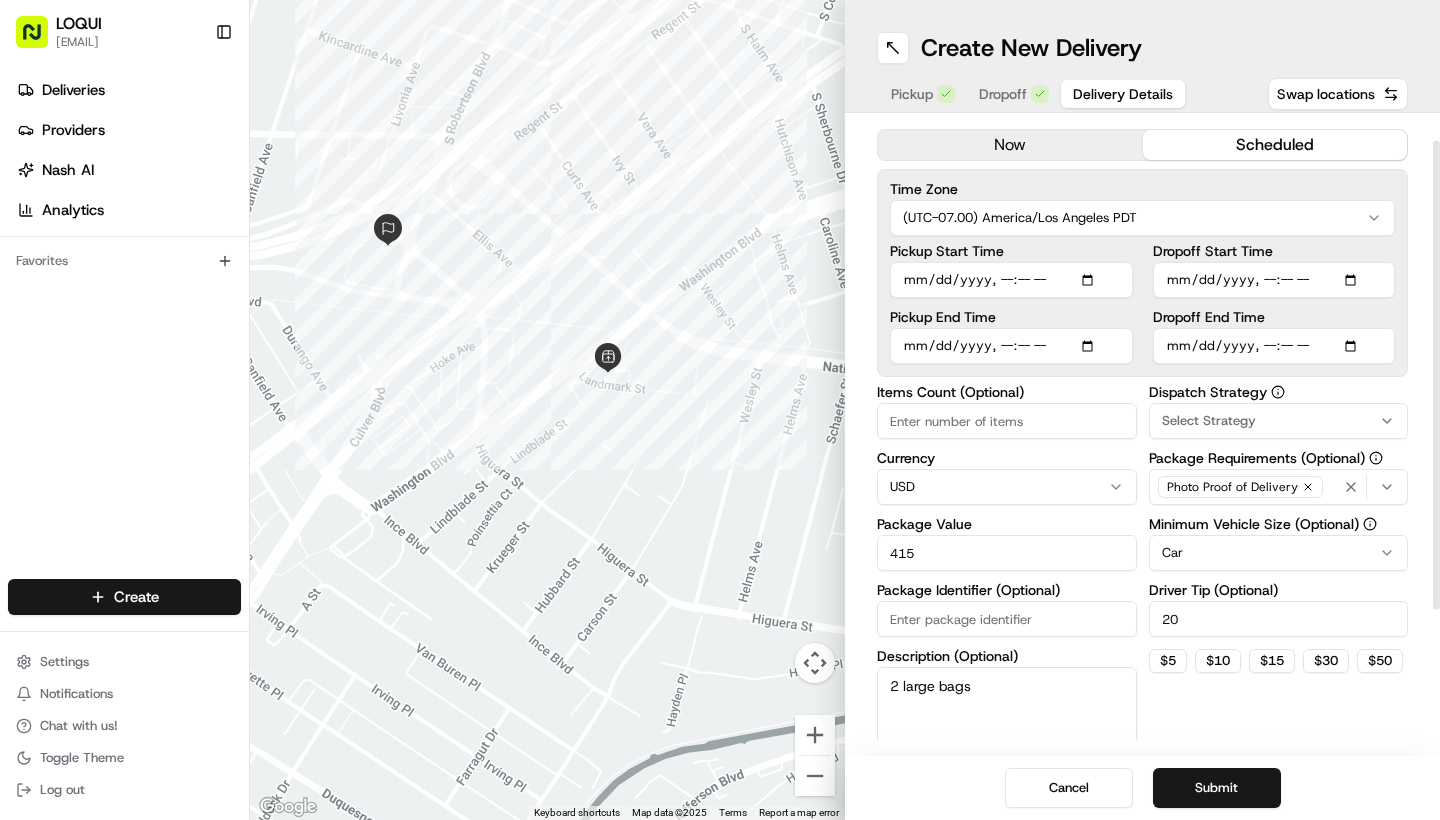 click on "Dropoff Start Time" at bounding box center (1274, 280) 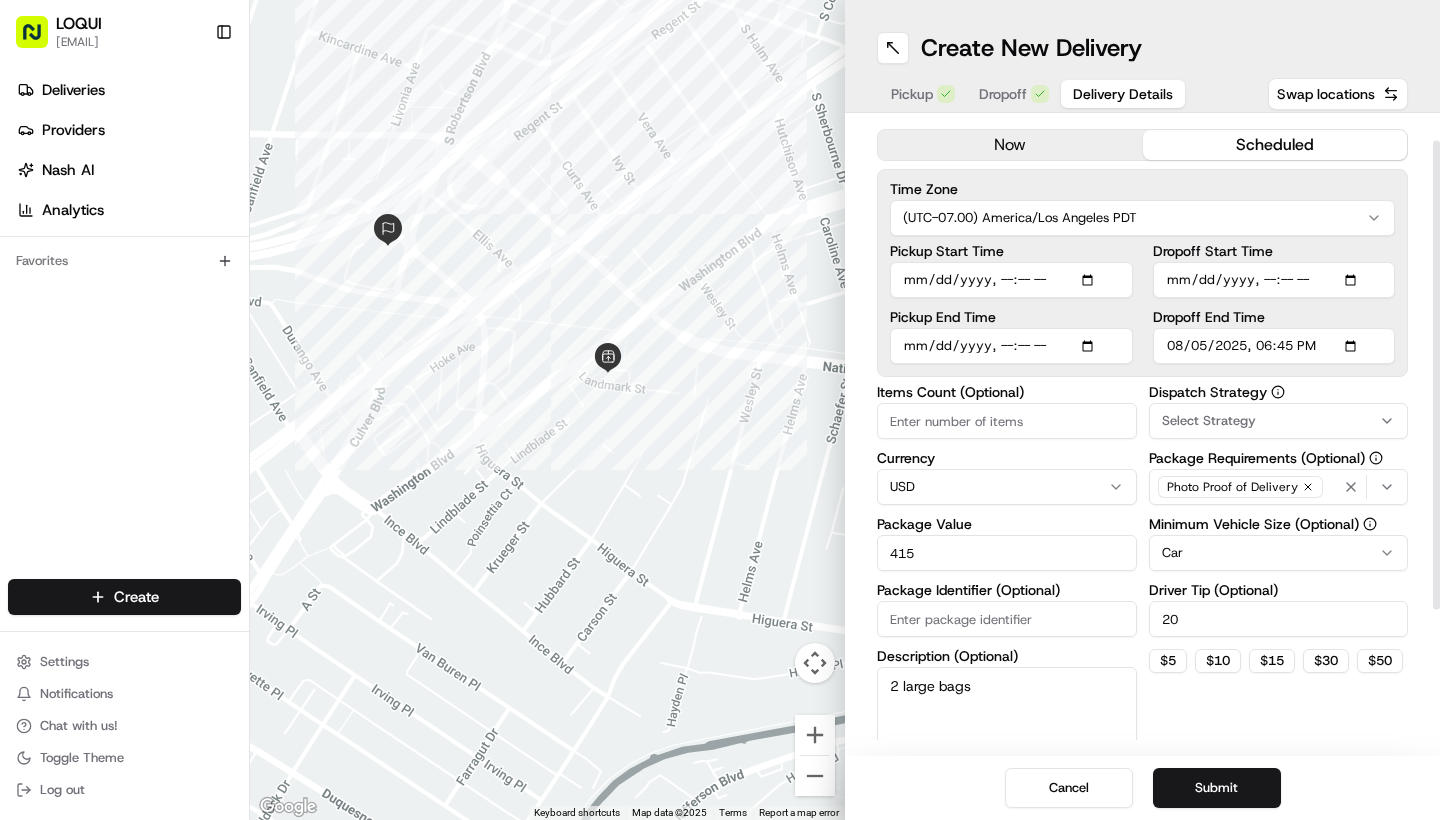 type on "2025-08-05T18:45" 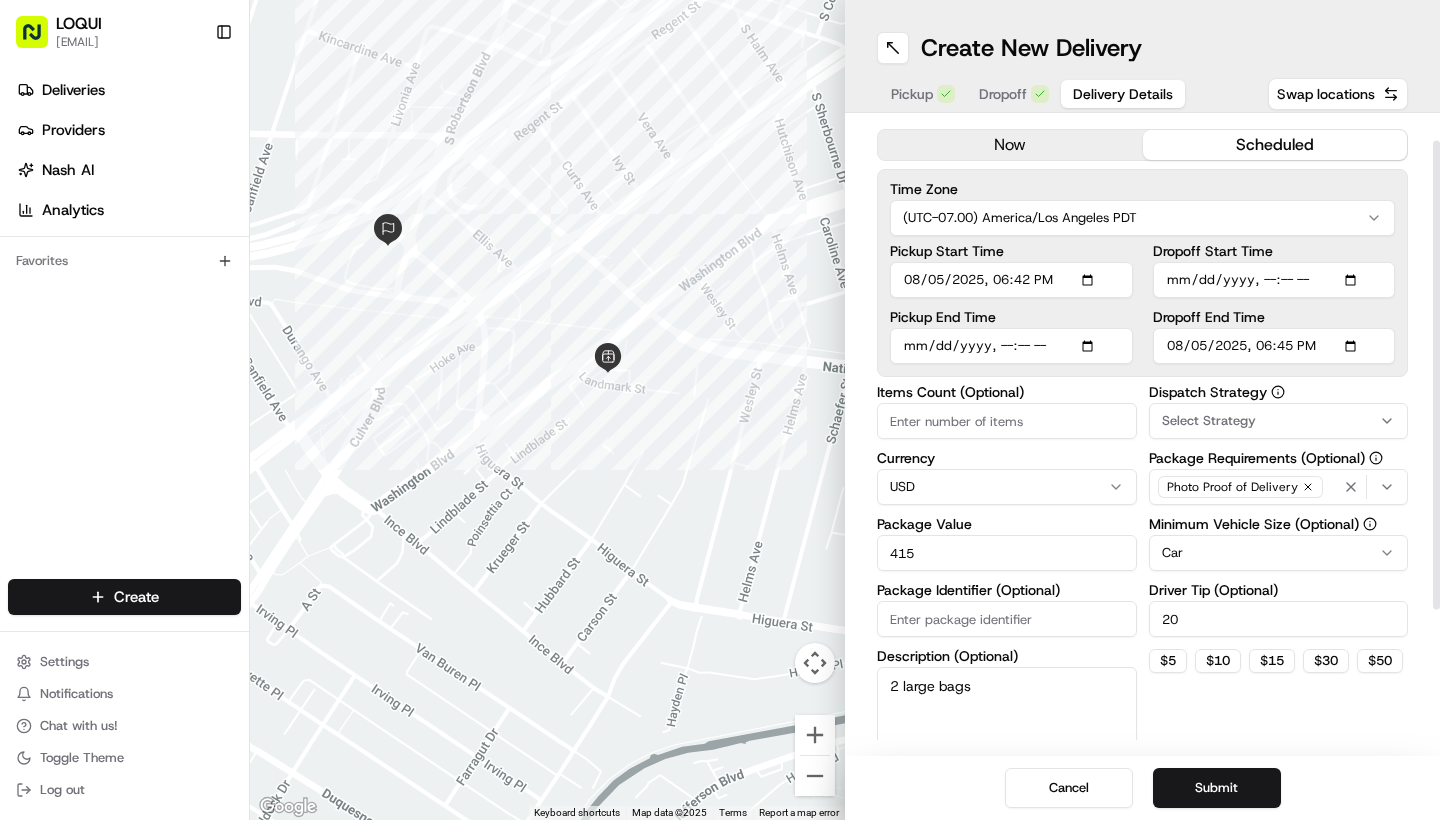 click on "Pickup End Time" at bounding box center (1011, 317) 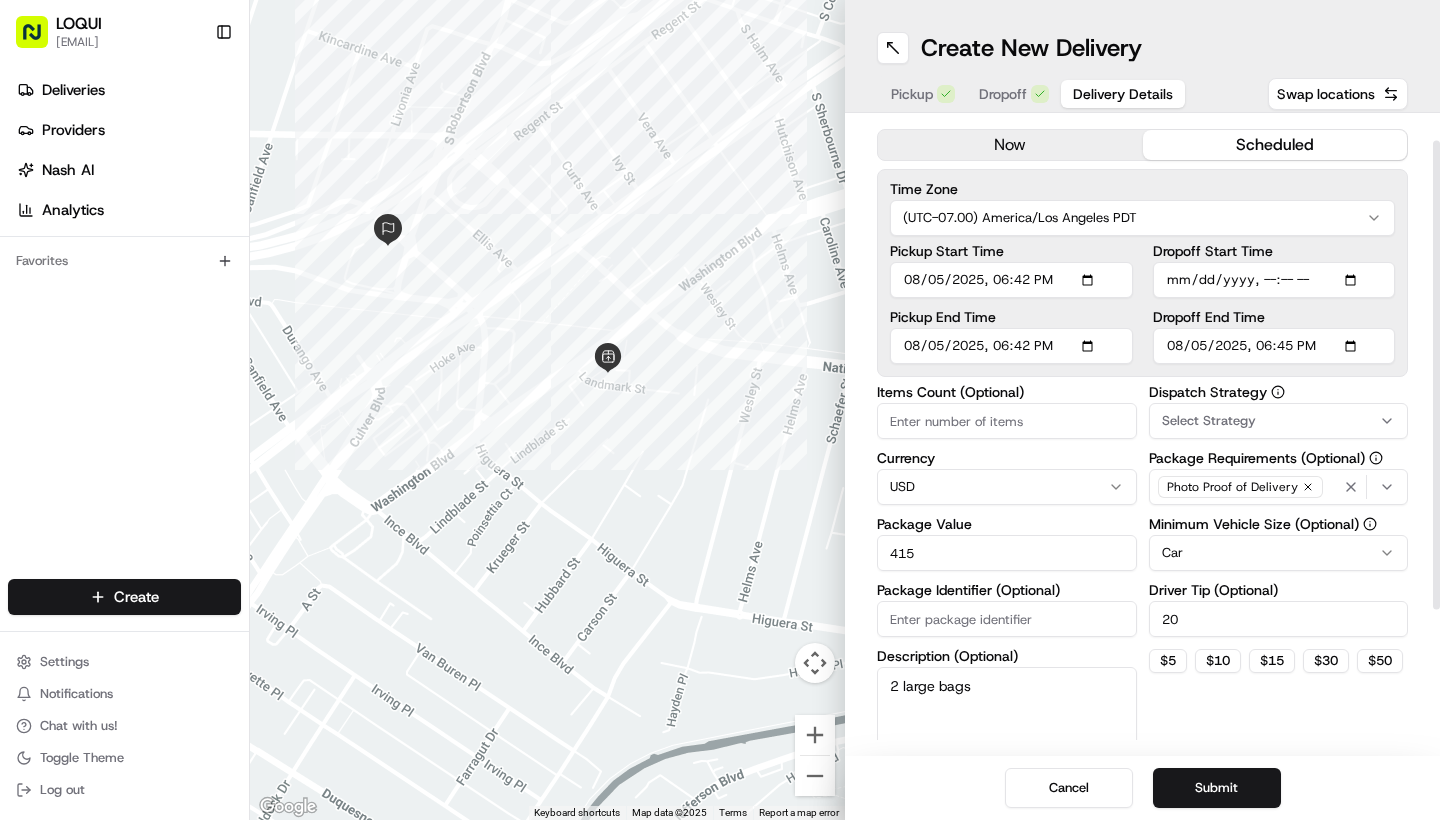 click on "Pickup End Time" at bounding box center (1011, 317) 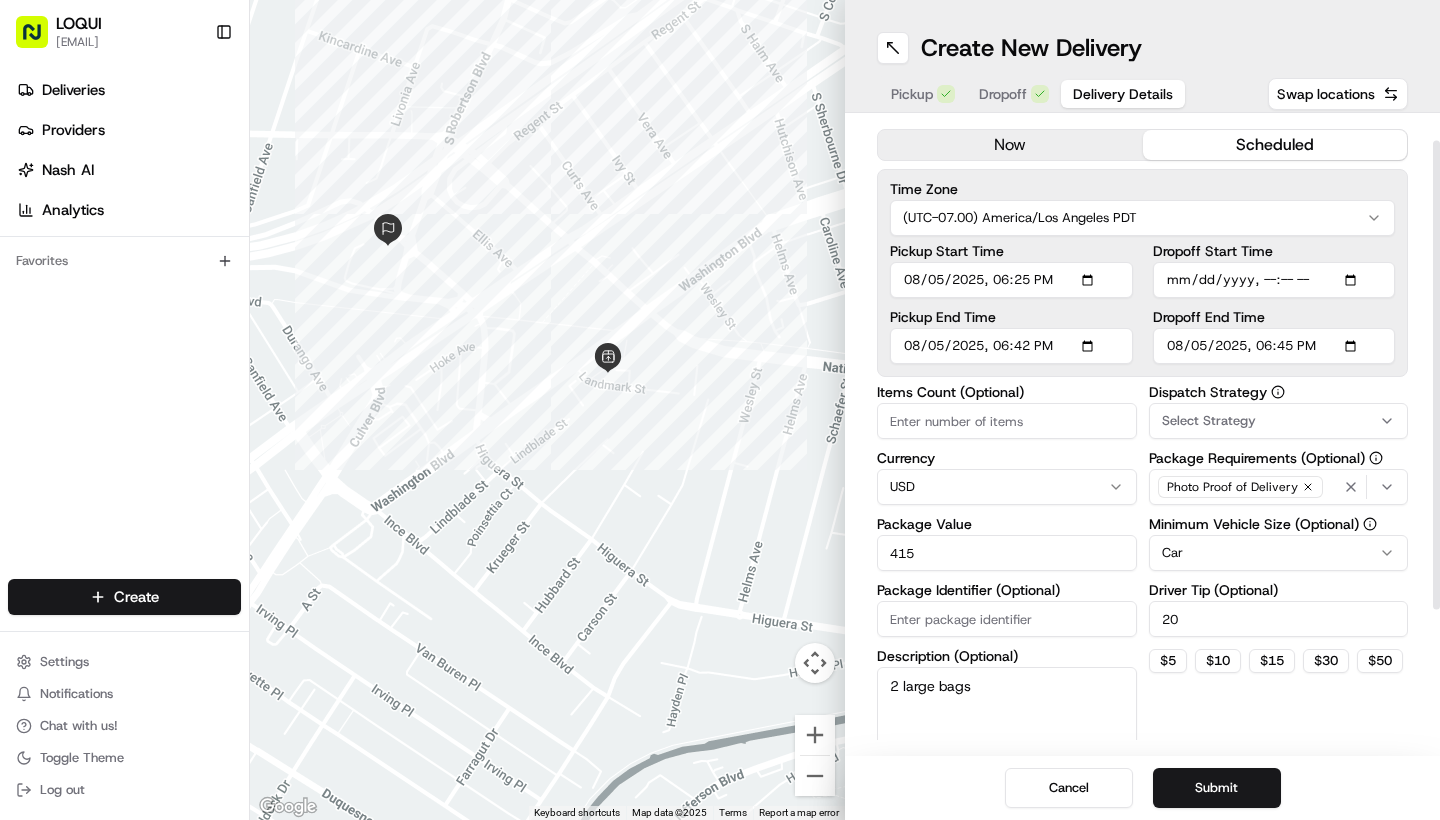type on "2025-08-05T18:25" 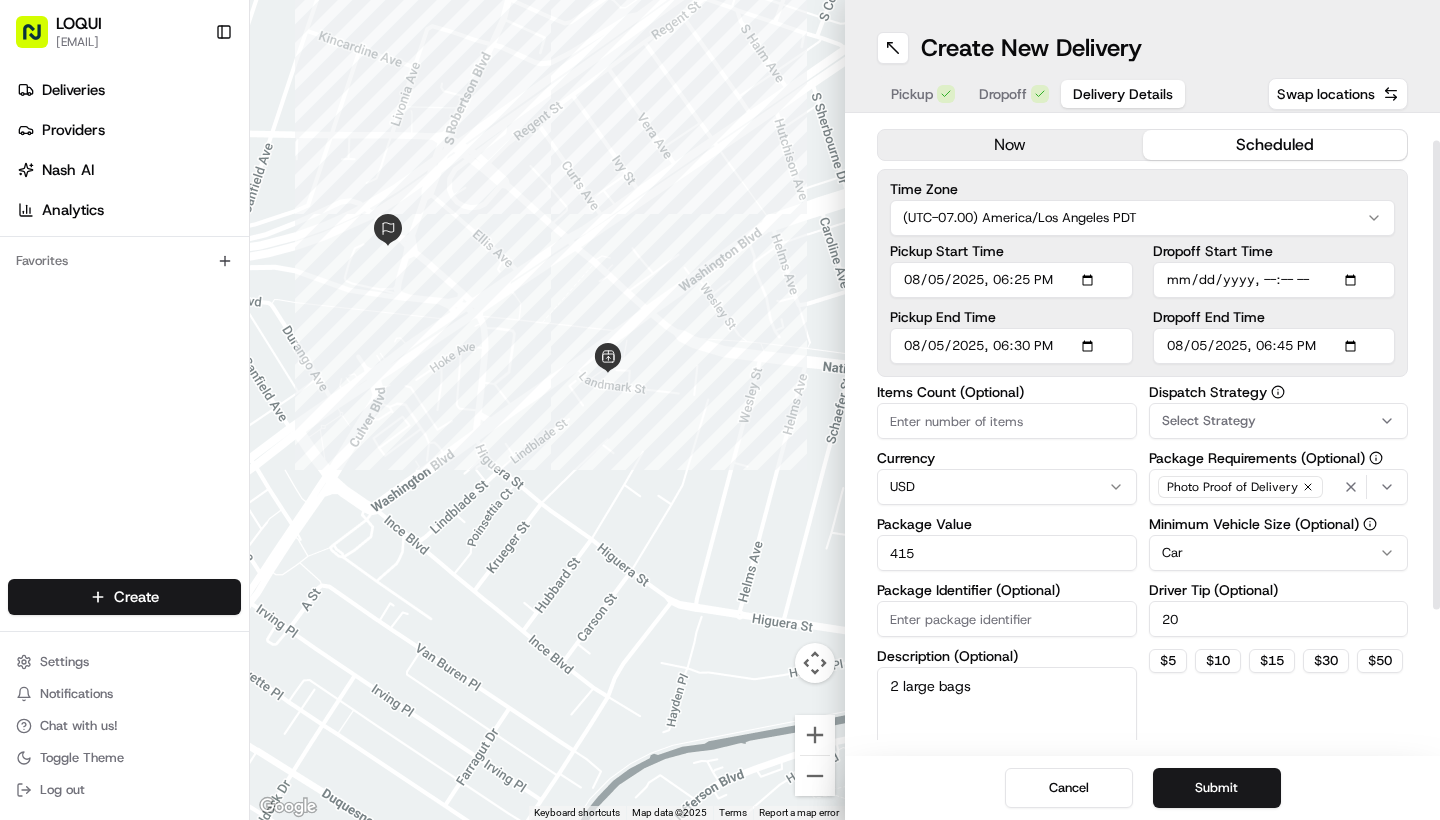 type on "2025-08-05T18:30" 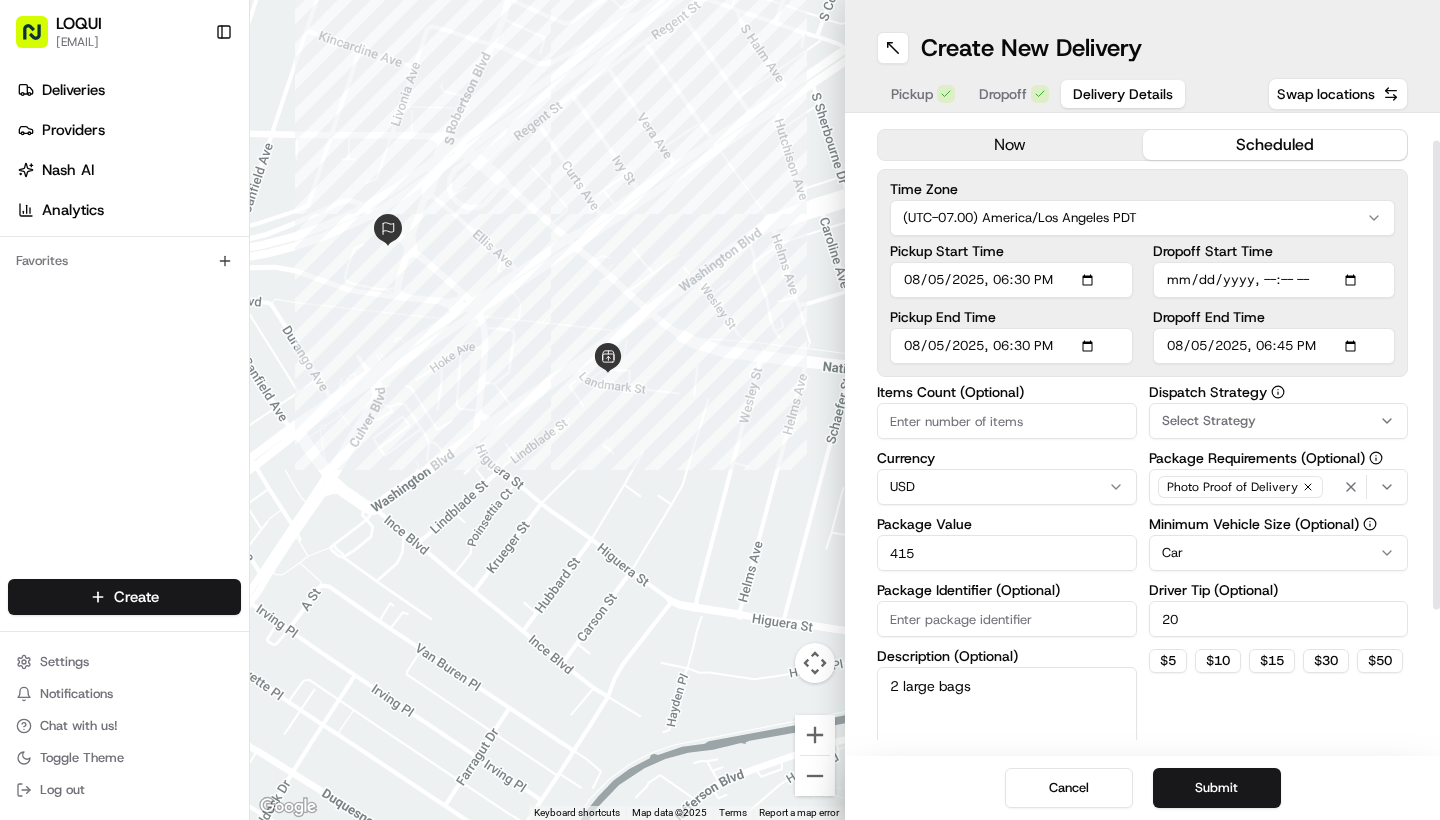 type on "2025-08-05T18:30" 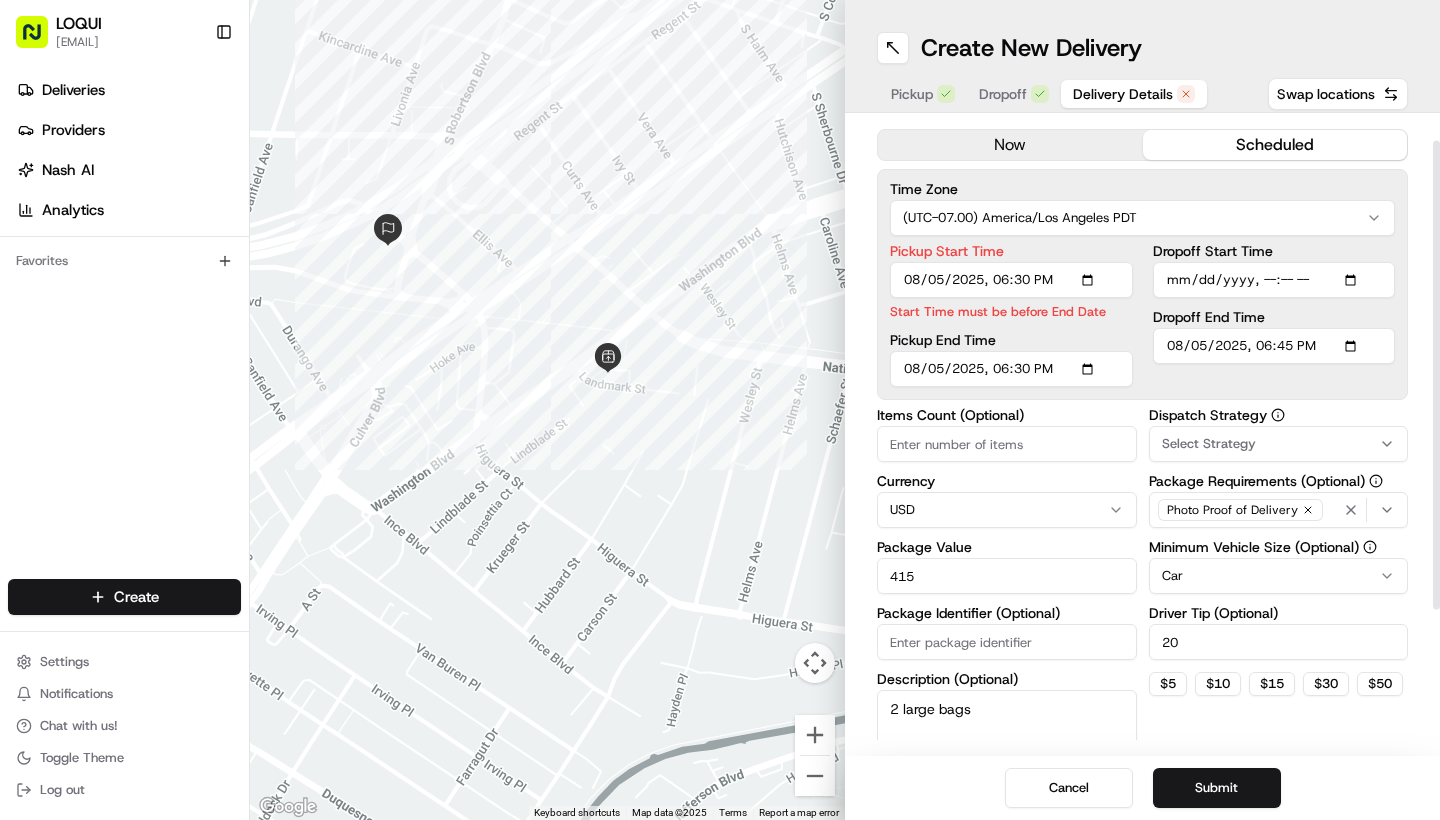 click on "Pickup End Time" at bounding box center (1011, 360) 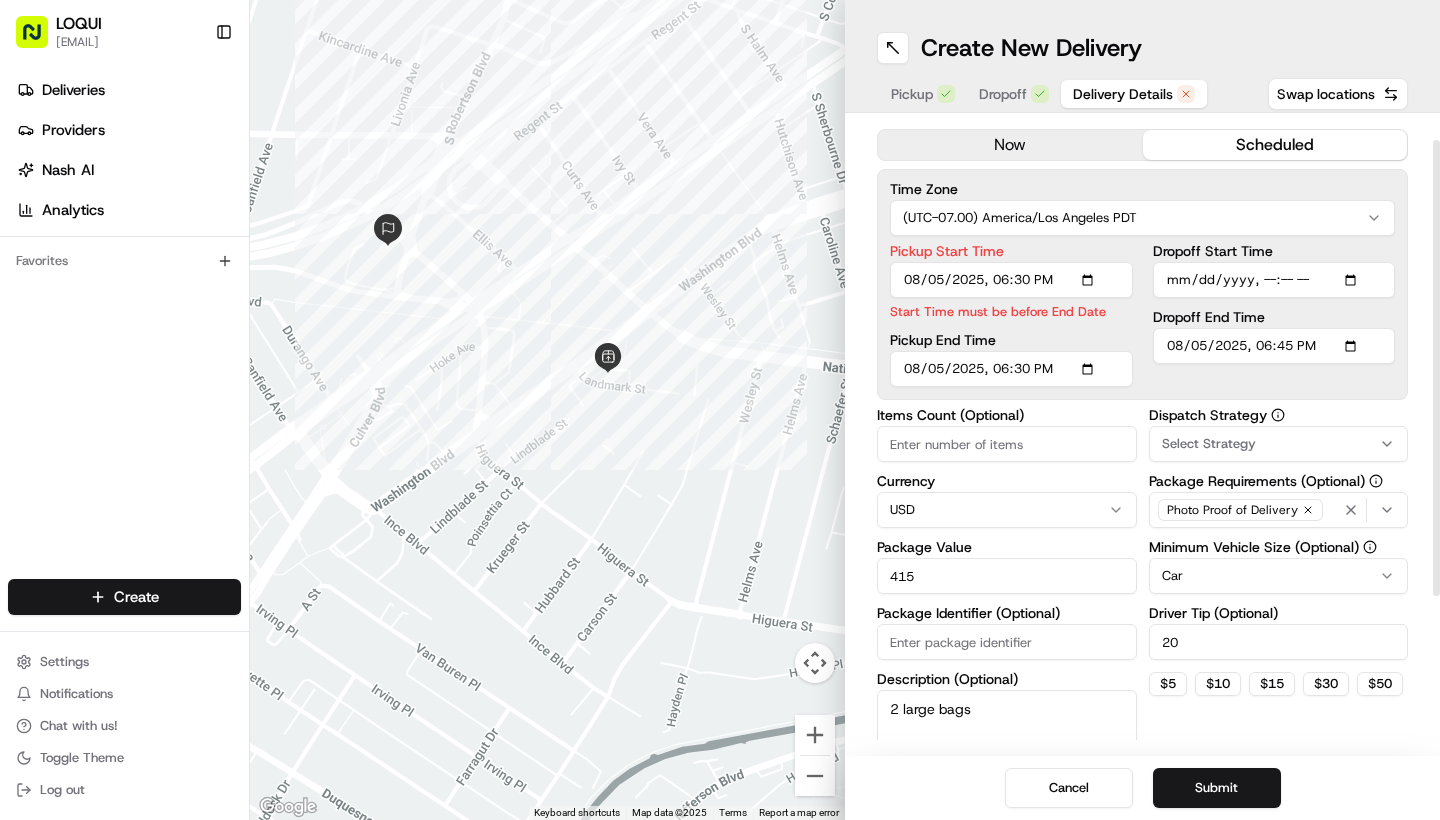 type on "[DATETIME]" 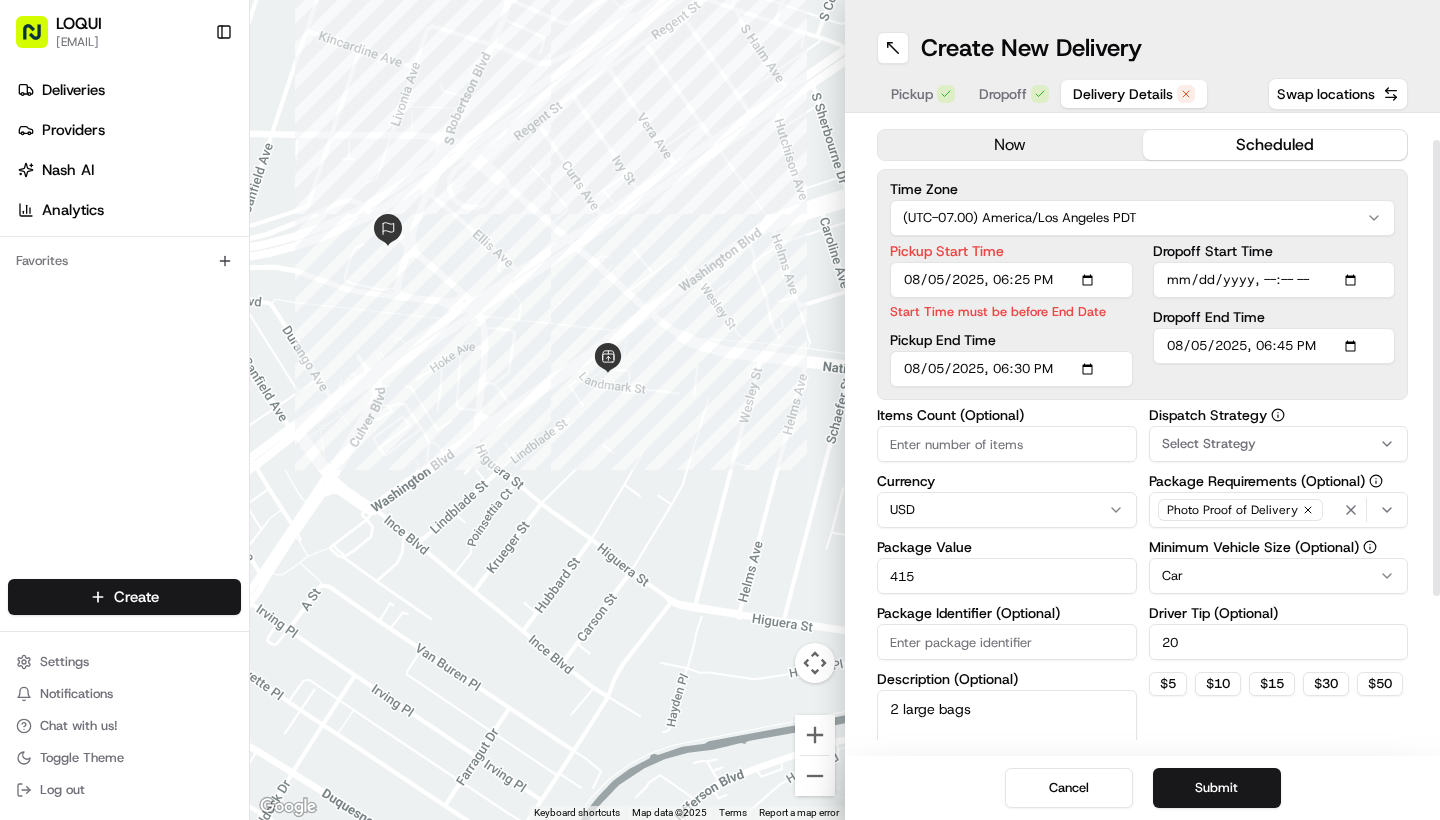 type on "2025-08-05T18:25" 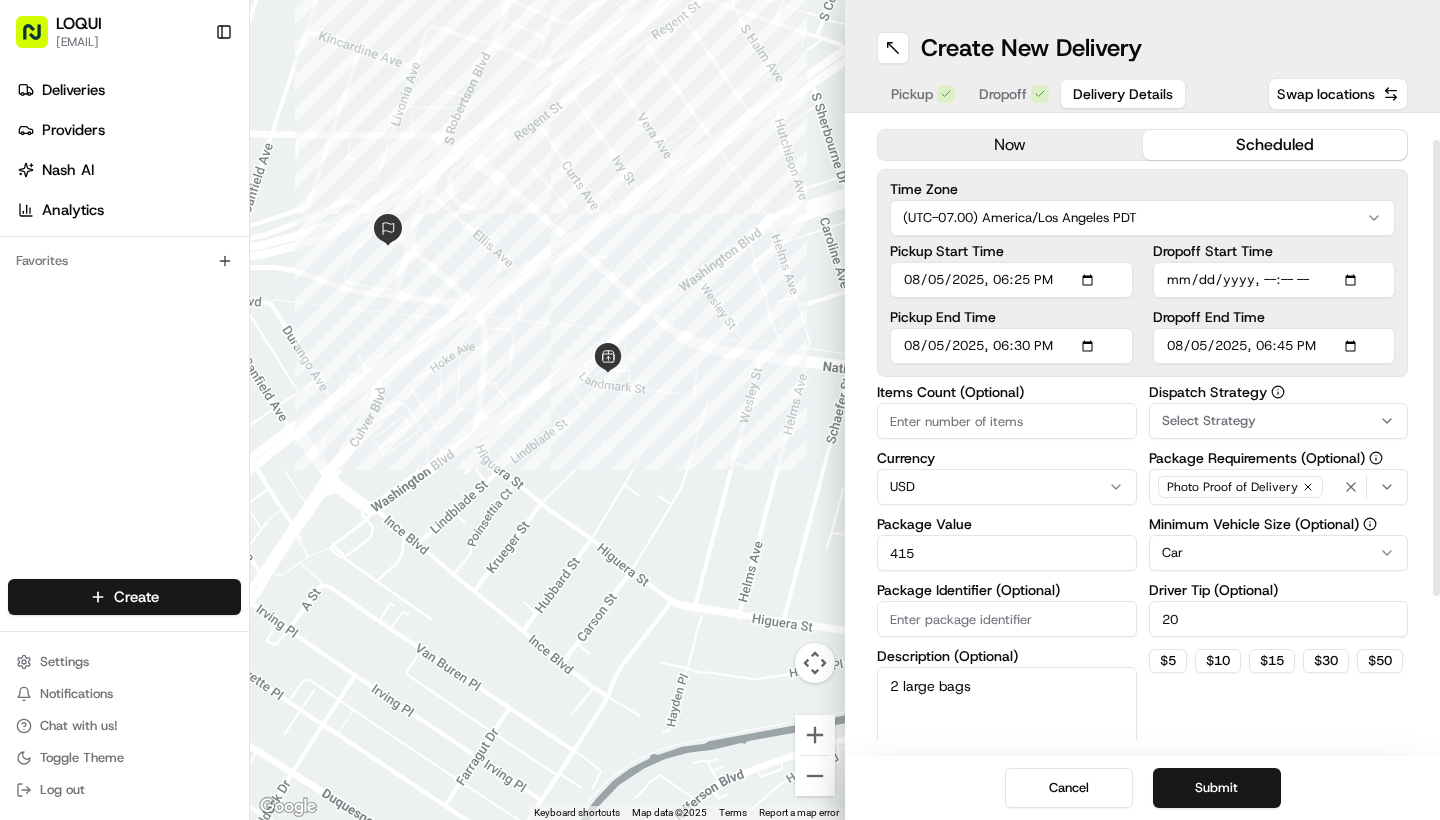 click on "Pickup End Time" at bounding box center [1011, 337] 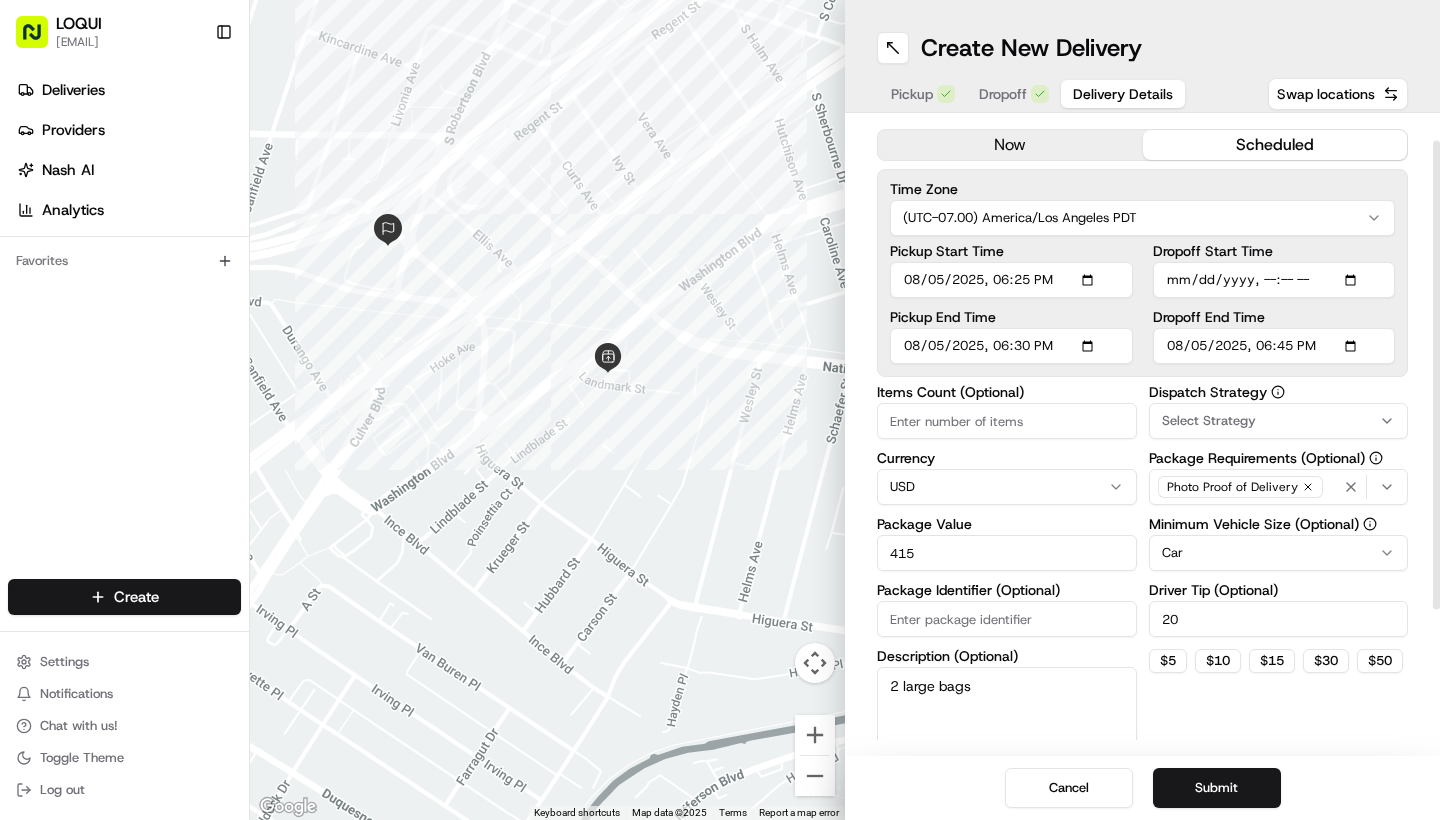 click on "Pickup End Time" at bounding box center (1011, 346) 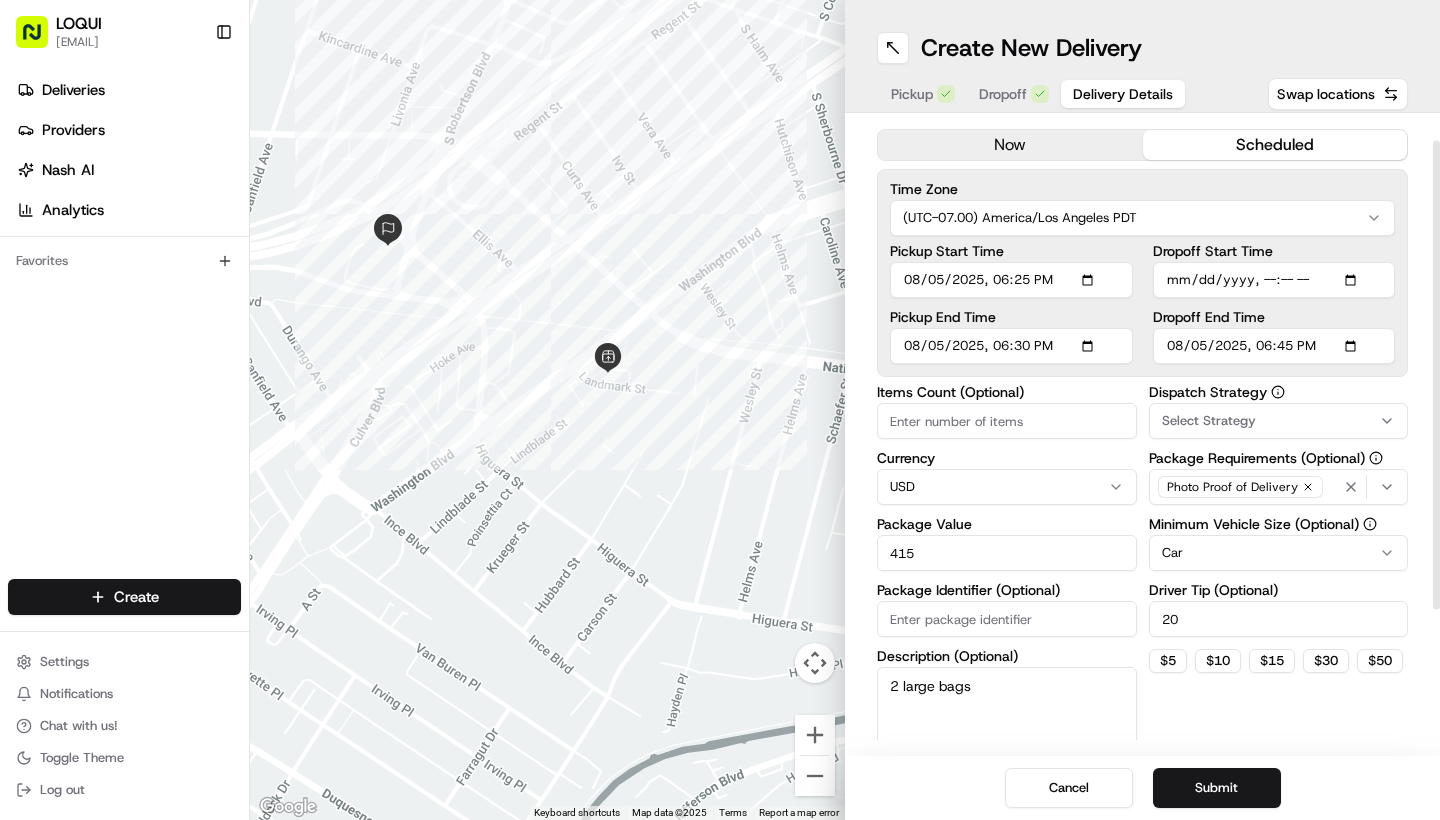 type on "2025-08-05T18:30" 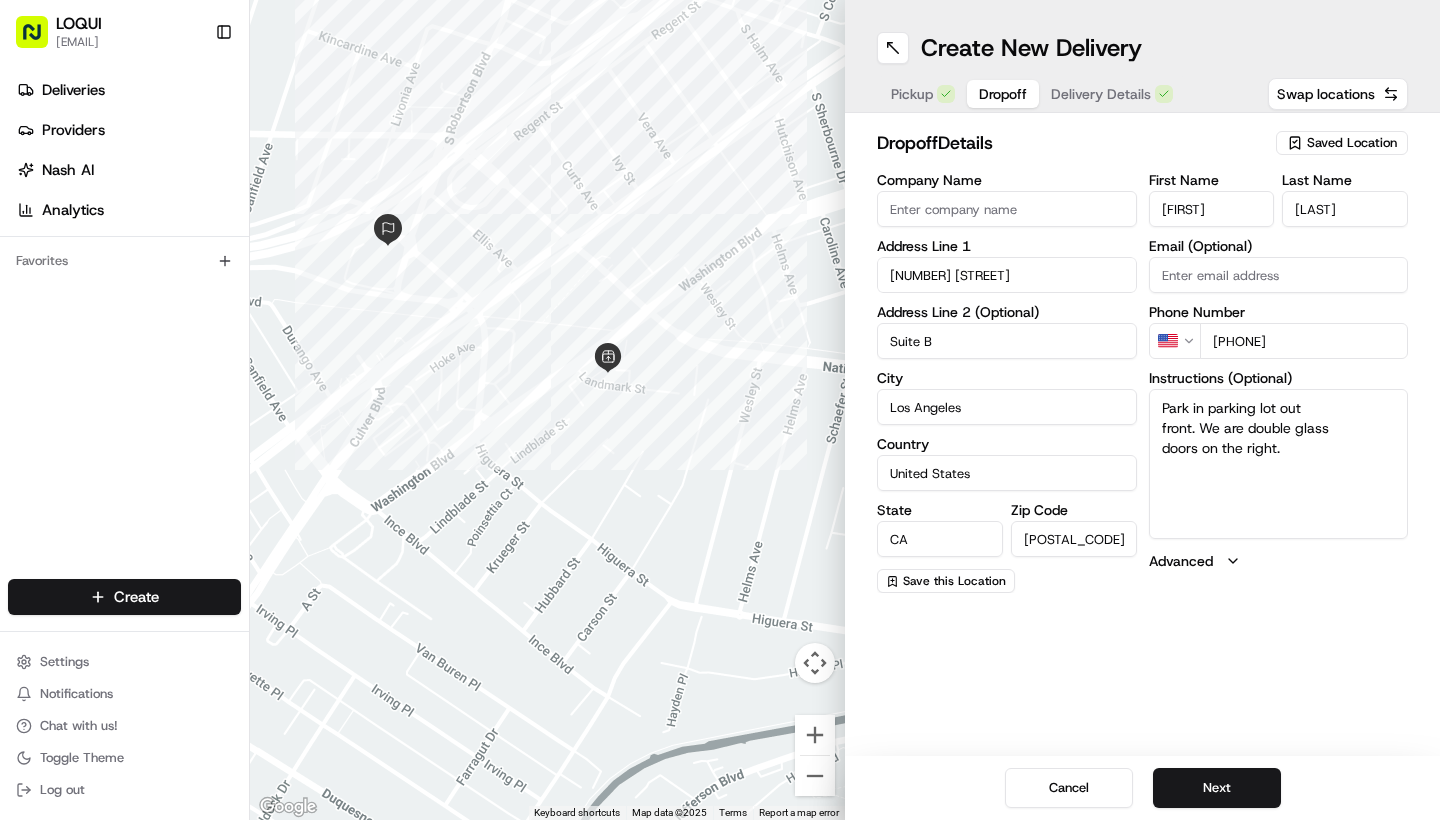 click on "Dropoff" at bounding box center [1003, 94] 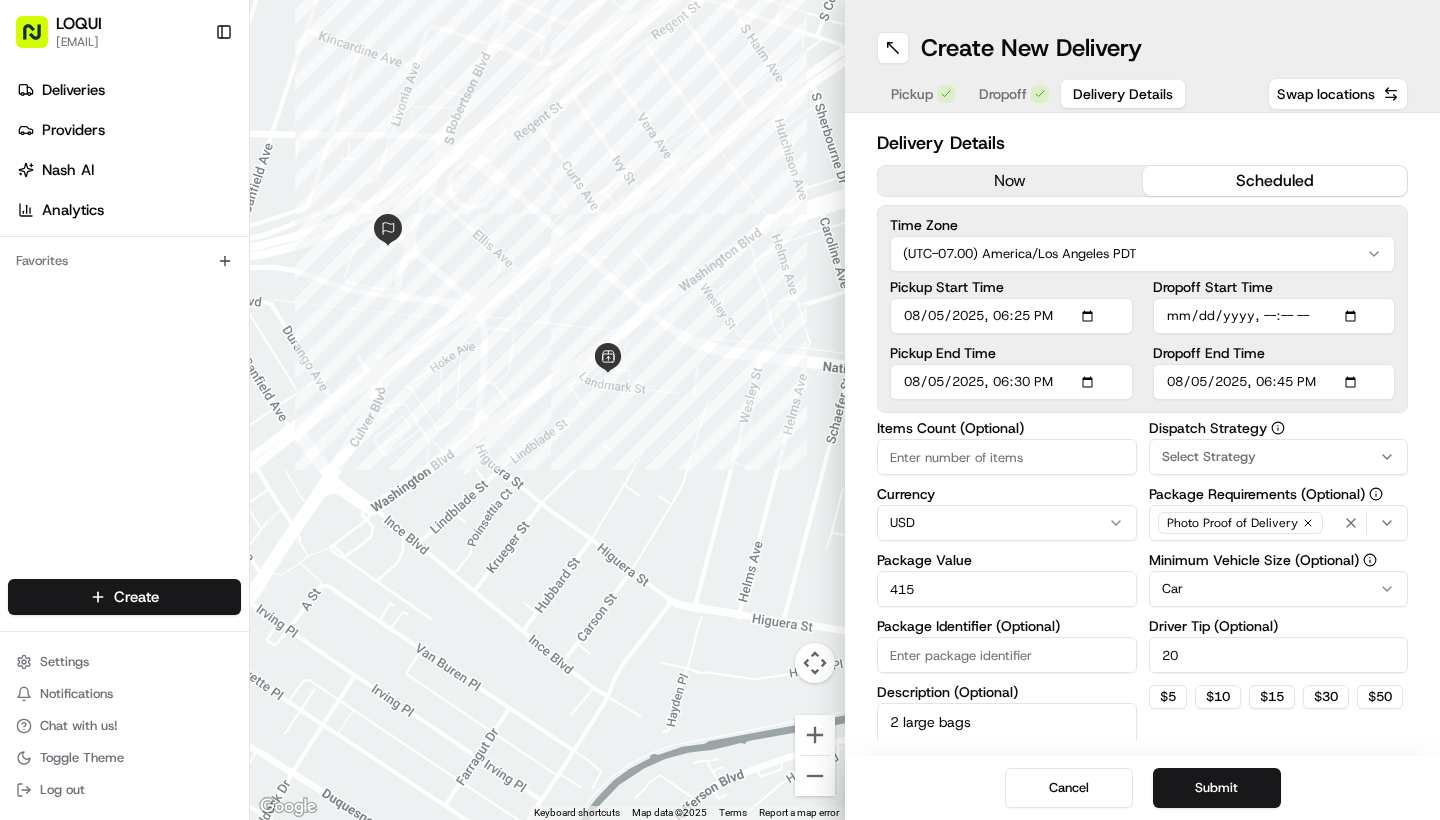 click on "Delivery Details" at bounding box center [1123, 94] 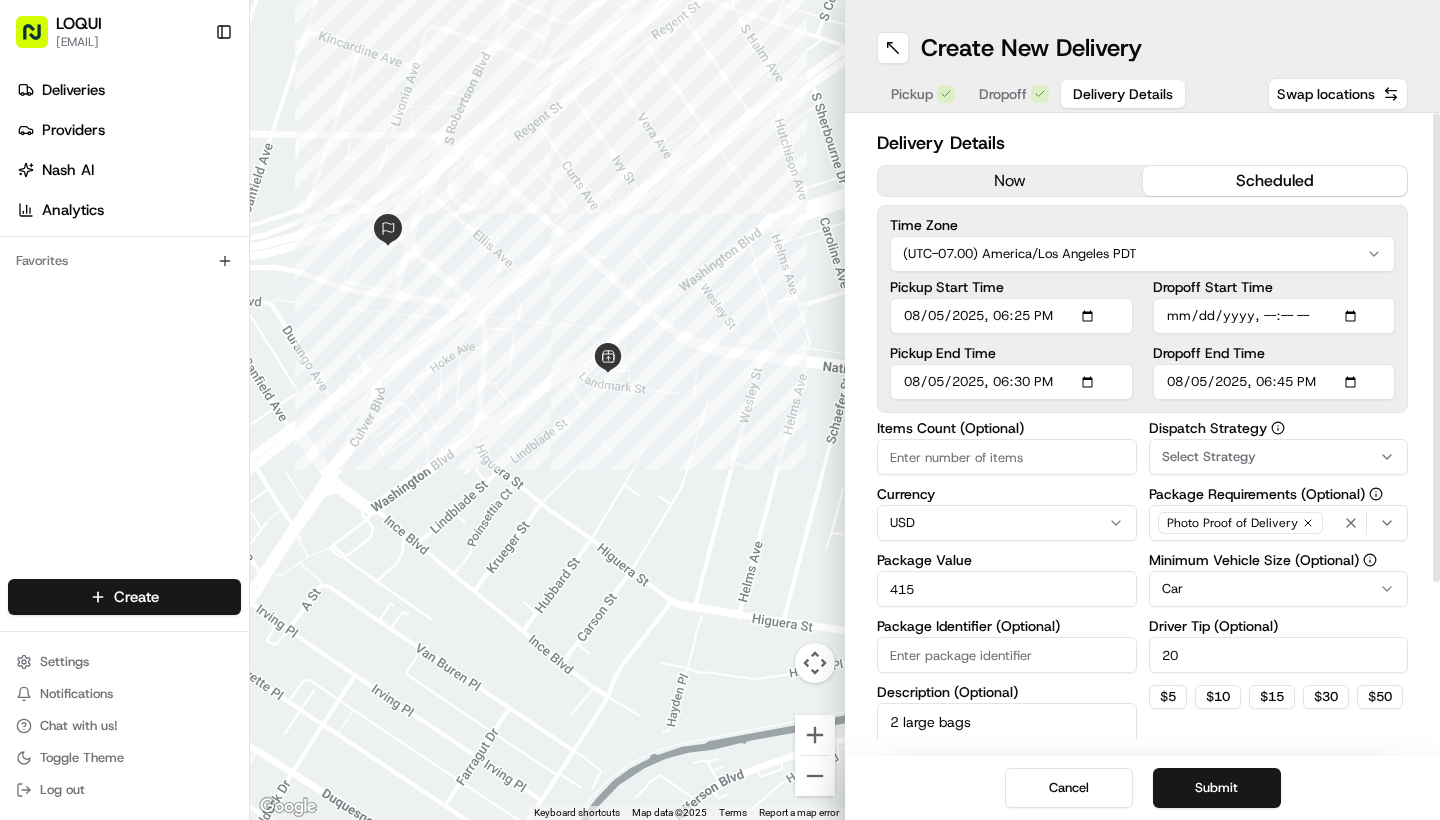 click on "Pickup End Time" at bounding box center [1011, 382] 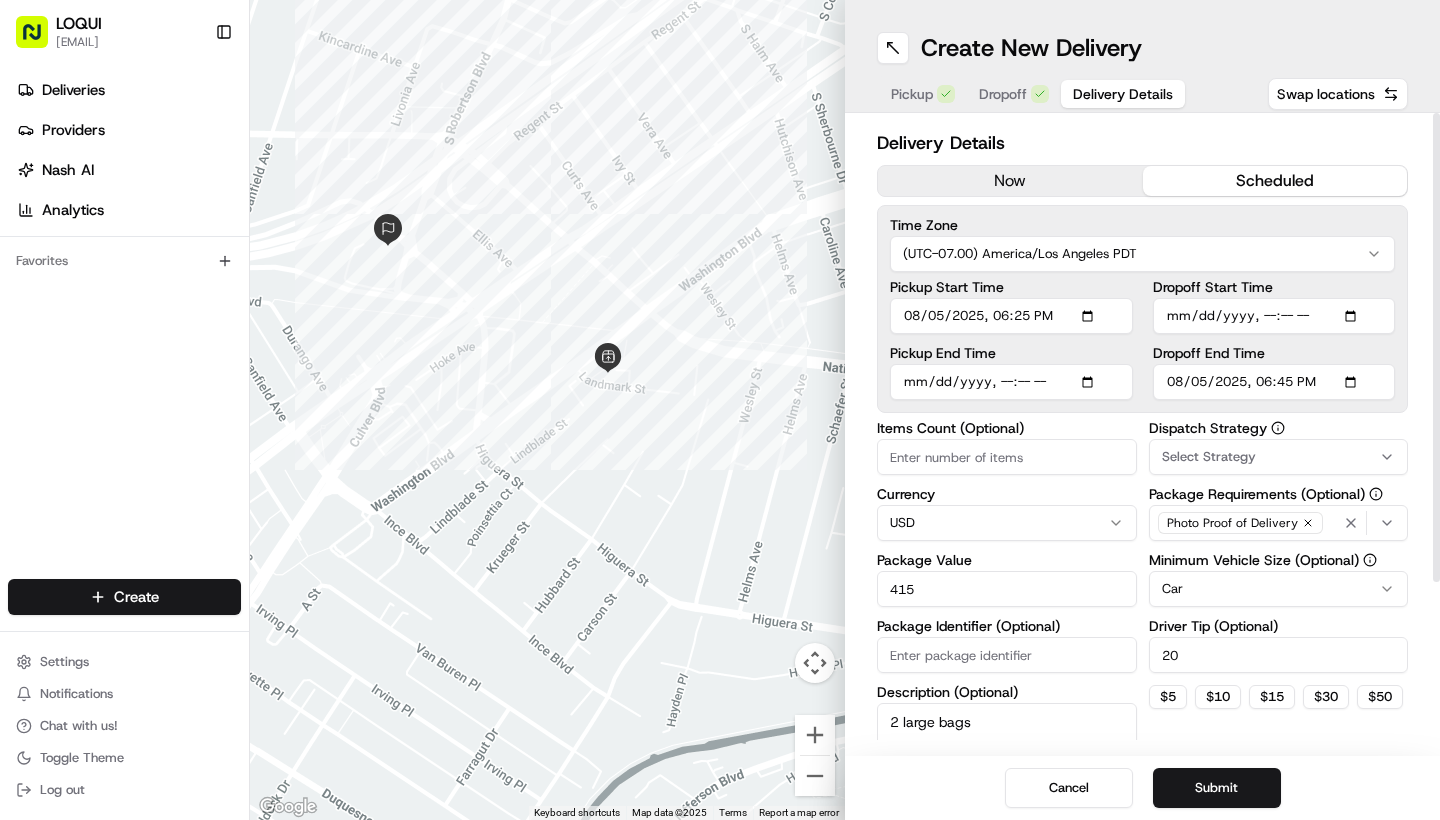 type on "[DATETIME]" 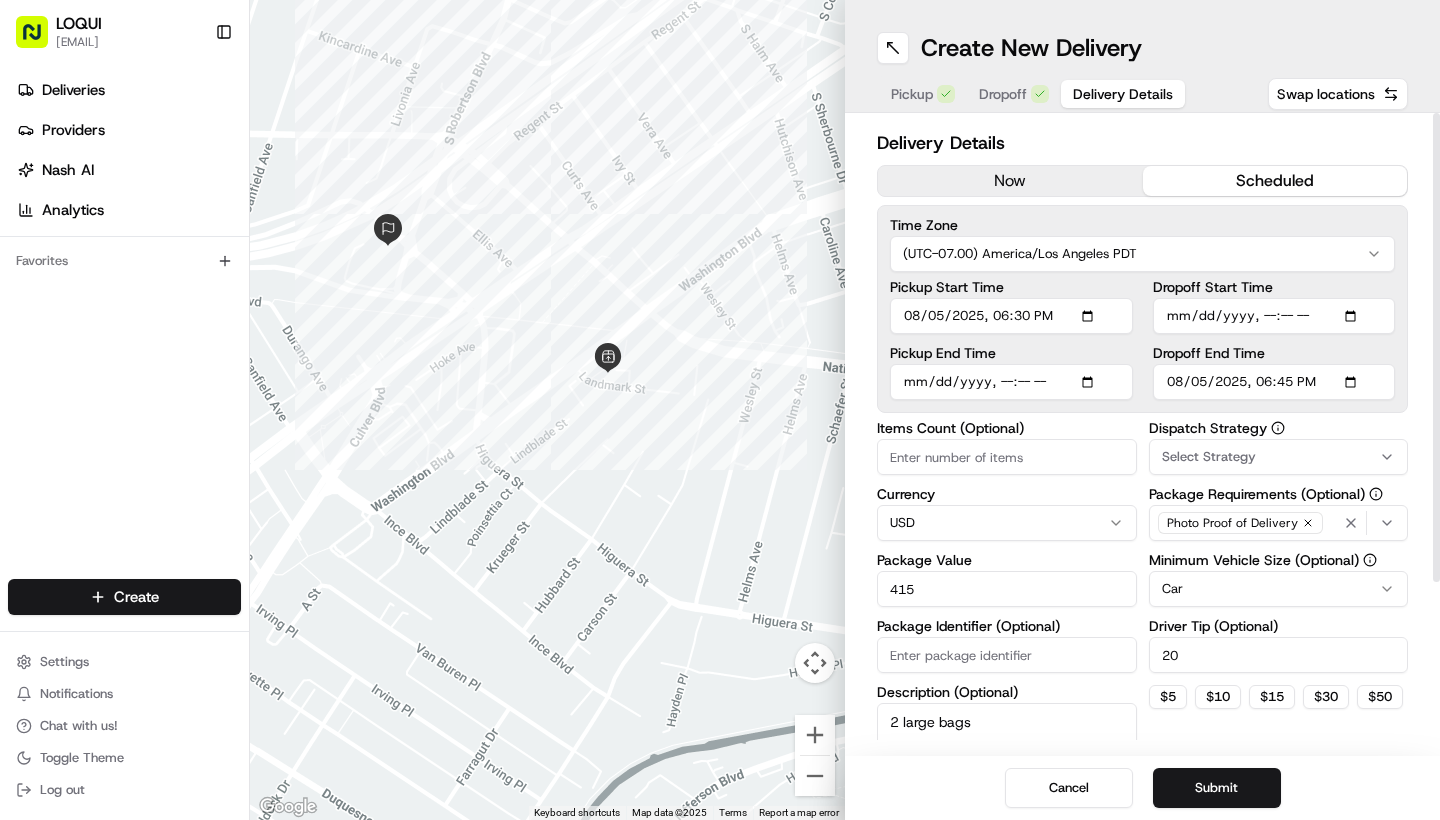 type on "2025-08-05T18:30" 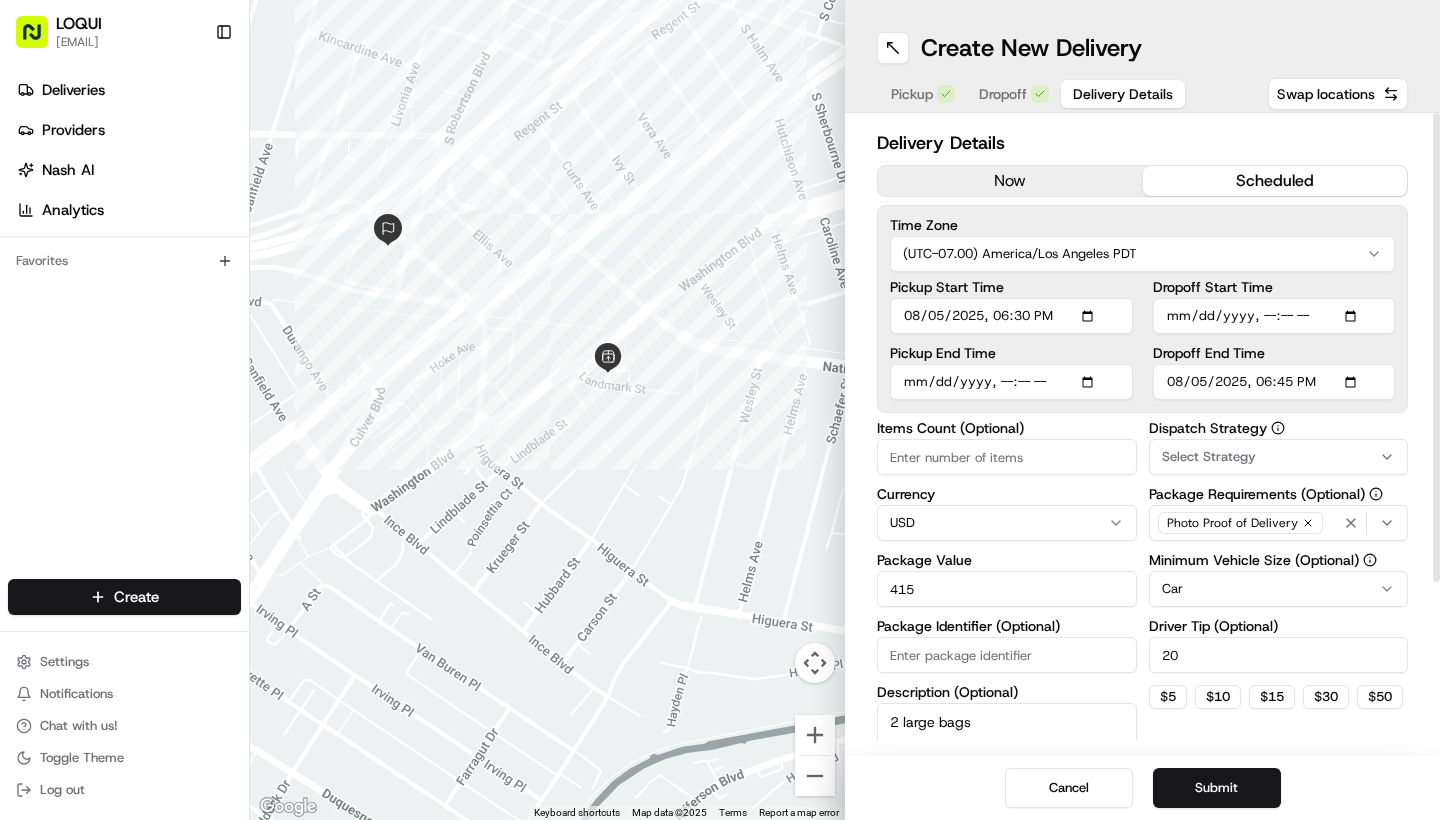 scroll, scrollTop: 0, scrollLeft: 0, axis: both 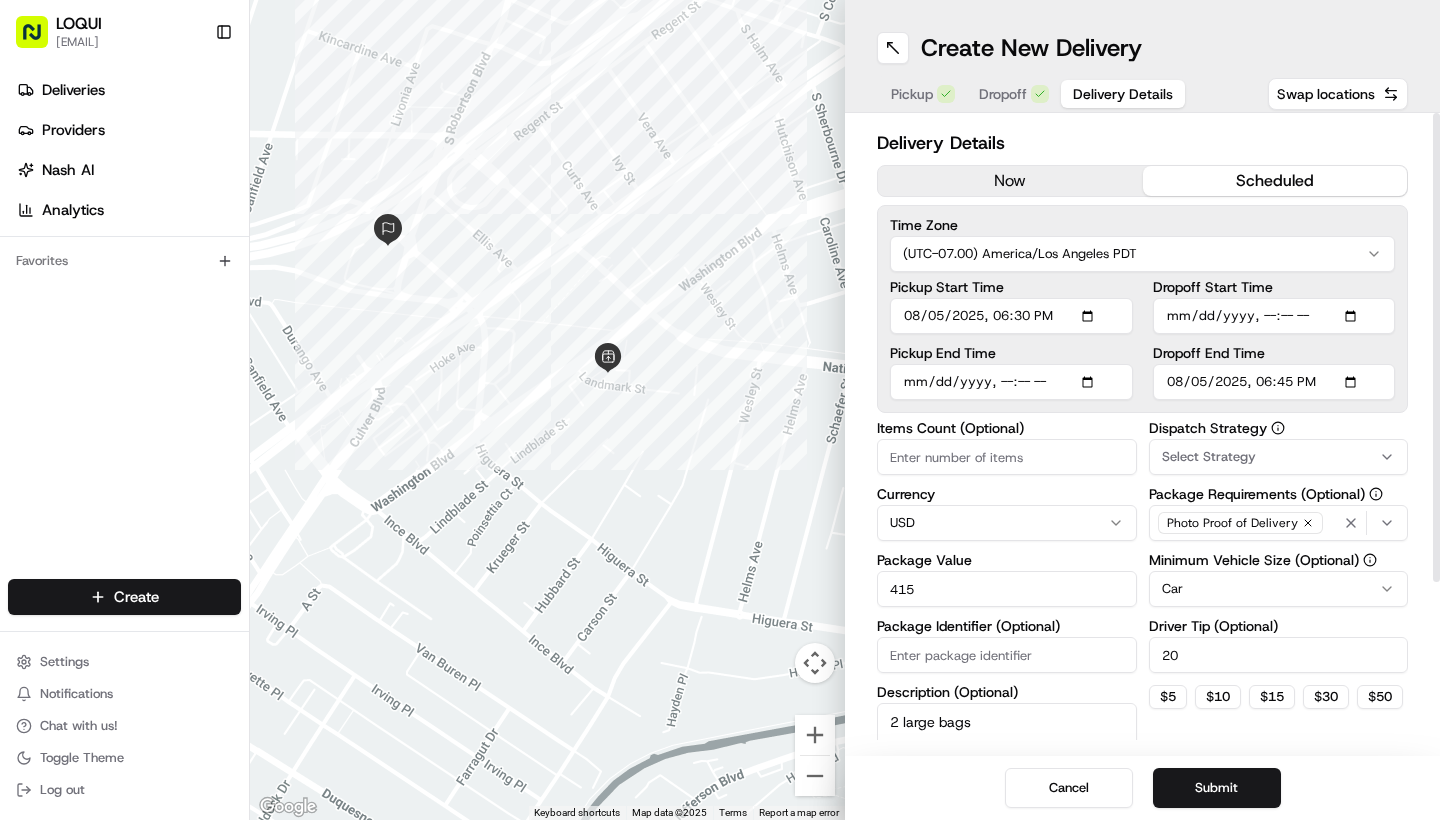 click on "Dropoff" at bounding box center (1003, 94) 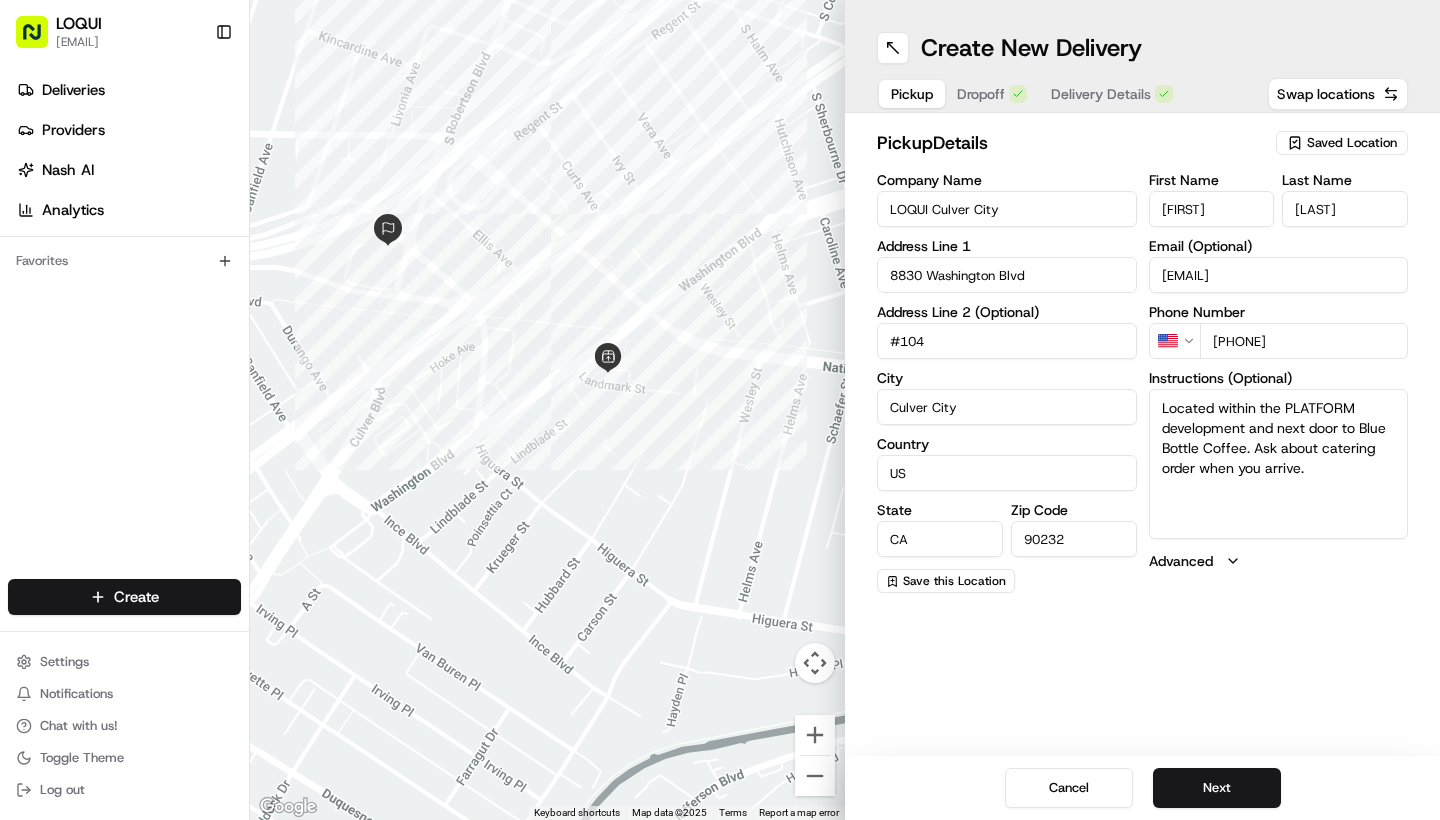 click on "Pickup" at bounding box center (912, 94) 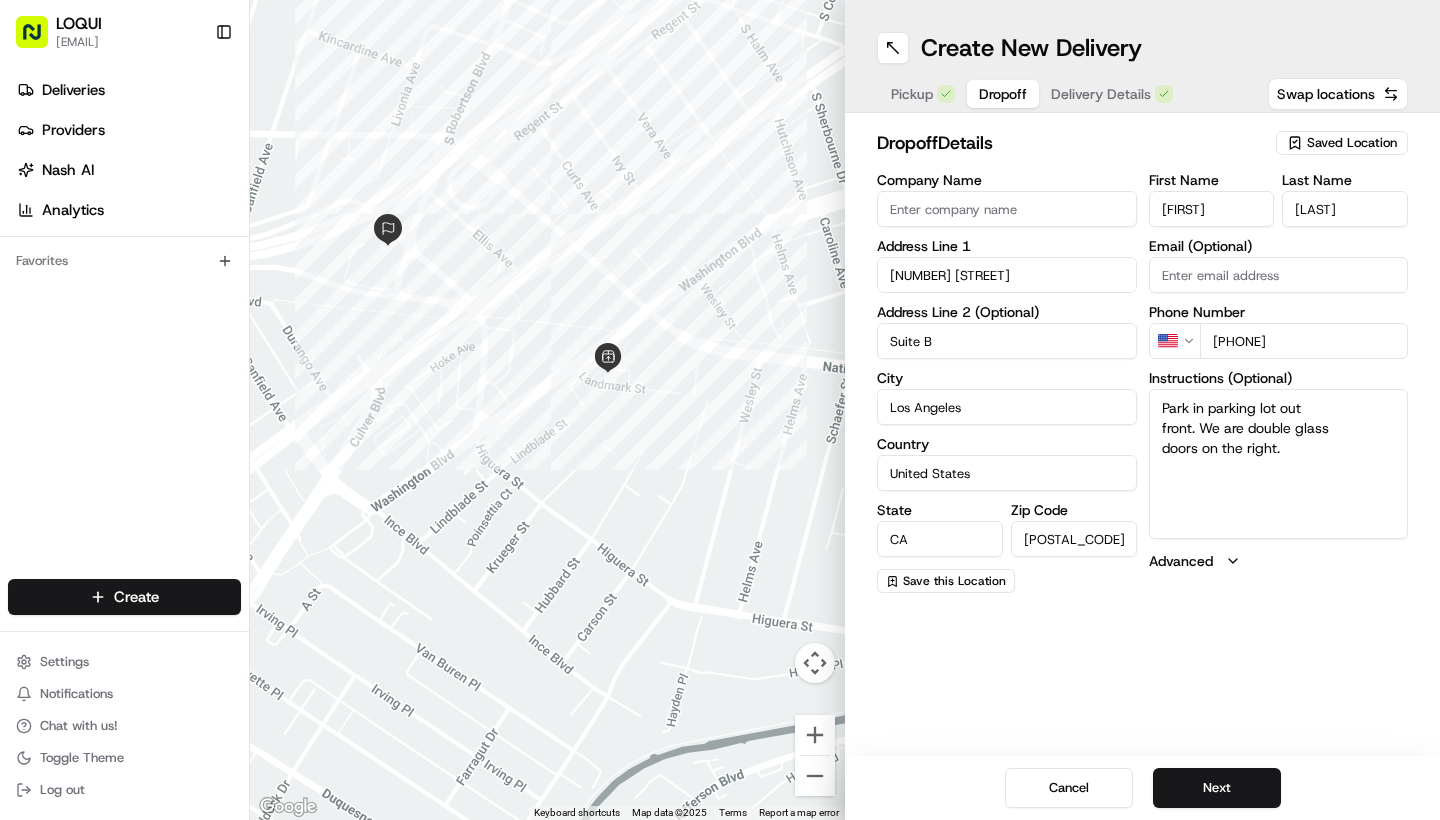 click on "Dropoff" at bounding box center [1003, 94] 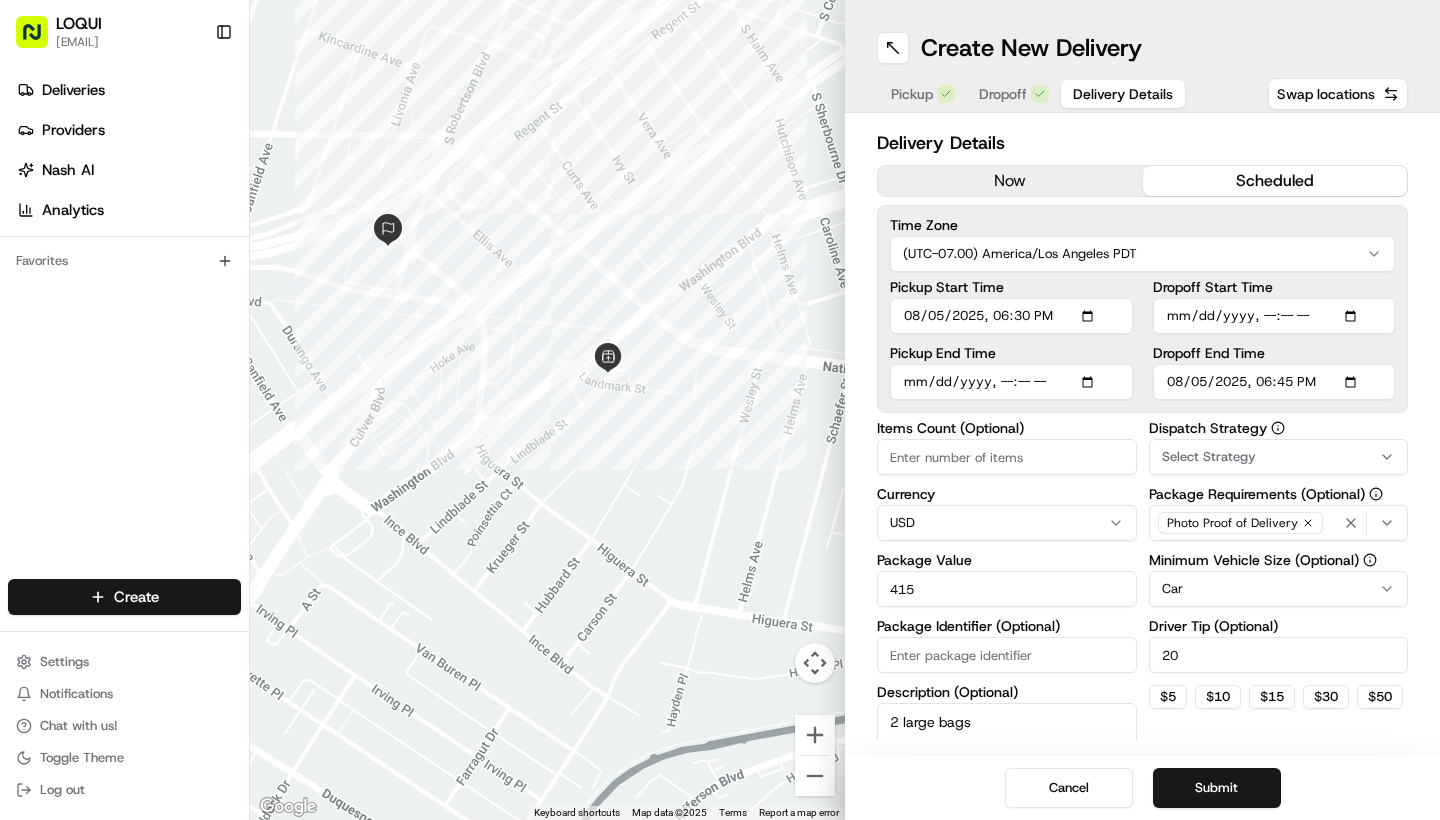 click on "Delivery Details" at bounding box center (1123, 94) 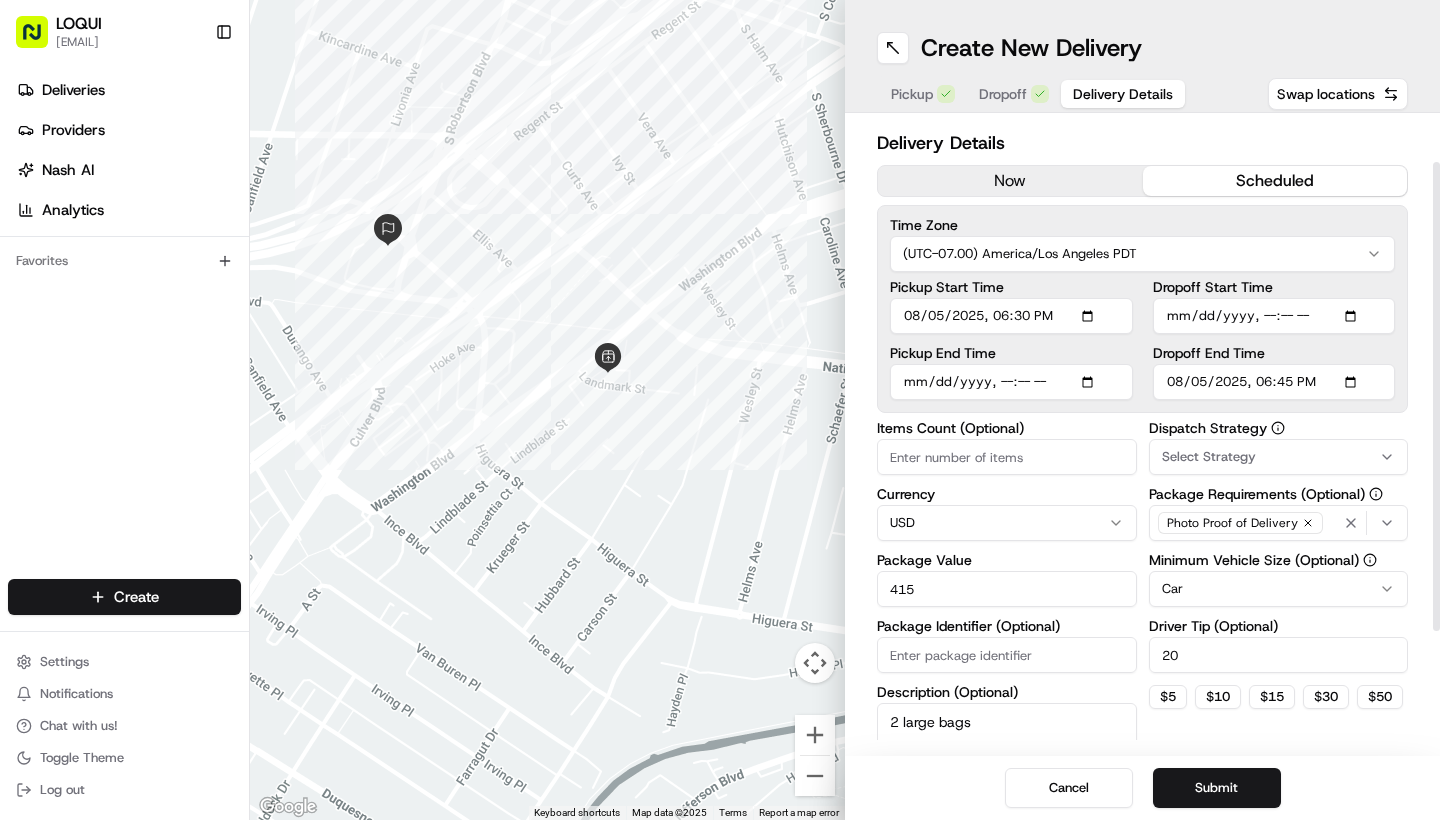 scroll, scrollTop: 83, scrollLeft: 0, axis: vertical 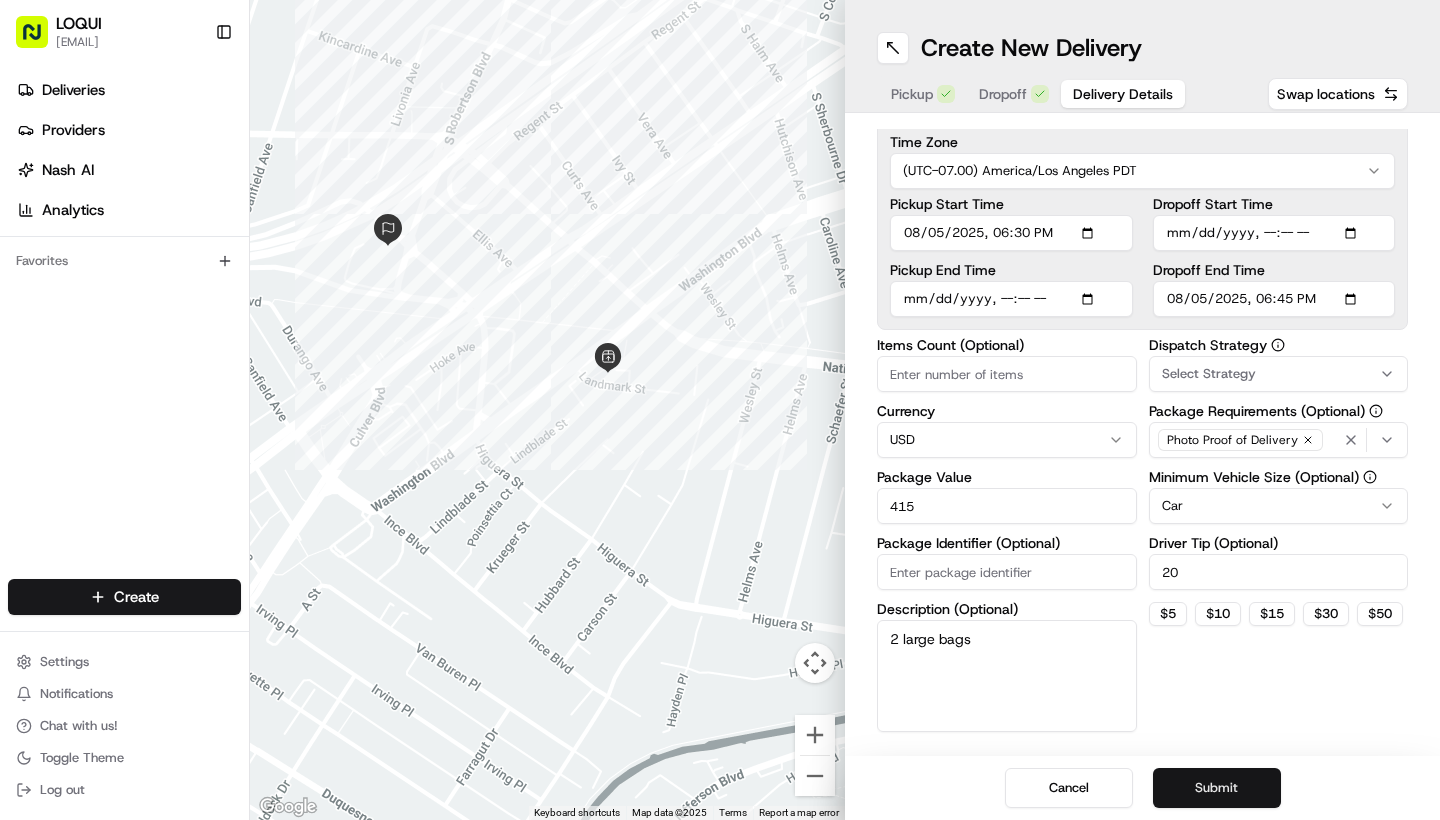 click on "Submit" at bounding box center [1217, 788] 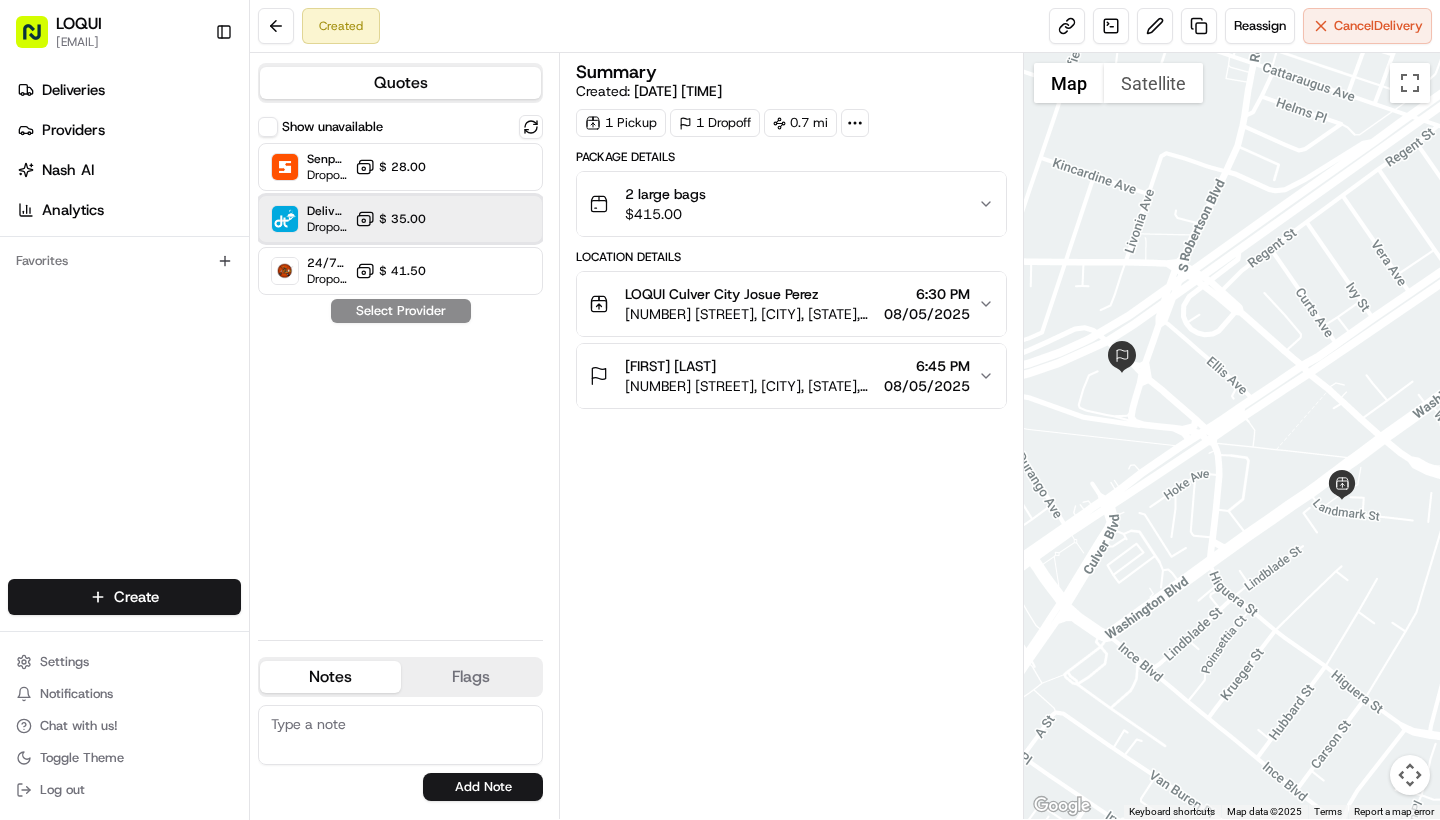 click on "DeliverThat Dropoff ETA   - $   35.00" at bounding box center (400, 219) 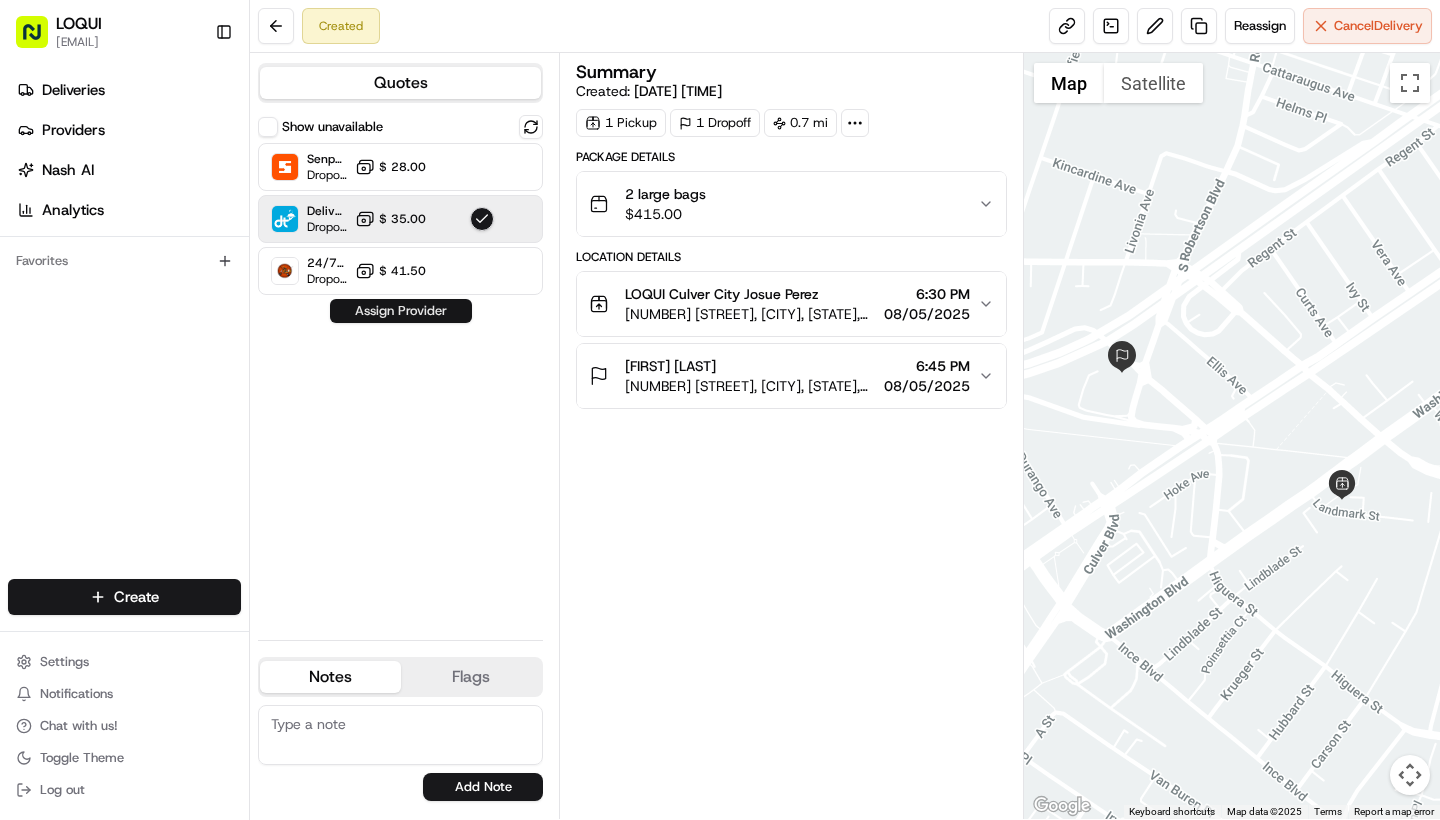 click on "Assign Provider" at bounding box center [401, 311] 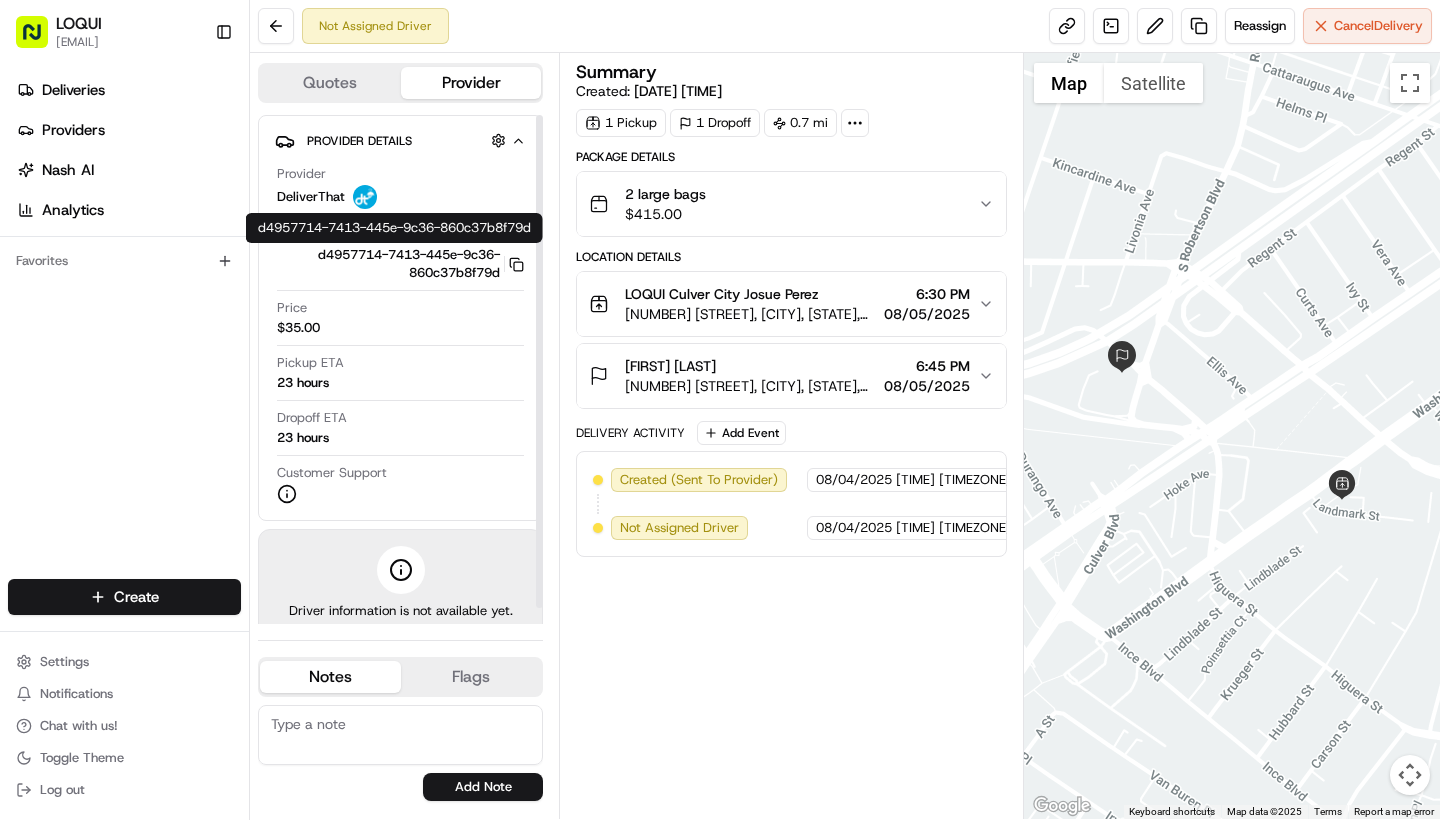 scroll, scrollTop: 0, scrollLeft: 0, axis: both 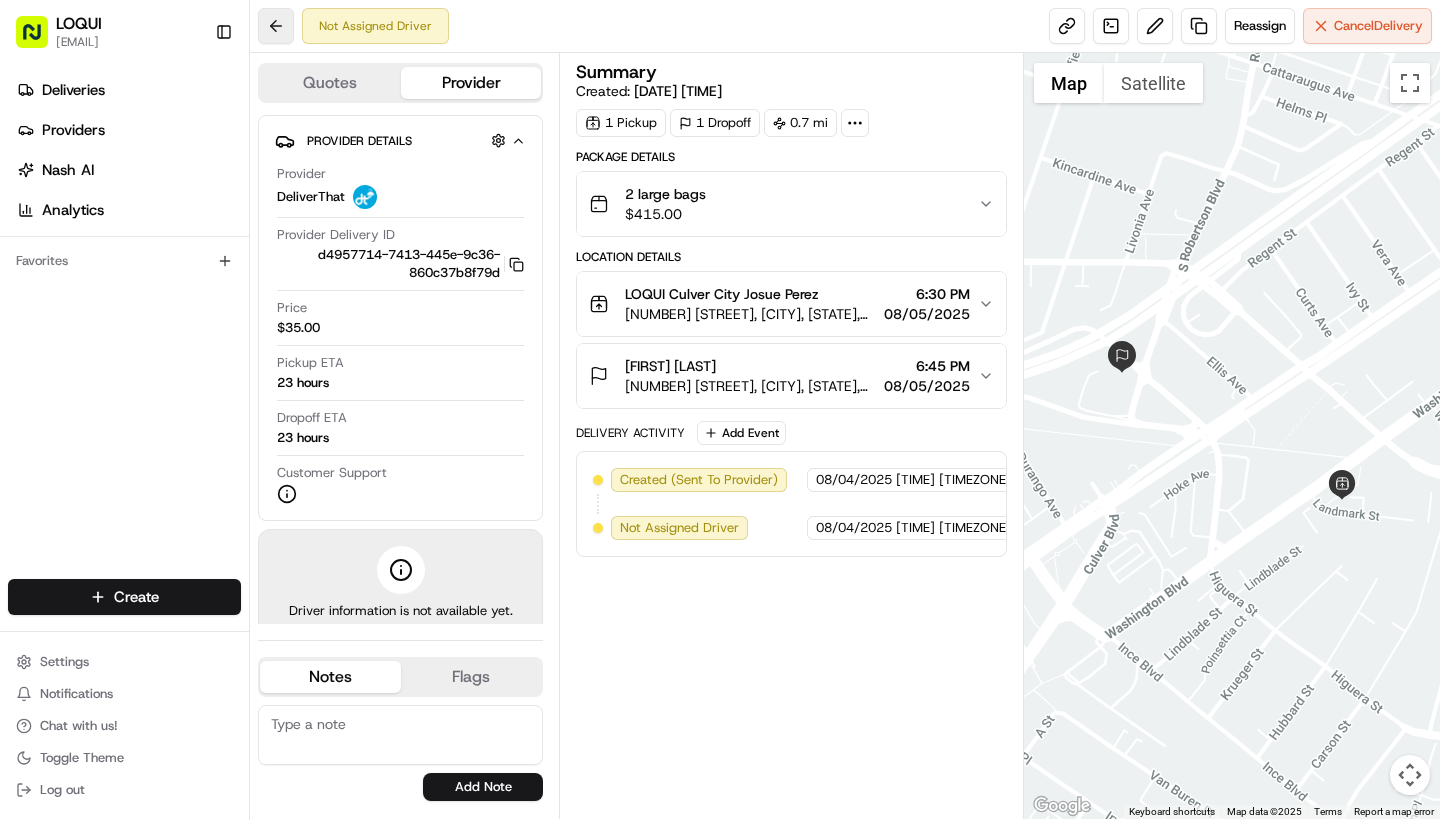 click at bounding box center (276, 26) 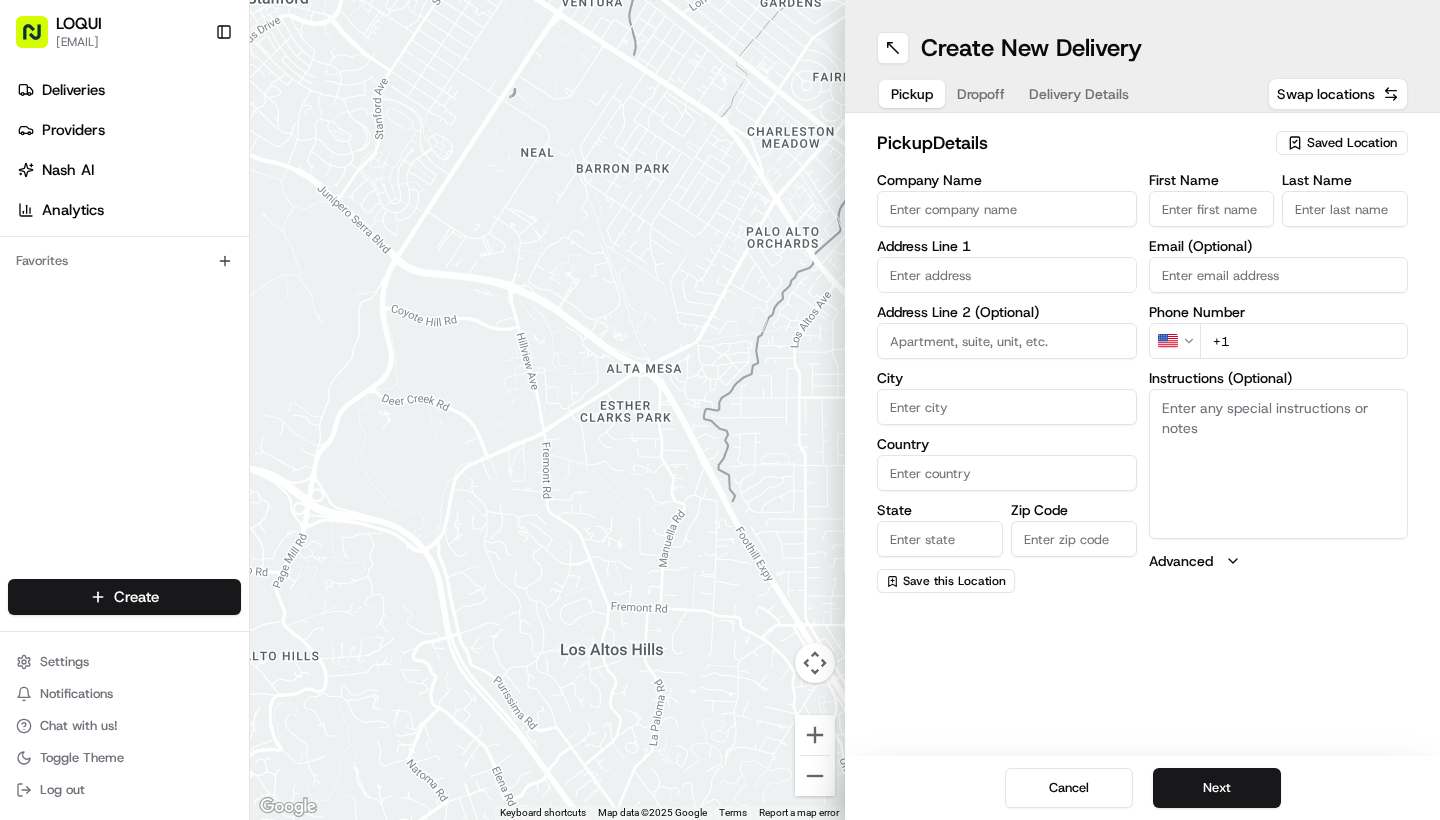 click on "Dropoff" at bounding box center [981, 94] 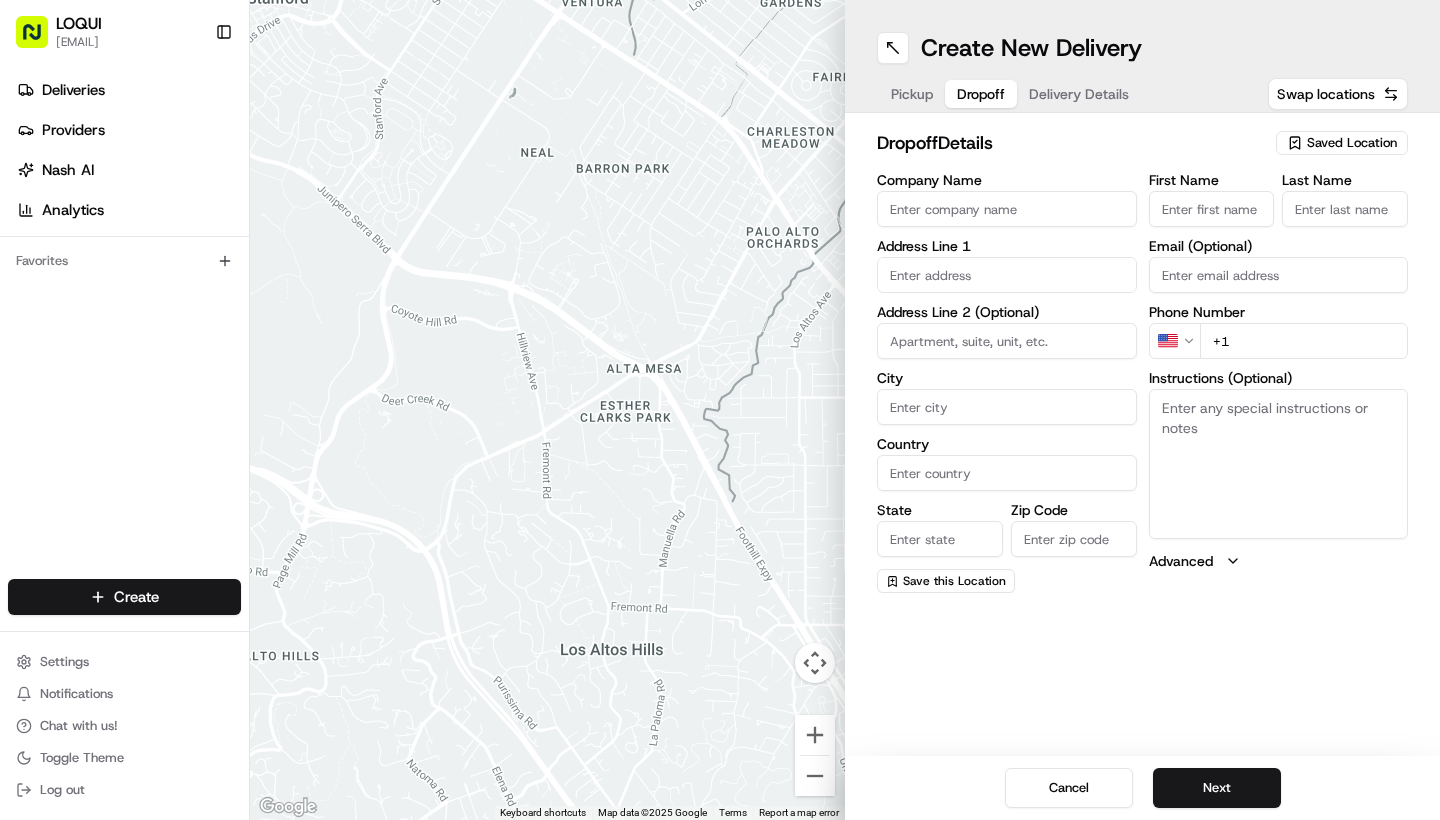 click on "Delivery Details" at bounding box center [1079, 94] 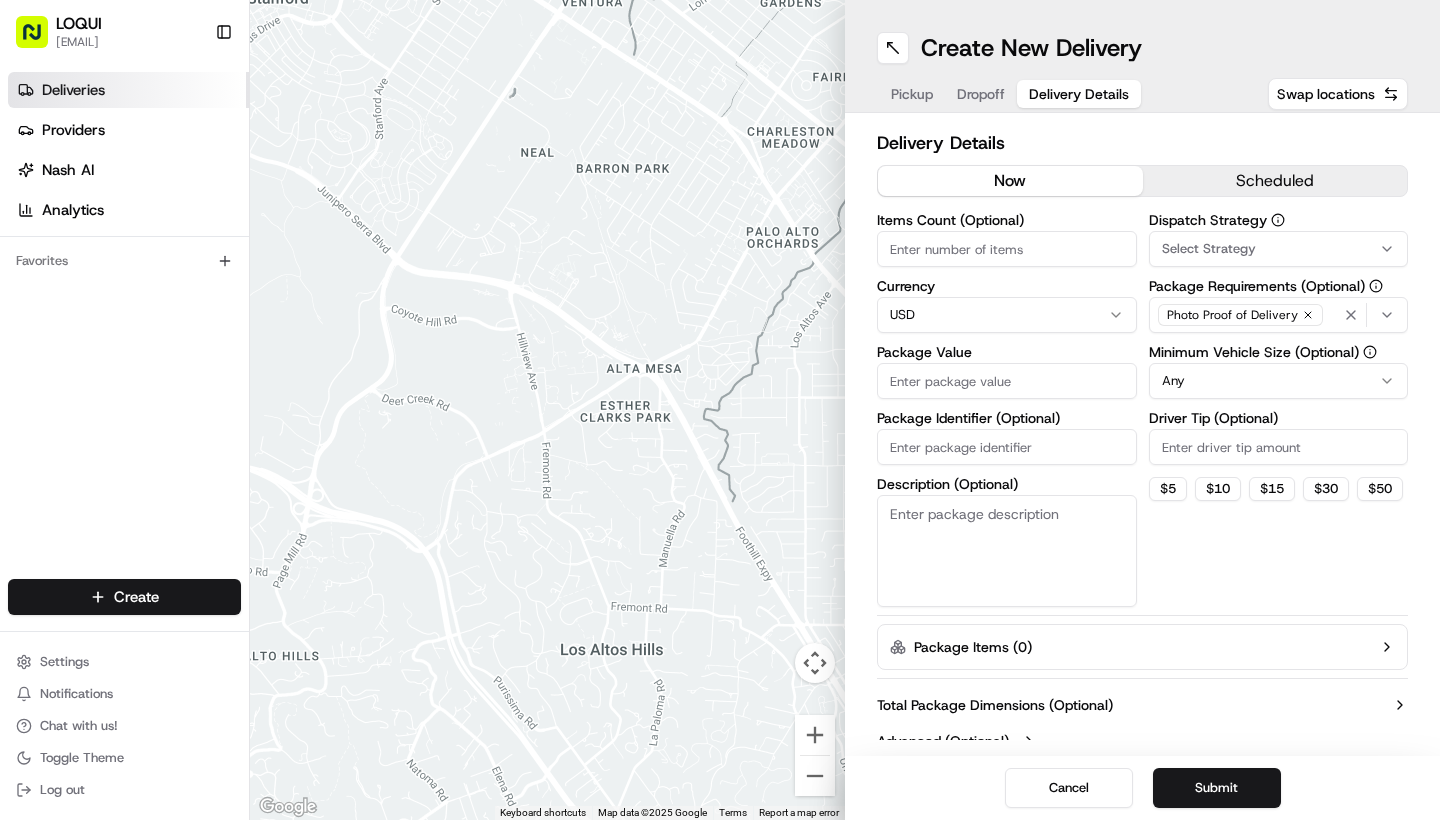 click on "Deliveries" at bounding box center (73, 90) 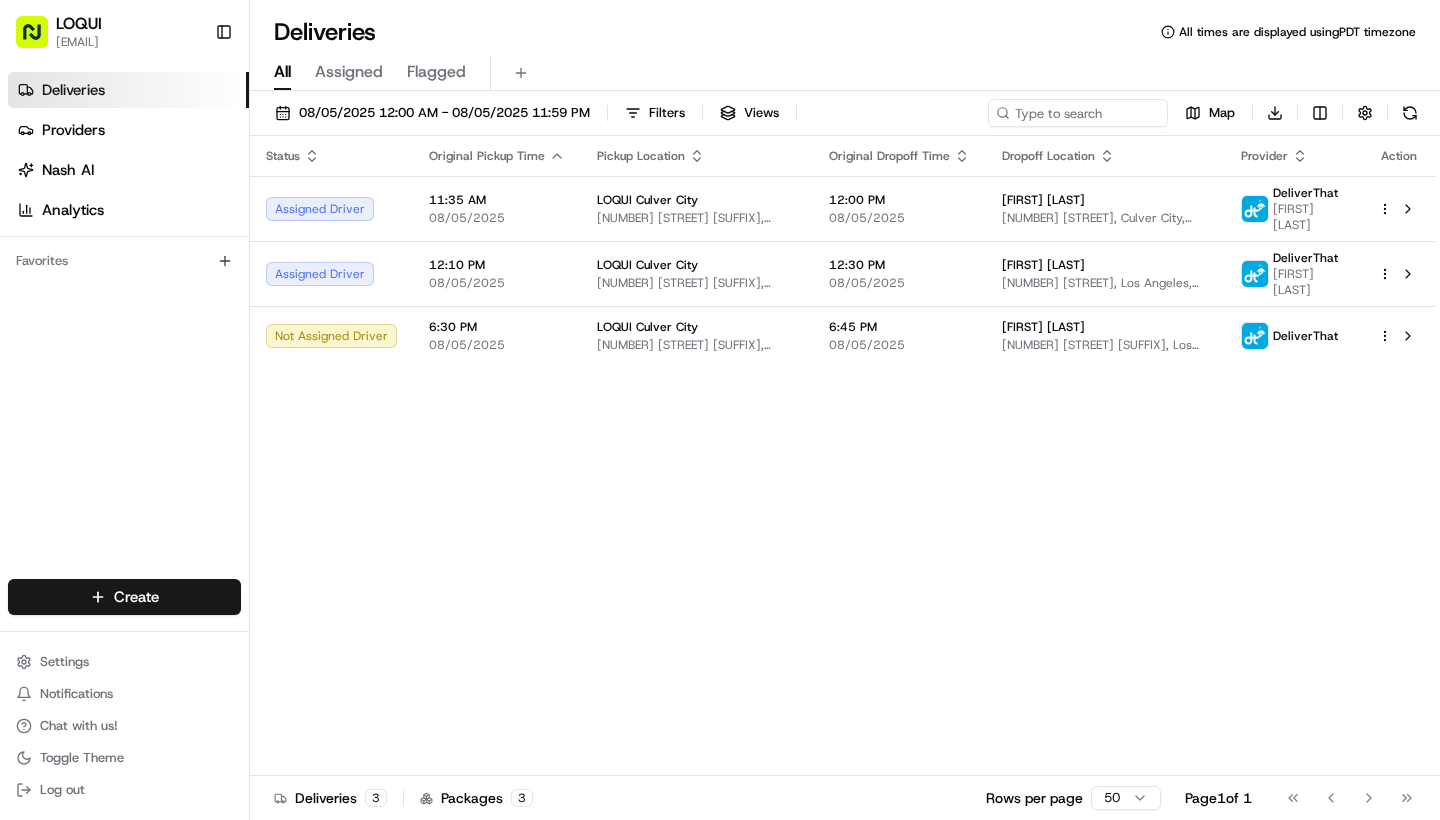scroll, scrollTop: 0, scrollLeft: 0, axis: both 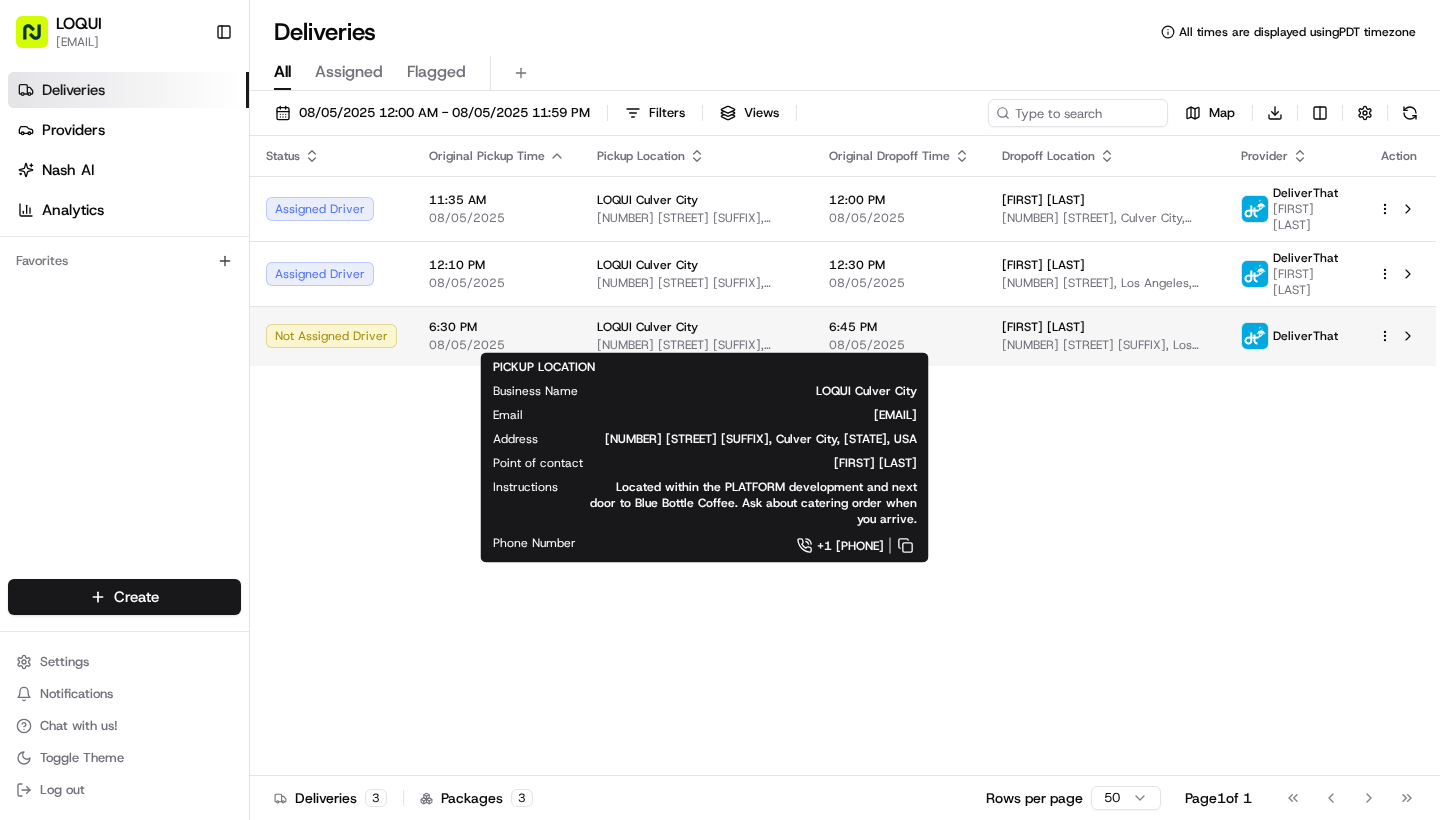 click on "[NUMBER] [STREET] [SUFFIX], Culver City, [STATE], USA" at bounding box center (697, 345) 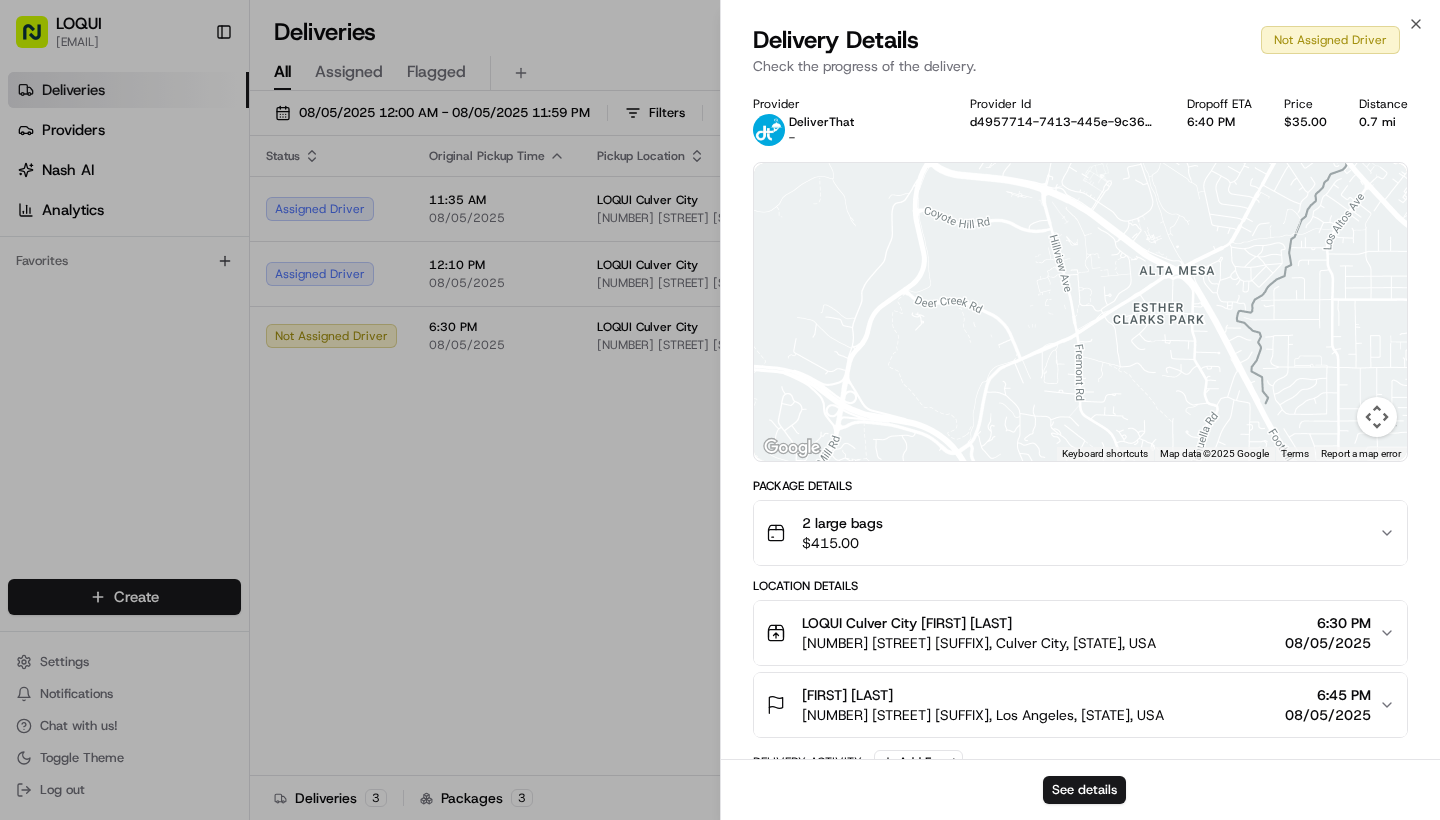 click at bounding box center [1377, 417] 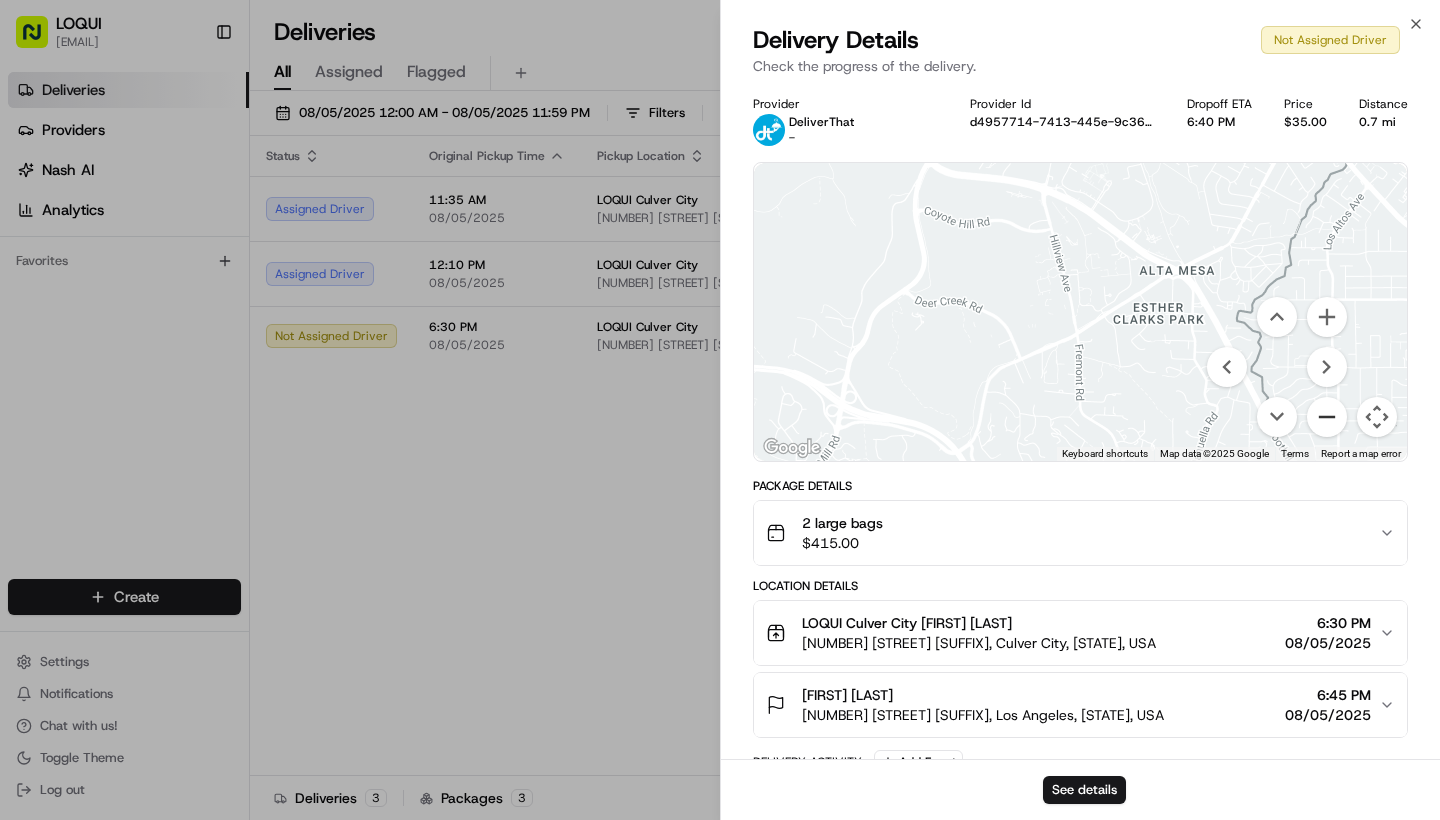 click at bounding box center (1327, 417) 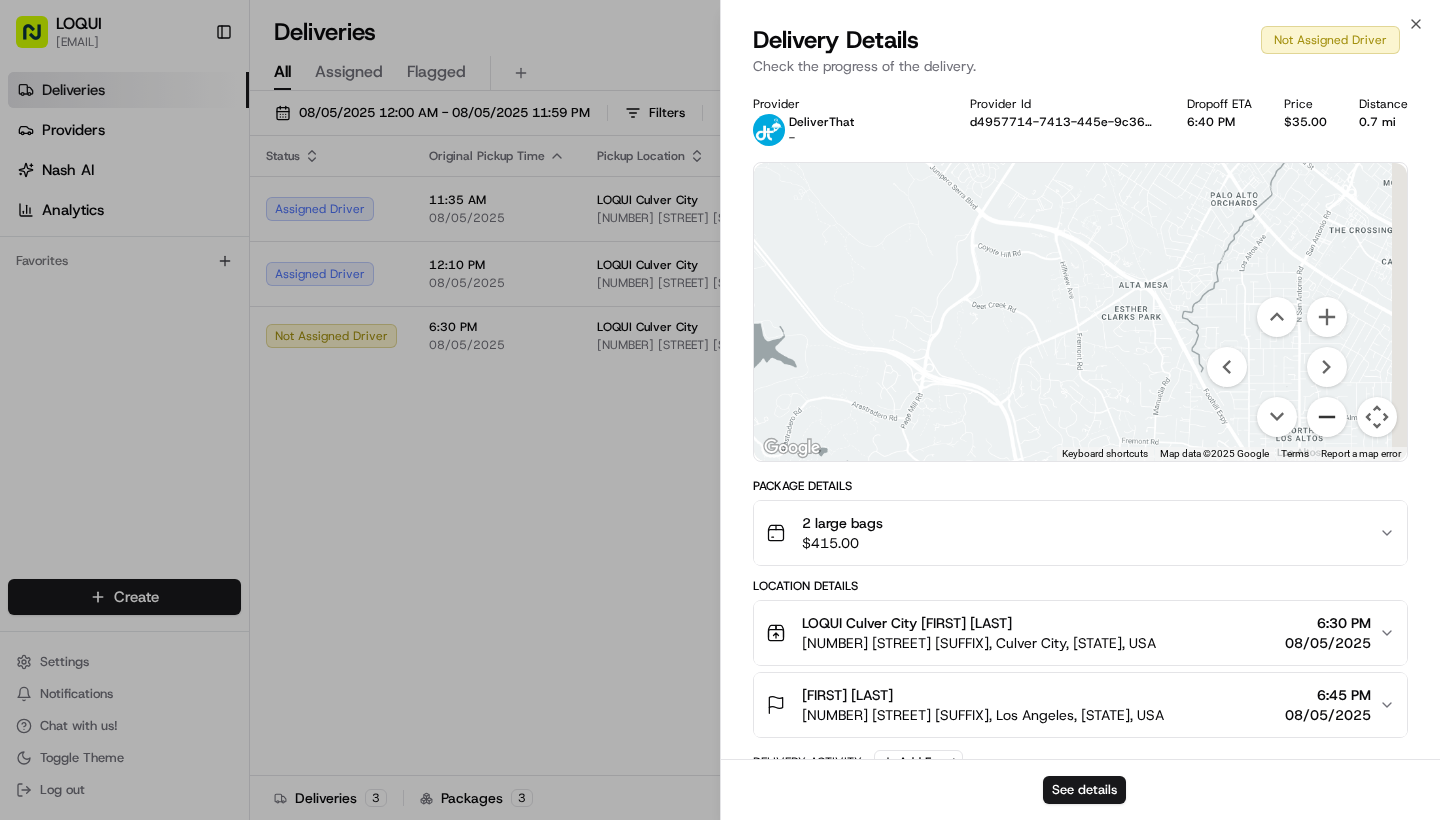 click at bounding box center [1327, 417] 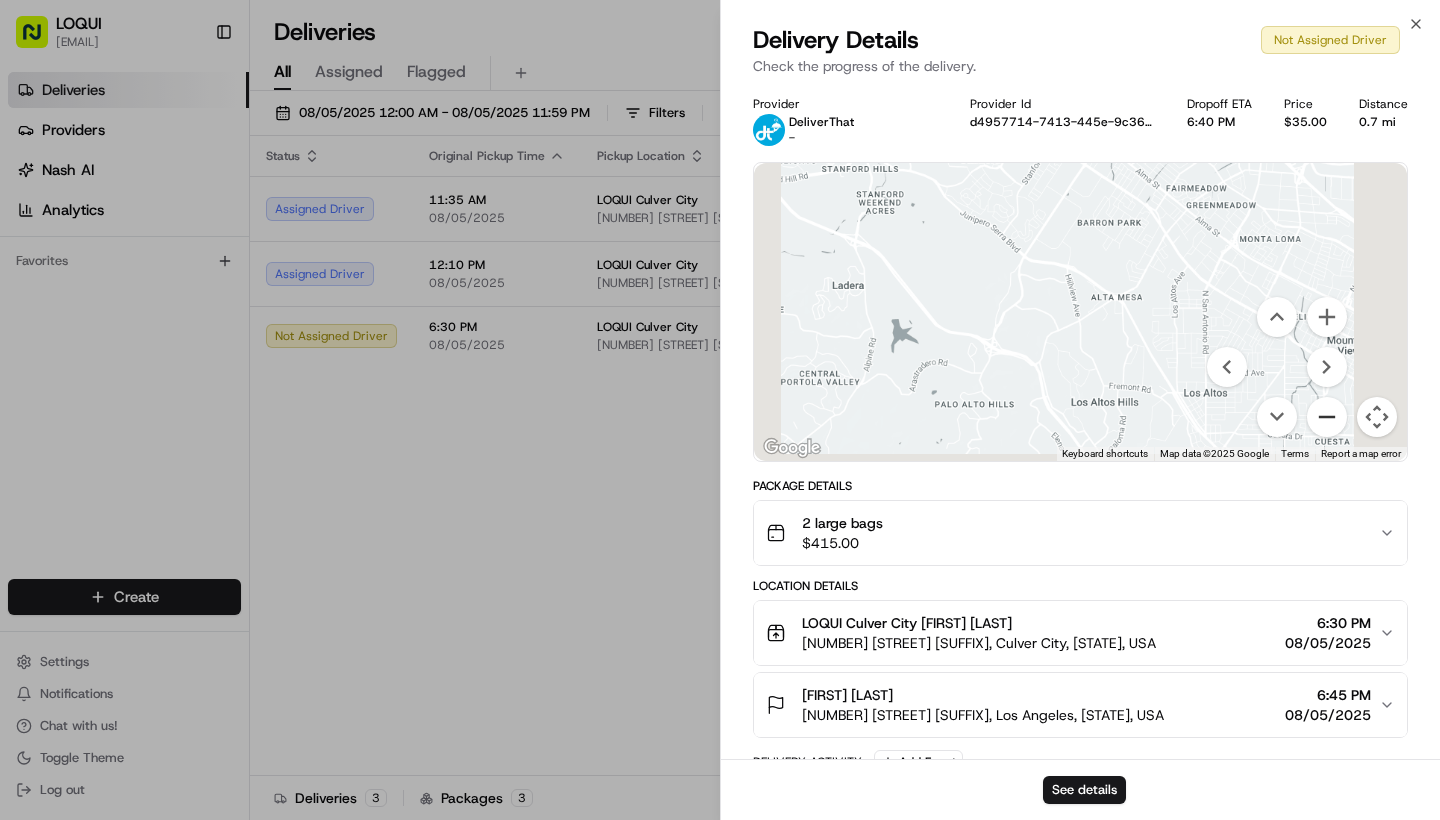 click at bounding box center (1327, 417) 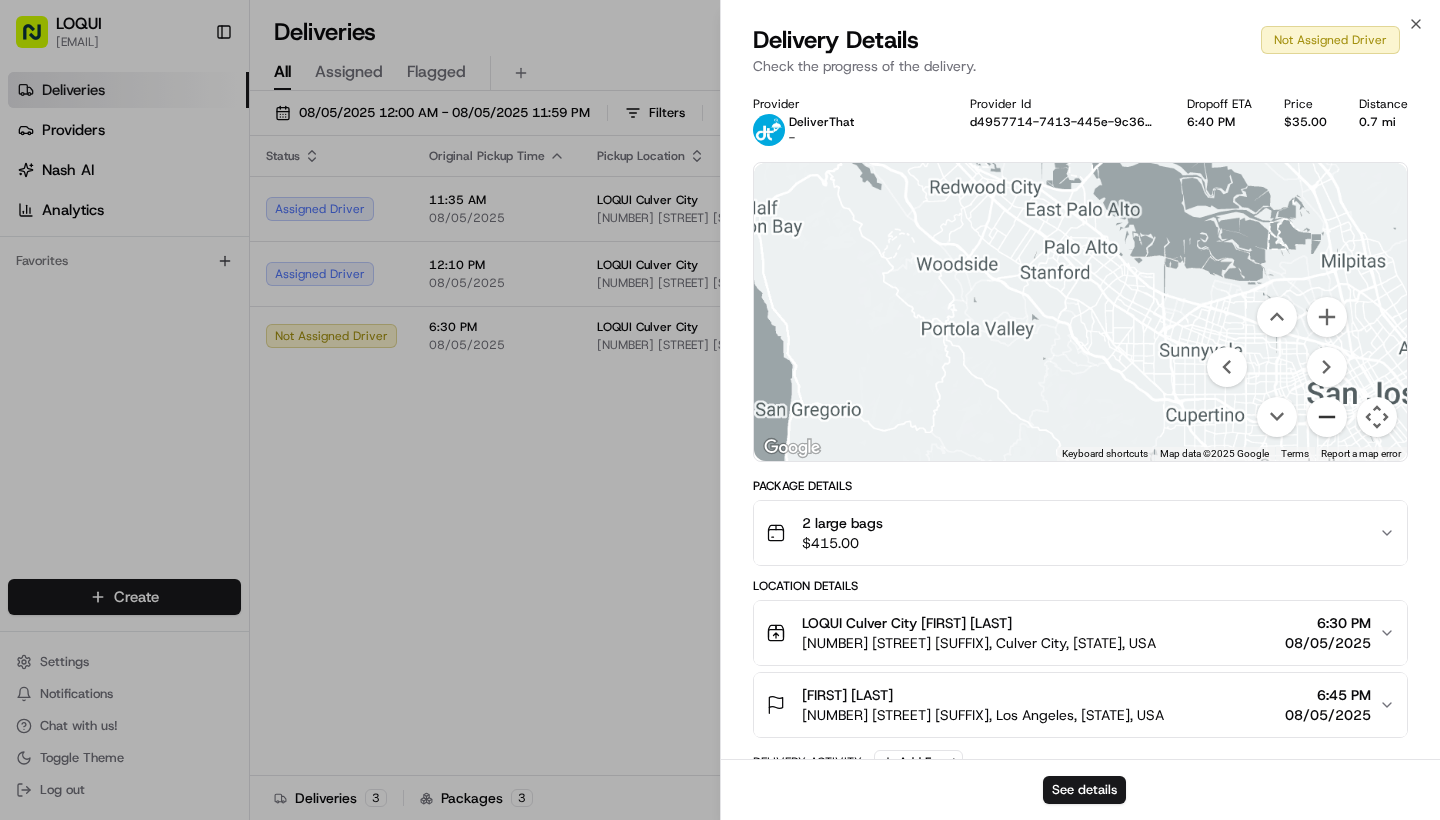 click at bounding box center [1327, 417] 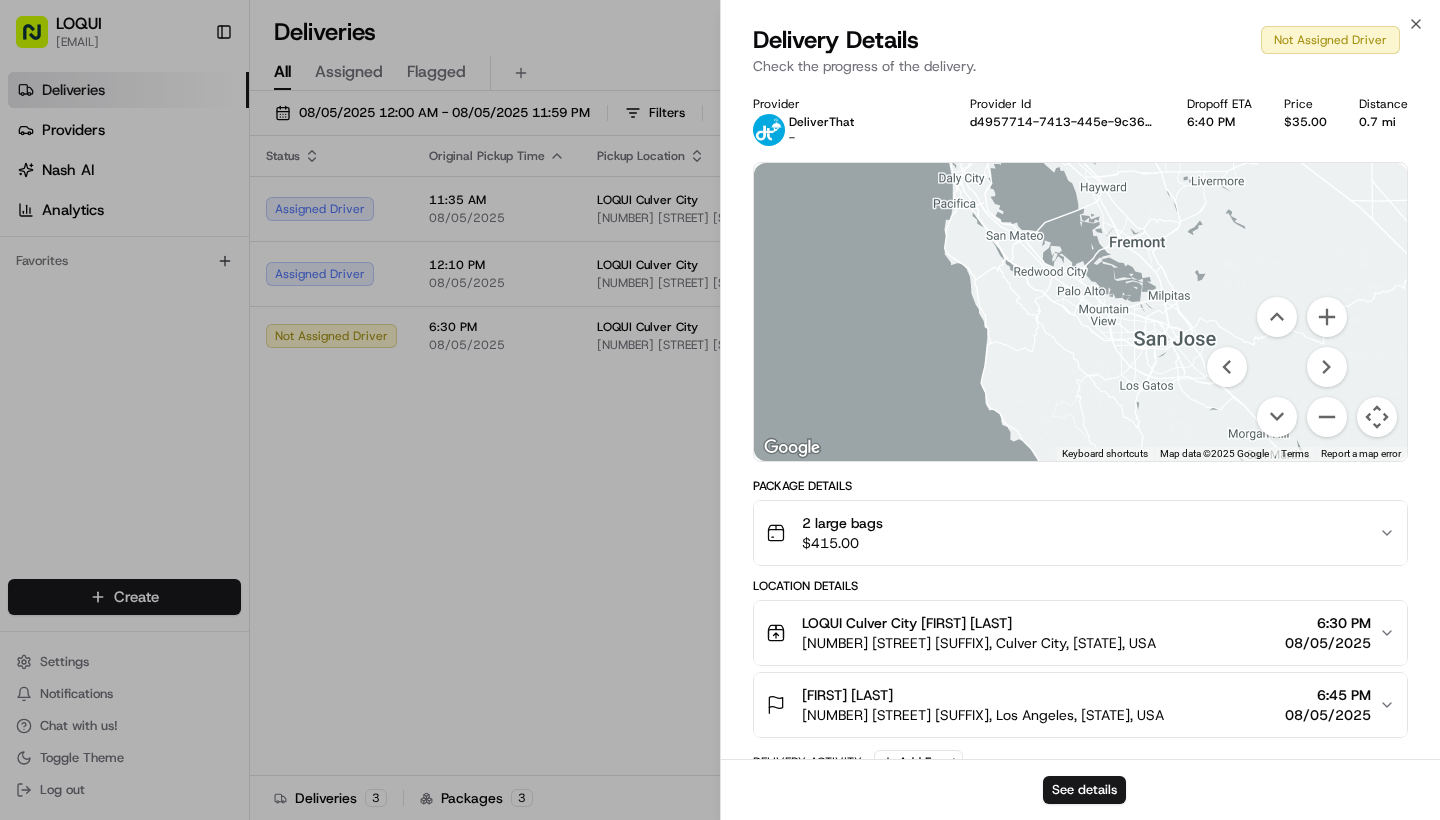 click on "Delivery Details Not Assigned Driver Check the progress of the delivery. Provider DeliverThat - Provider Id d4957714-7413-445e-9c36-860c37b8f79d Dropoff ETA 6:40 PM Price $35.00 Distance 0.7 mi ← Move left → Move right ↑ Move up ↓ Move down + Zoom in - Zoom out Home Jump left by 75% End Jump right by 75% Page Up Jump up by 75% Page Down Jump down by 75% Keyboard shortcuts Map Data Map data ©2025 Google Map data ©2025 Google 10 km  Click to toggle between metric and imperial units Terms Report a map error Package Details 2 large bags $ 415.00 Location Details LOQUI Culver City Josue Perez 8830 Washington Blvd #104, Culver City, CA 90232, USA 6:30 PM 08/05/2025  Jeffrey DeMoss 3375 Robertson Pl b, Los Angeles, CA 90034, USA 6:45 PM 08/05/2025 Delivery Activity Add Event Created (Sent To Provider) DeliverThat 08/04/2025 6:44 PM PDT Not Assigned Driver DeliverThat 08/04/2025 6:44 PM PDT See details" at bounding box center [1080, 422] 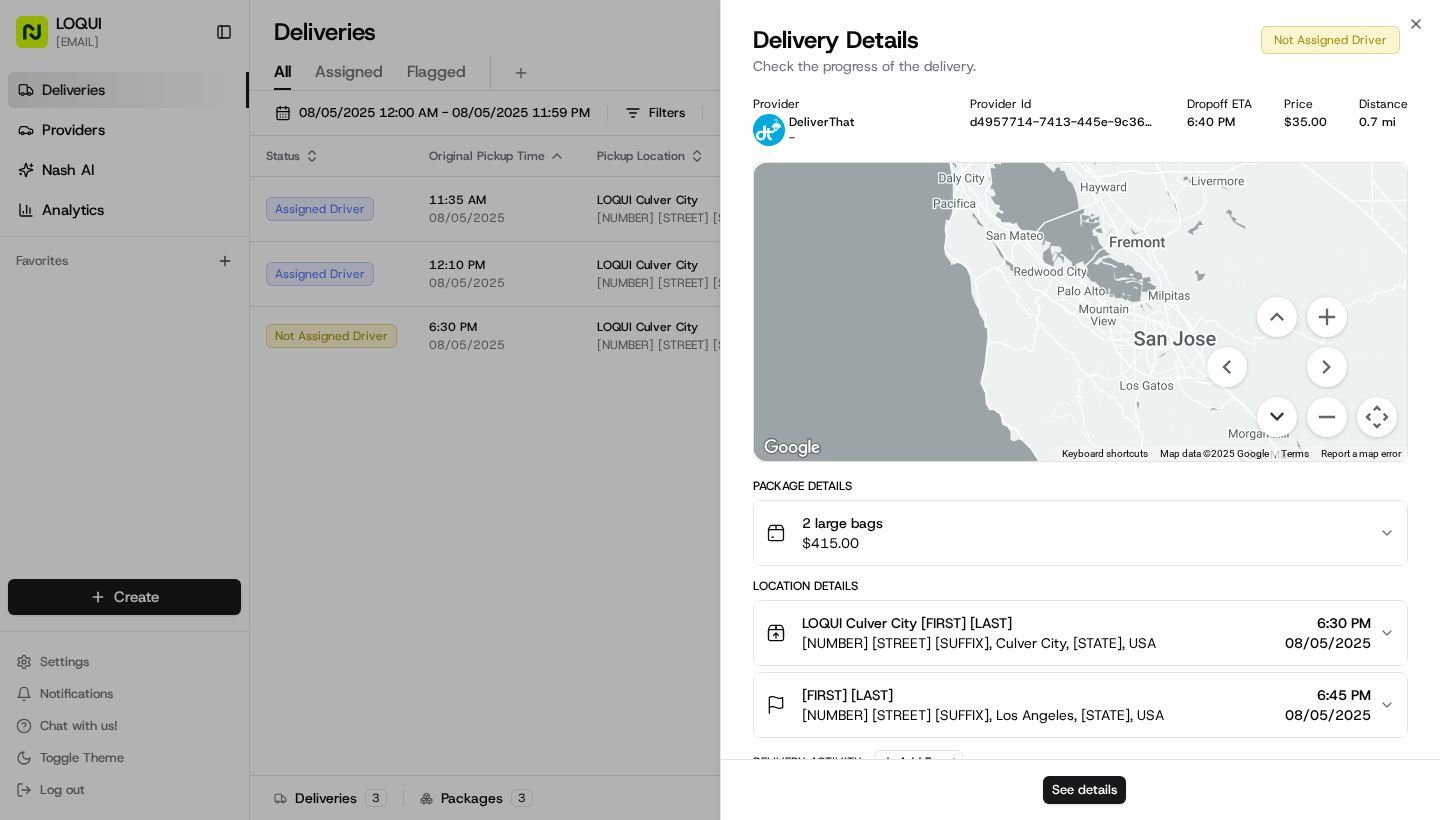 click at bounding box center [1277, 417] 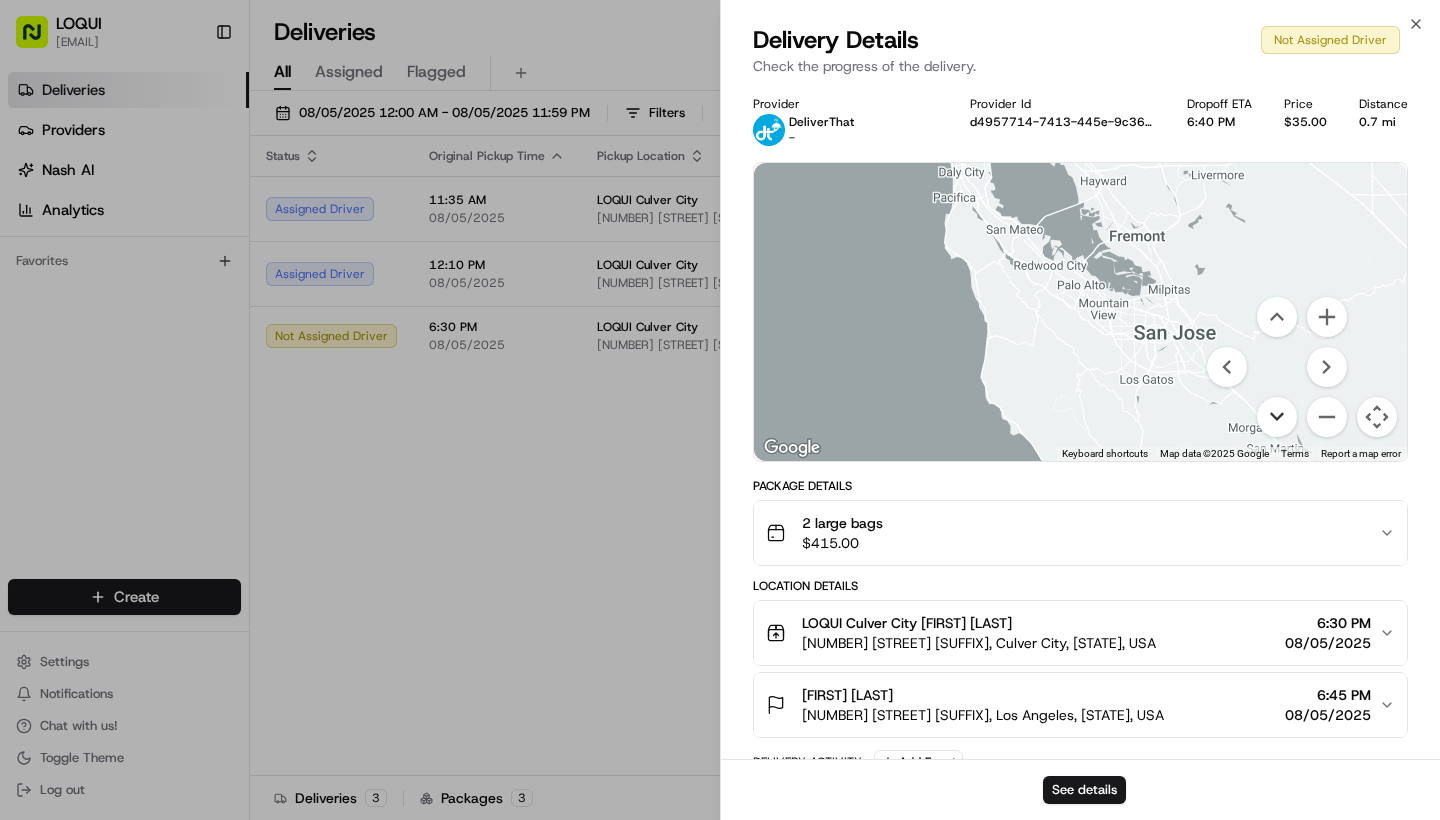 click at bounding box center [1277, 417] 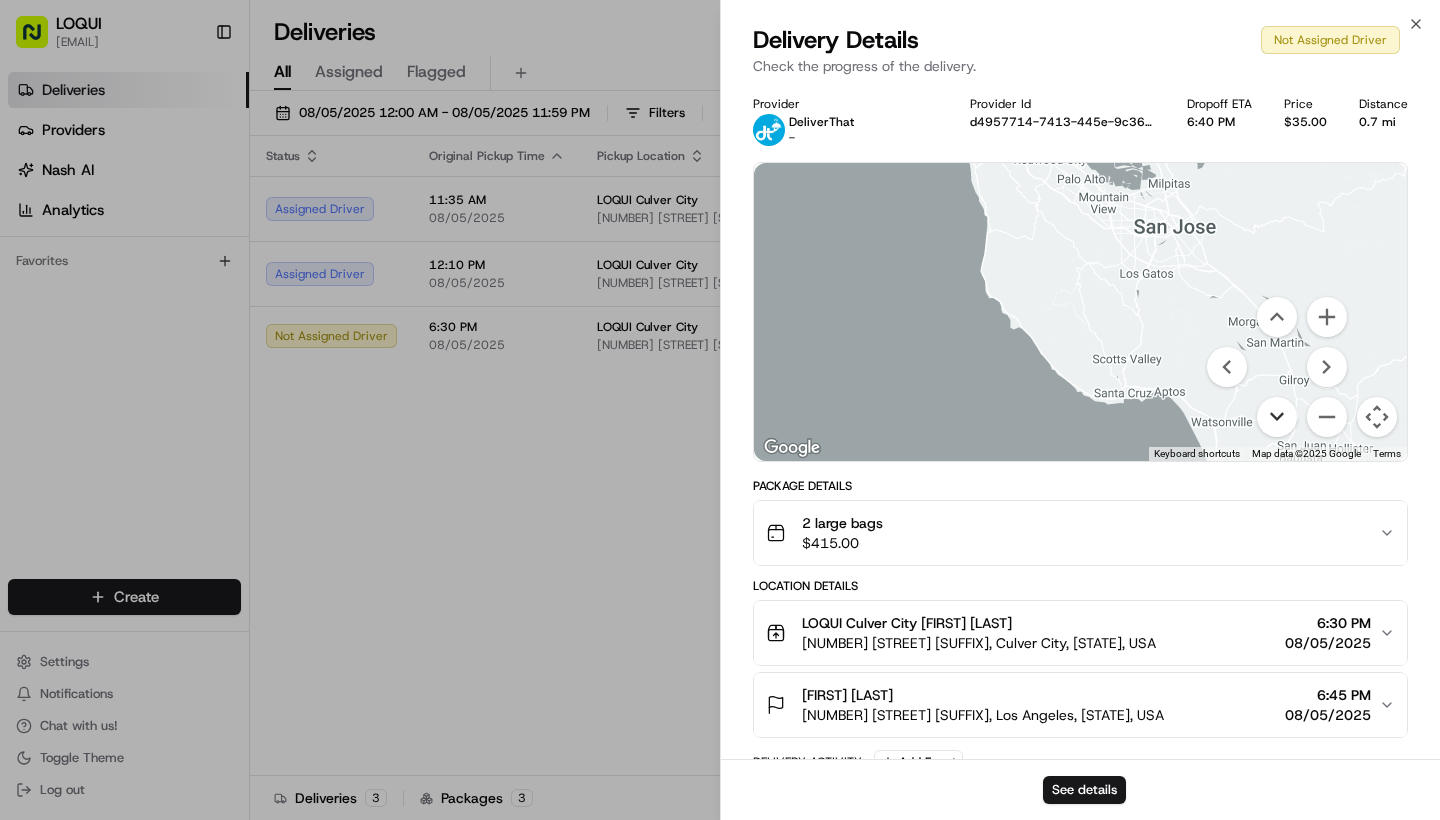 click at bounding box center [1277, 417] 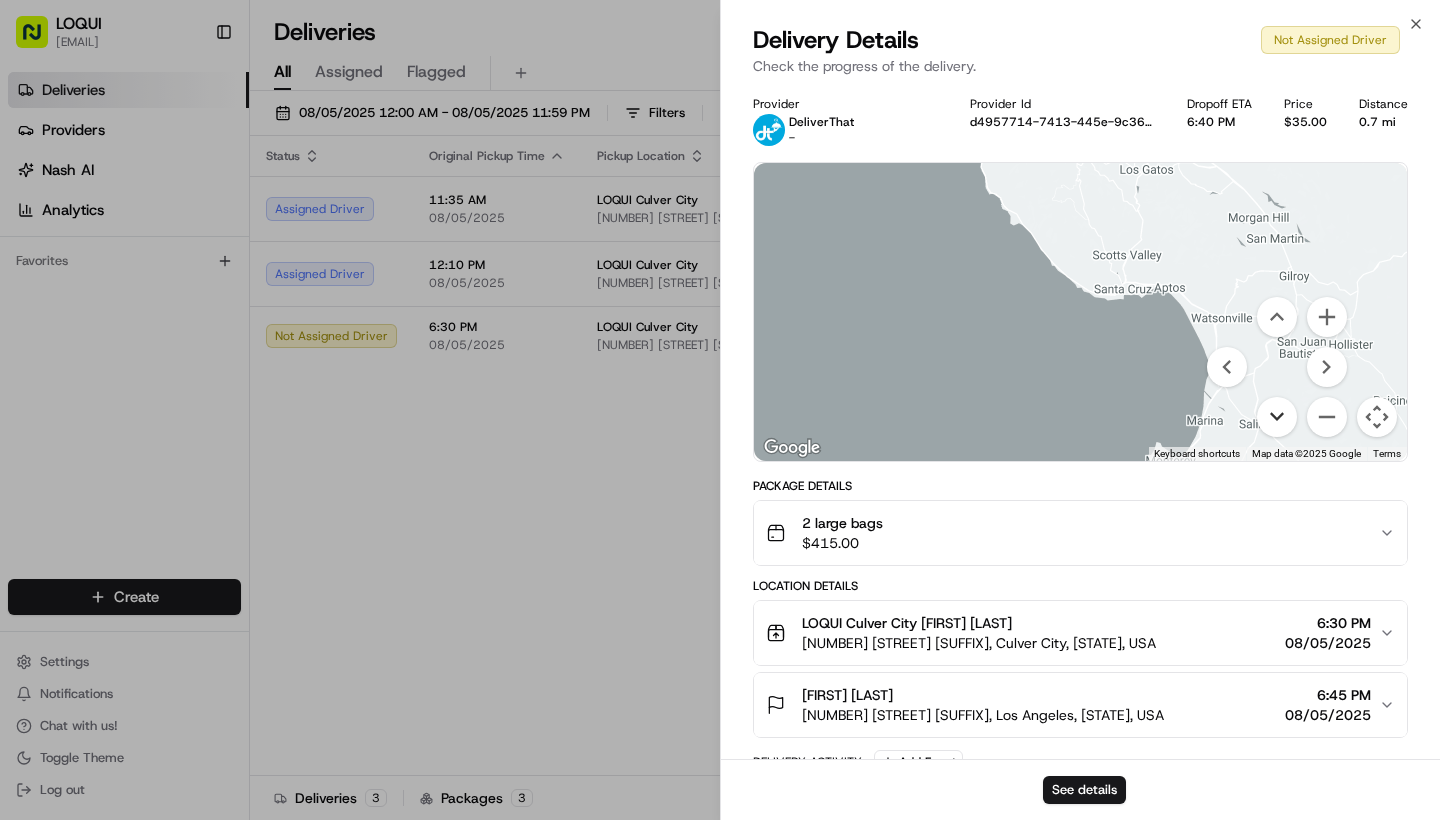 click at bounding box center (1277, 417) 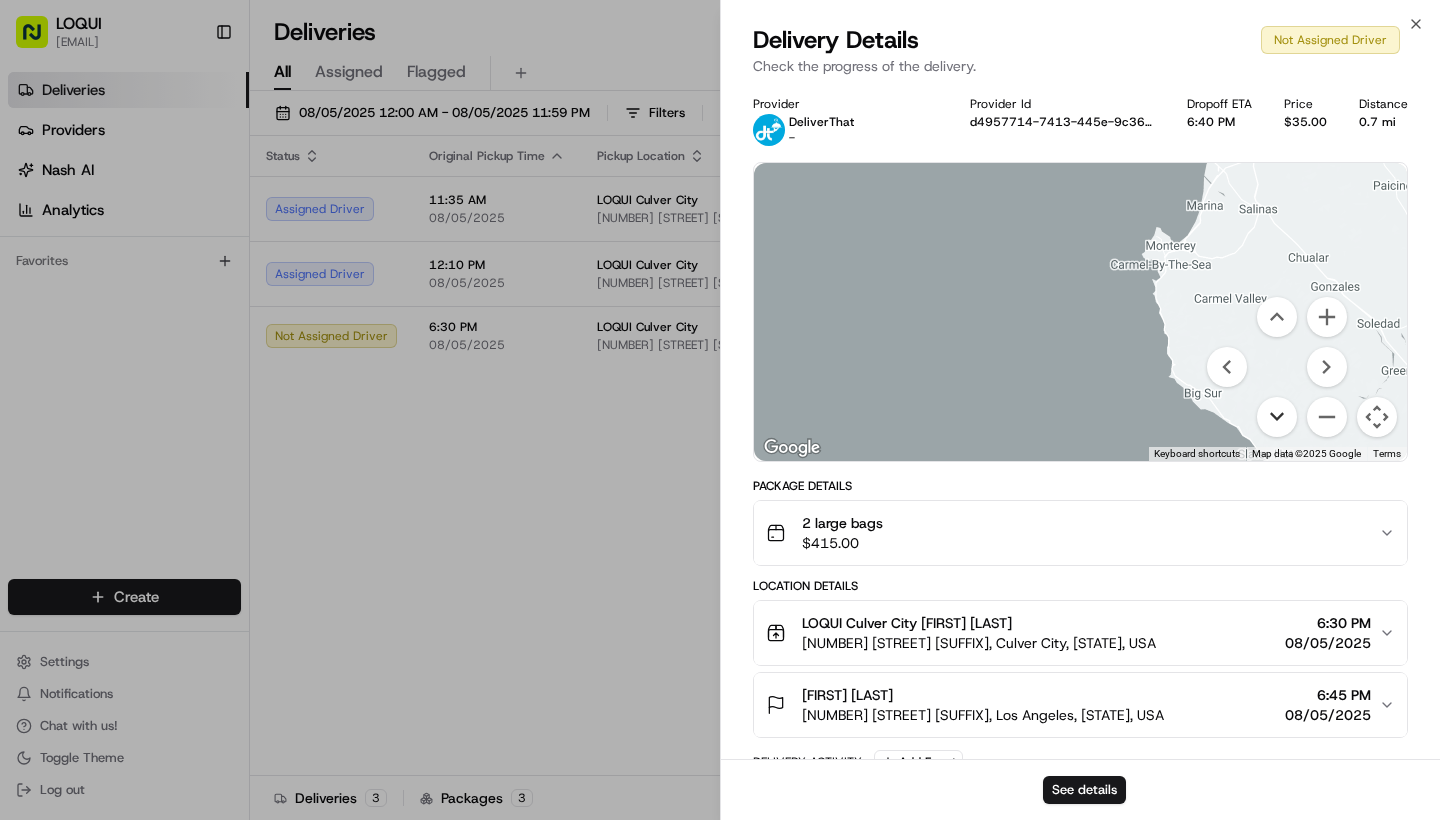click at bounding box center [1277, 417] 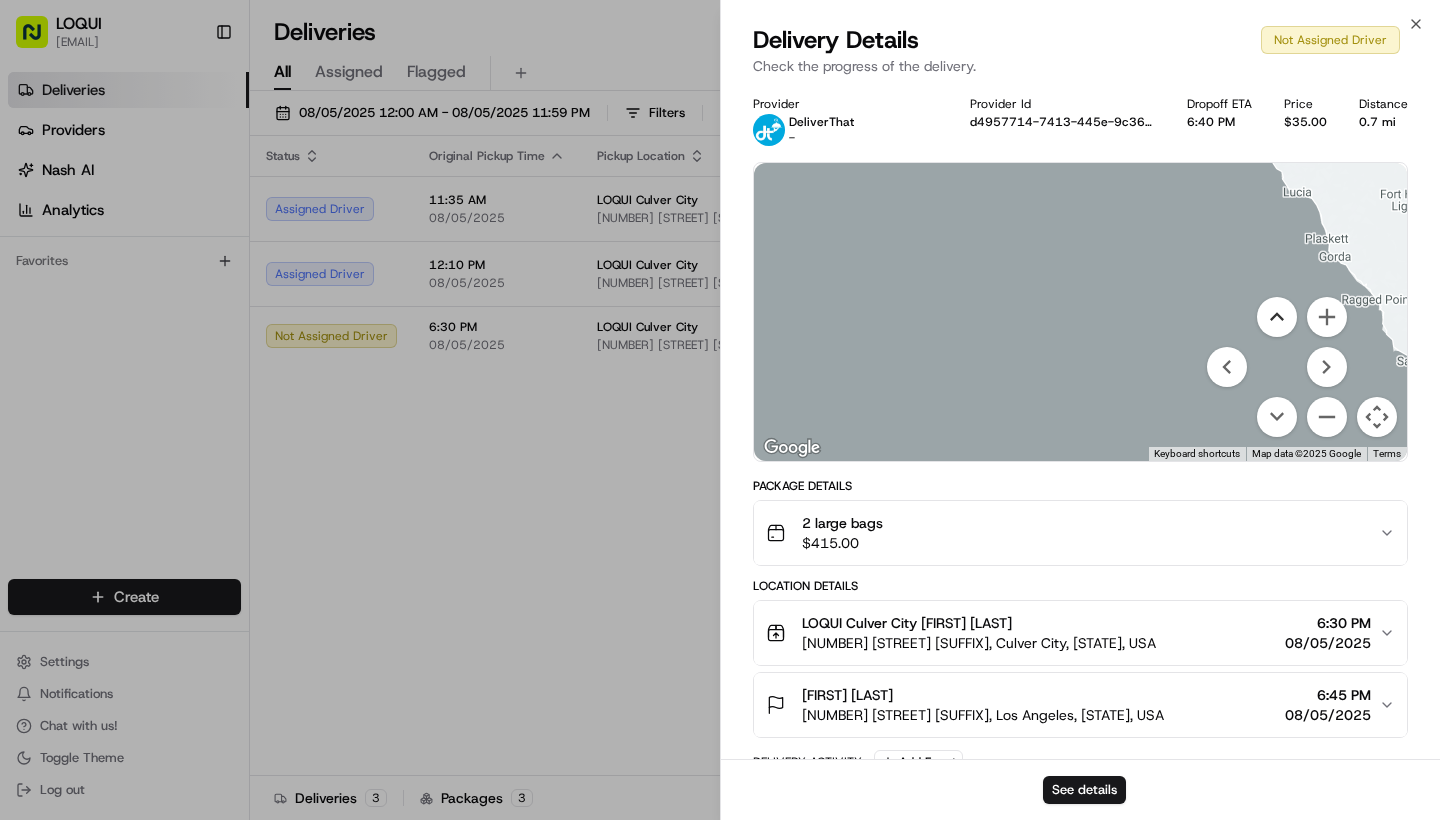 click at bounding box center [1277, 317] 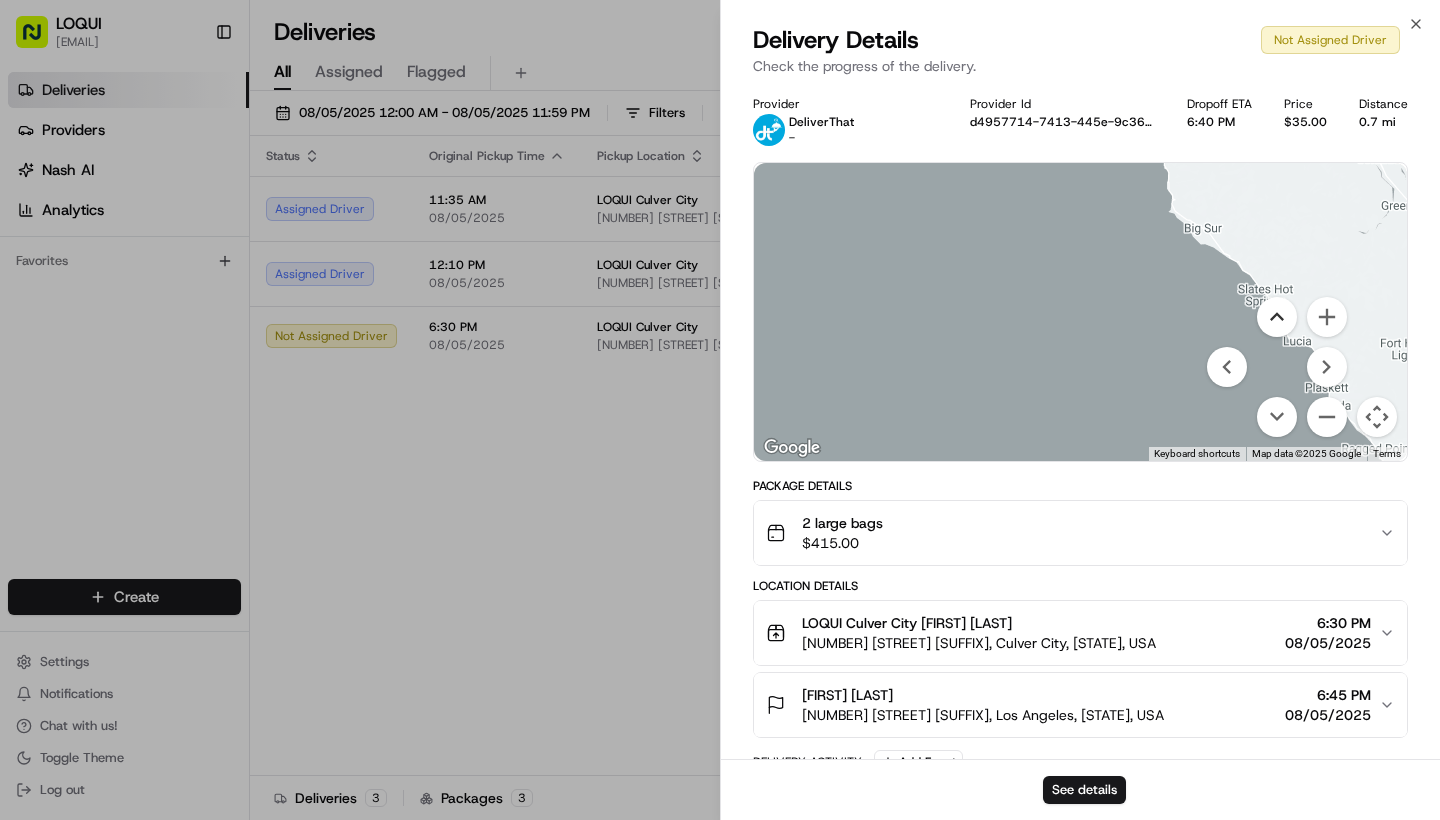 click at bounding box center [1277, 317] 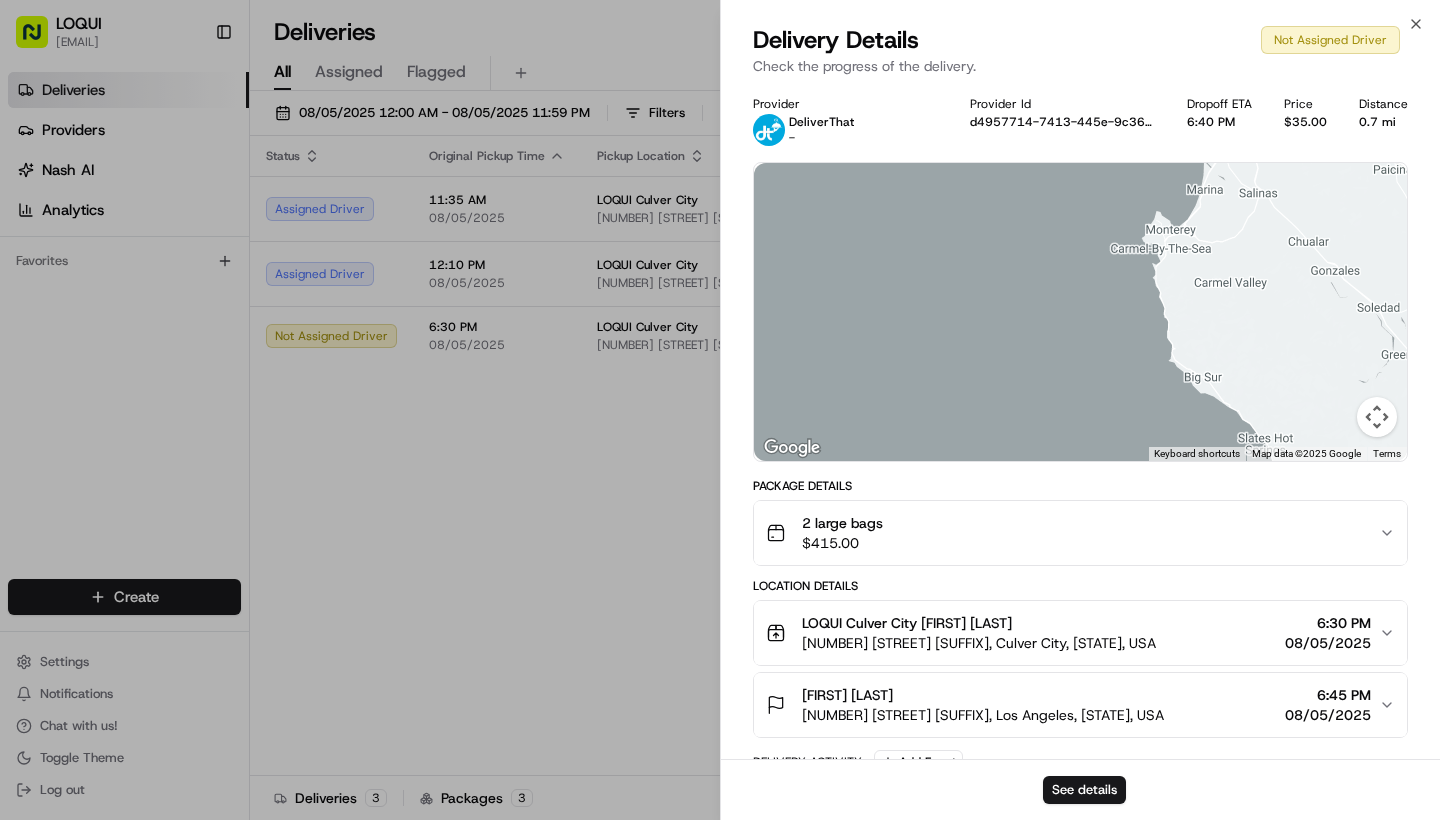 click at bounding box center [1377, 417] 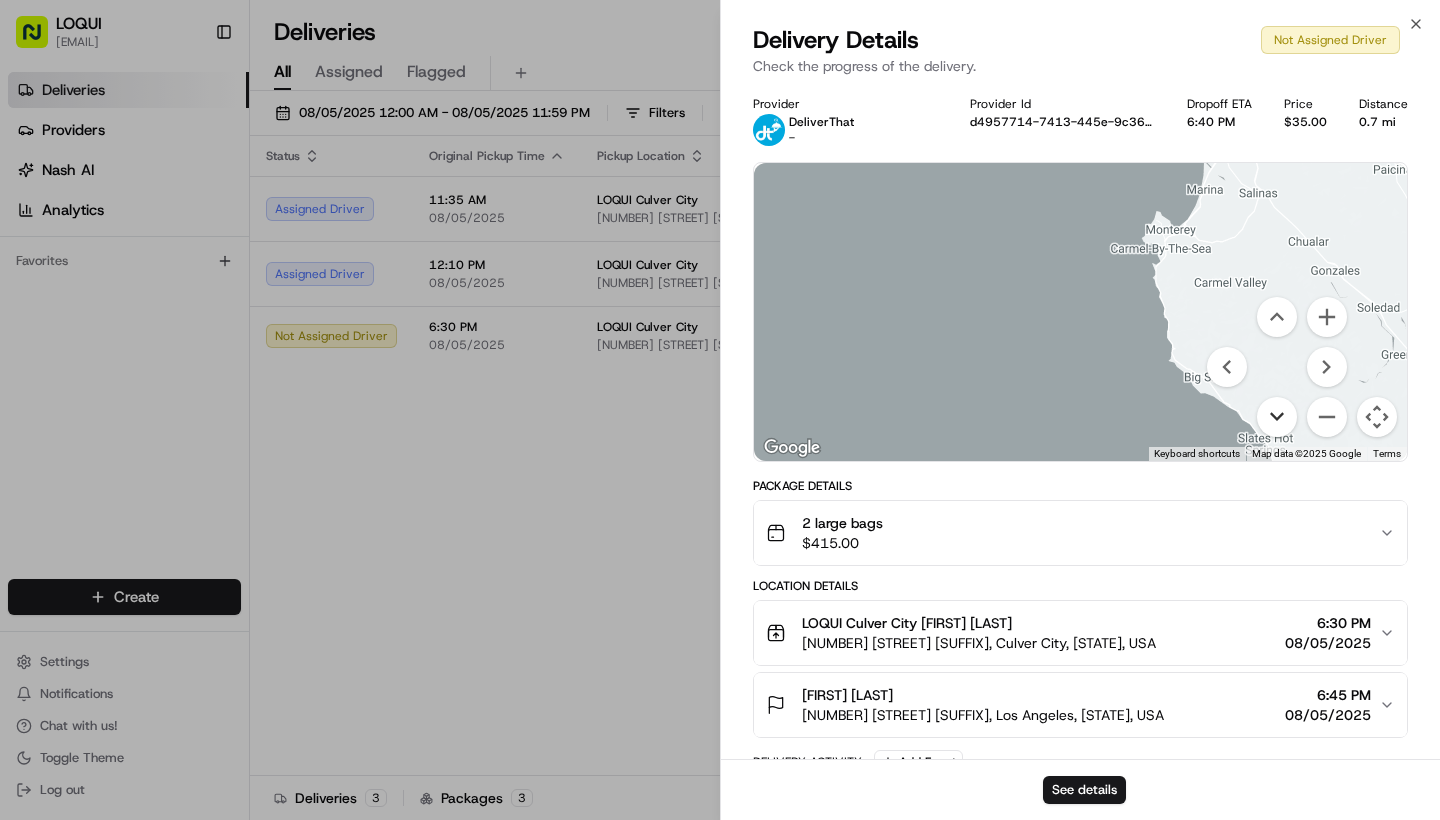 click at bounding box center (1277, 417) 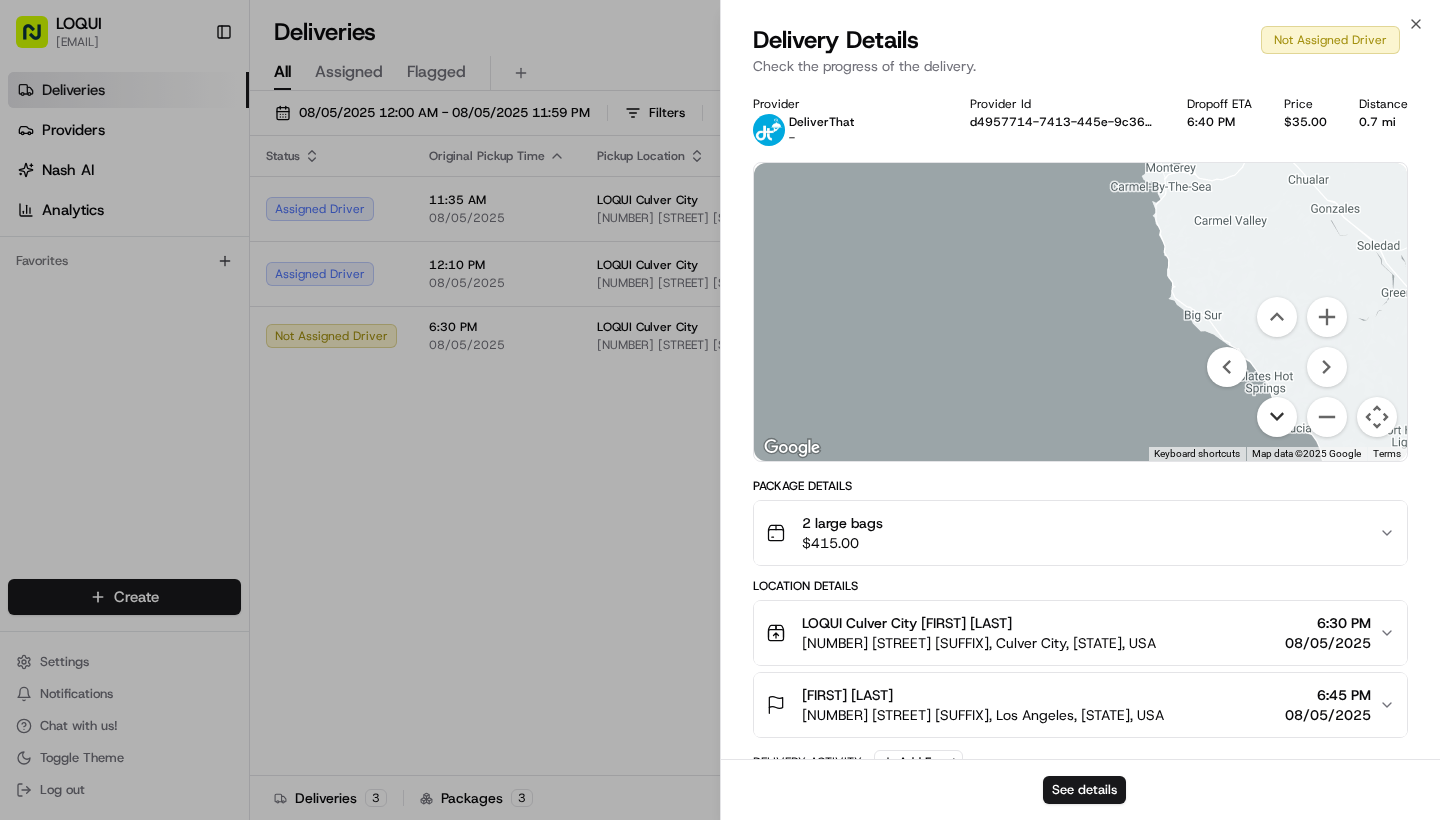 click at bounding box center (1277, 417) 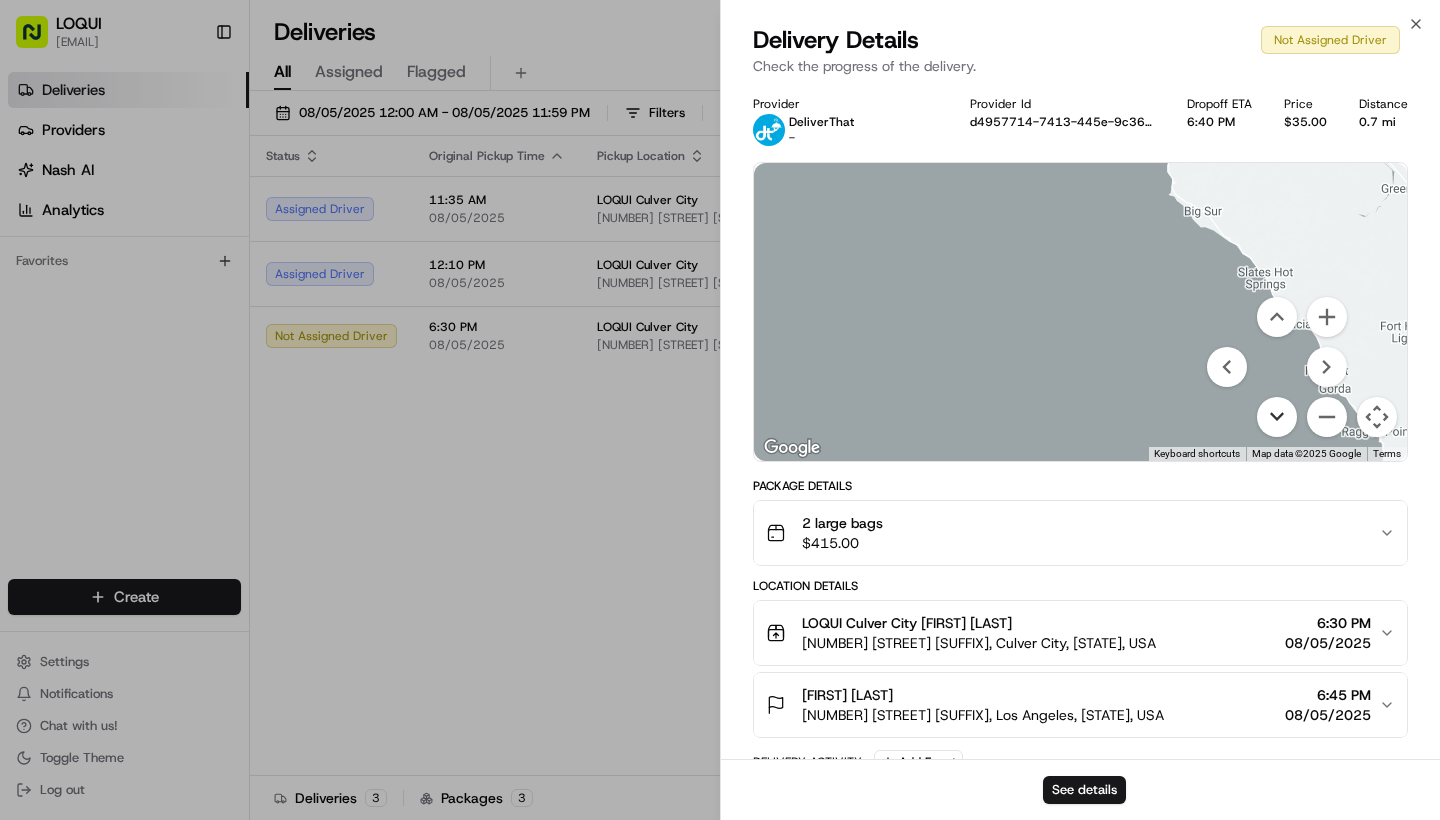 click at bounding box center (1277, 417) 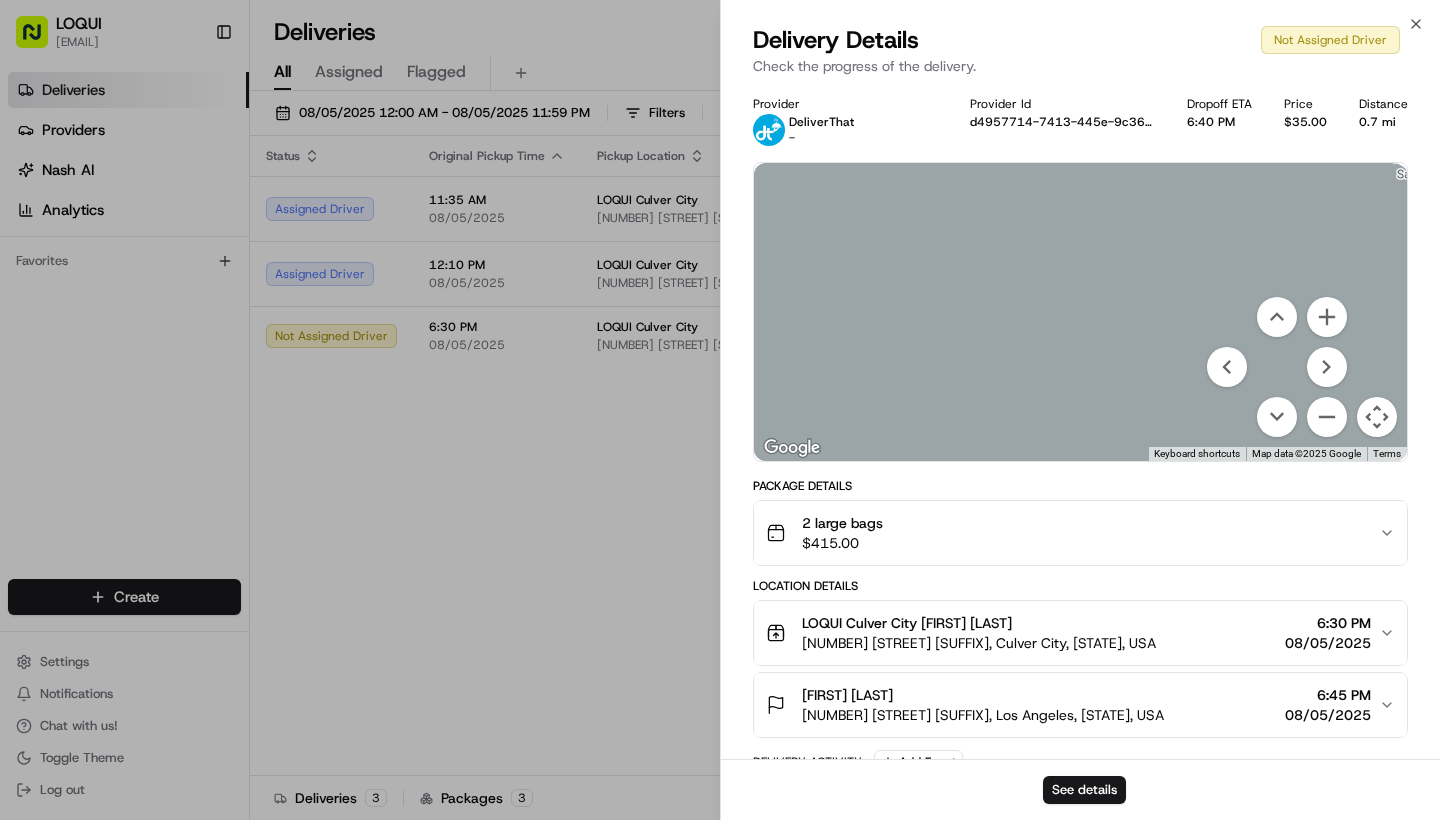 click at bounding box center (1277, 367) 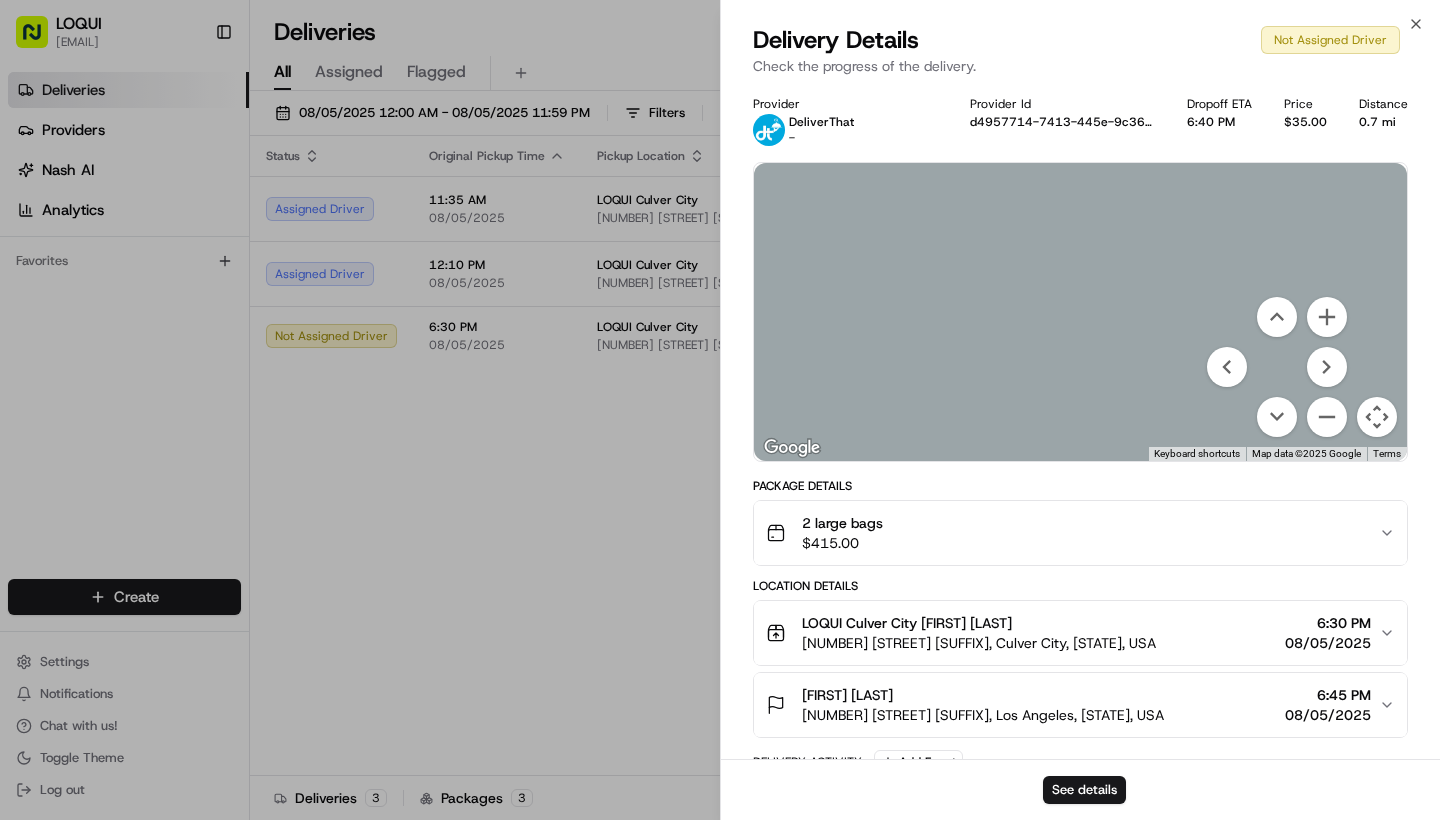 click at bounding box center (1277, 367) 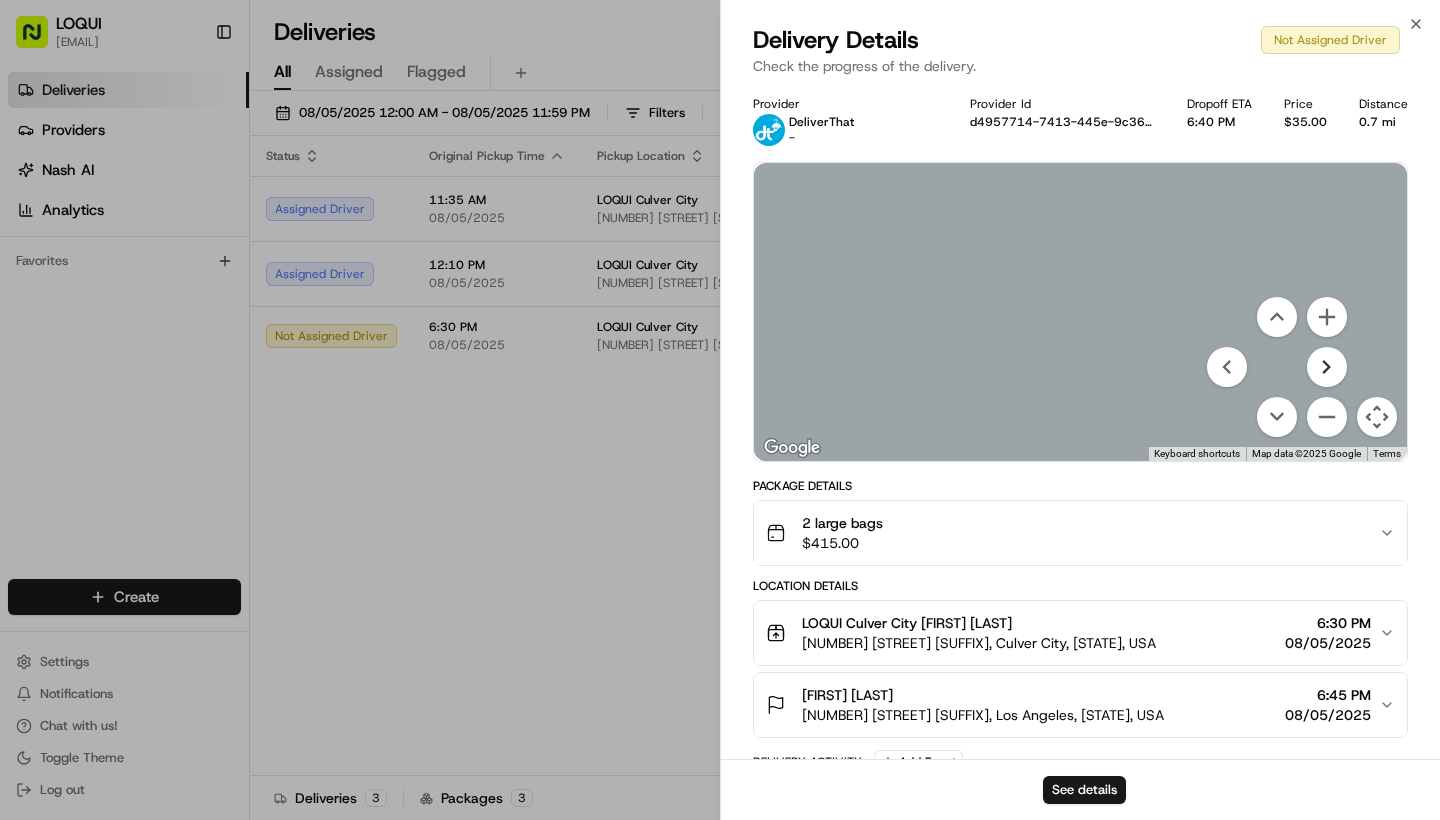 click at bounding box center (1327, 367) 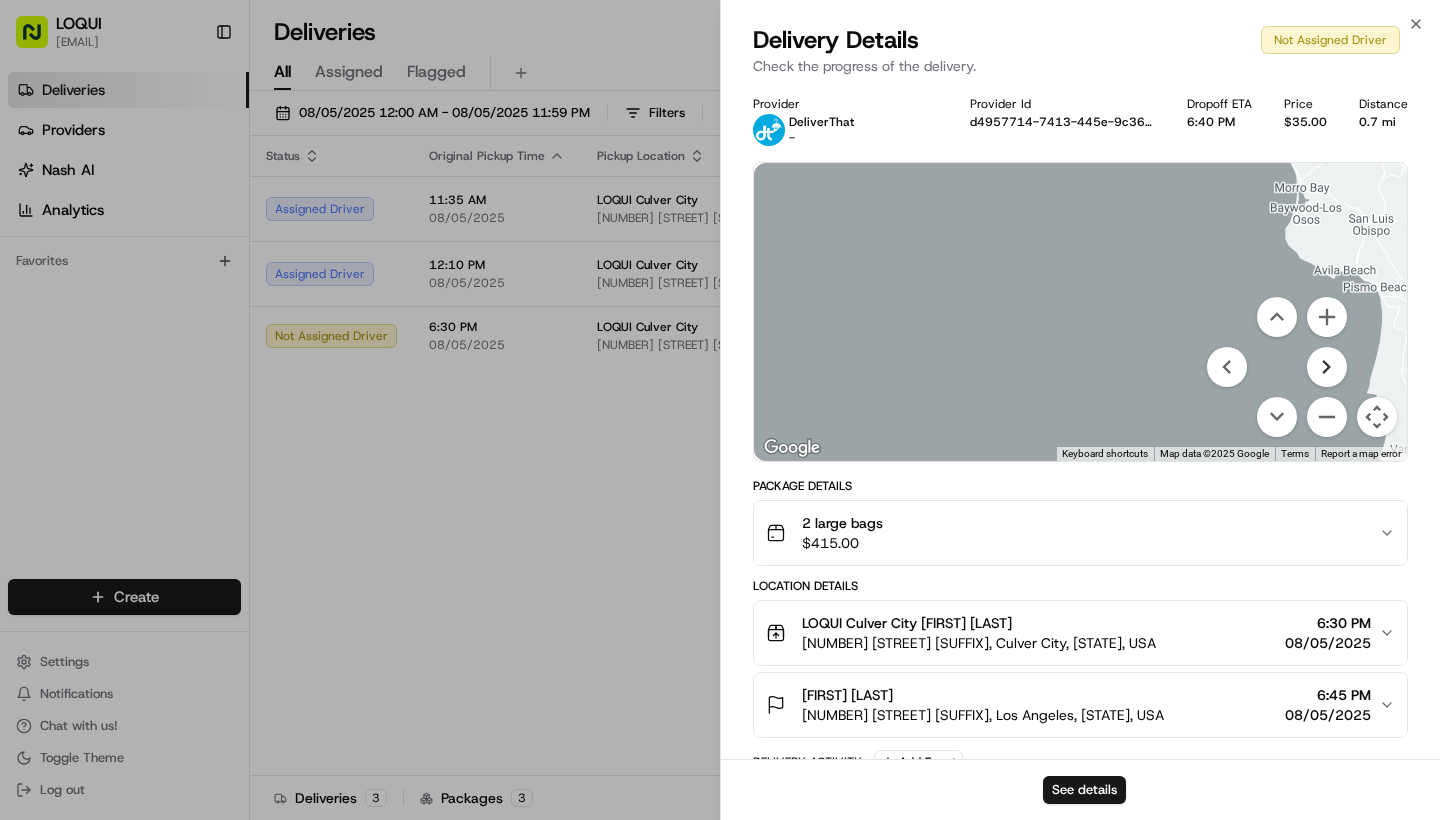 click at bounding box center [1327, 367] 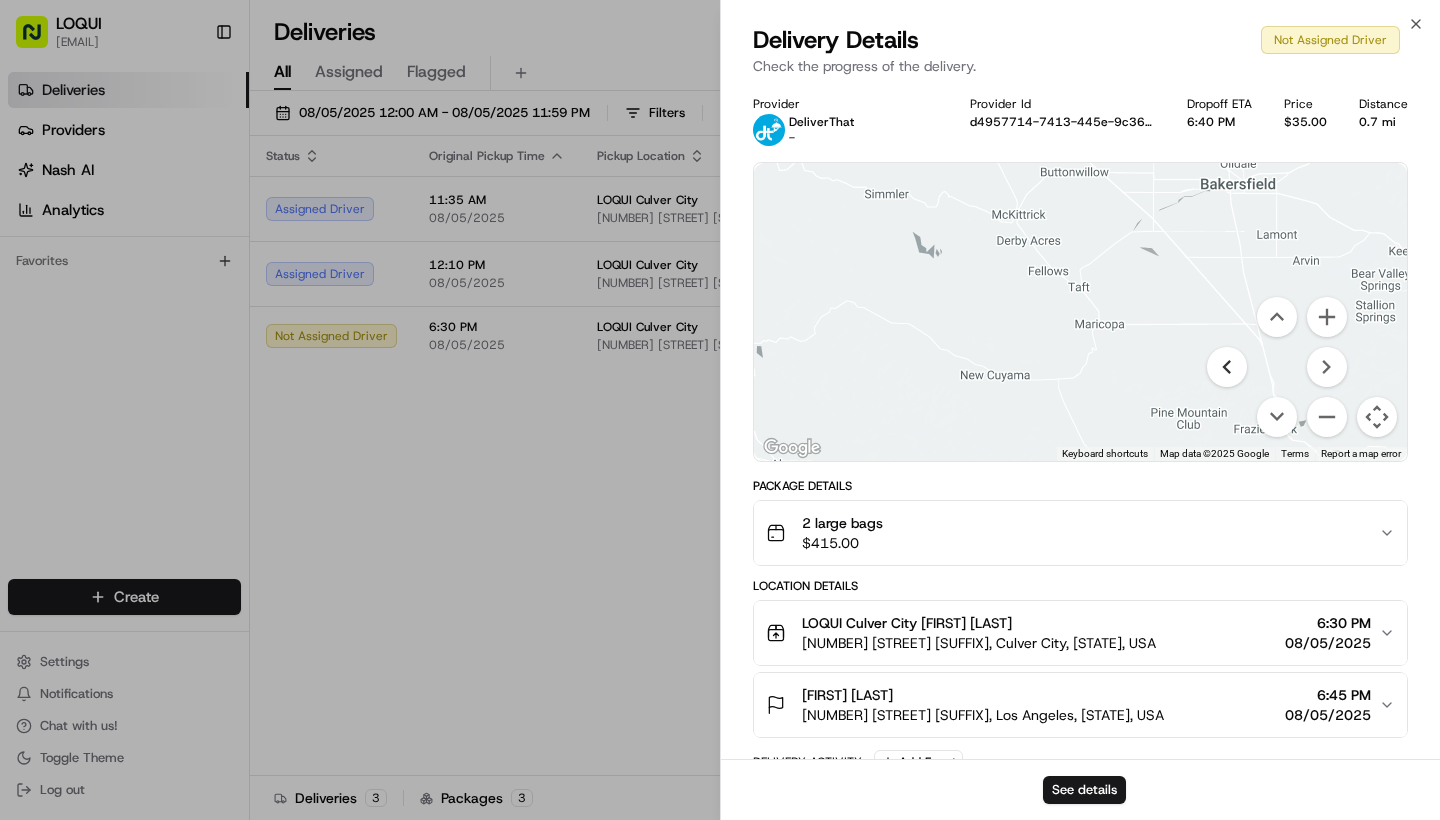 click at bounding box center [1227, 367] 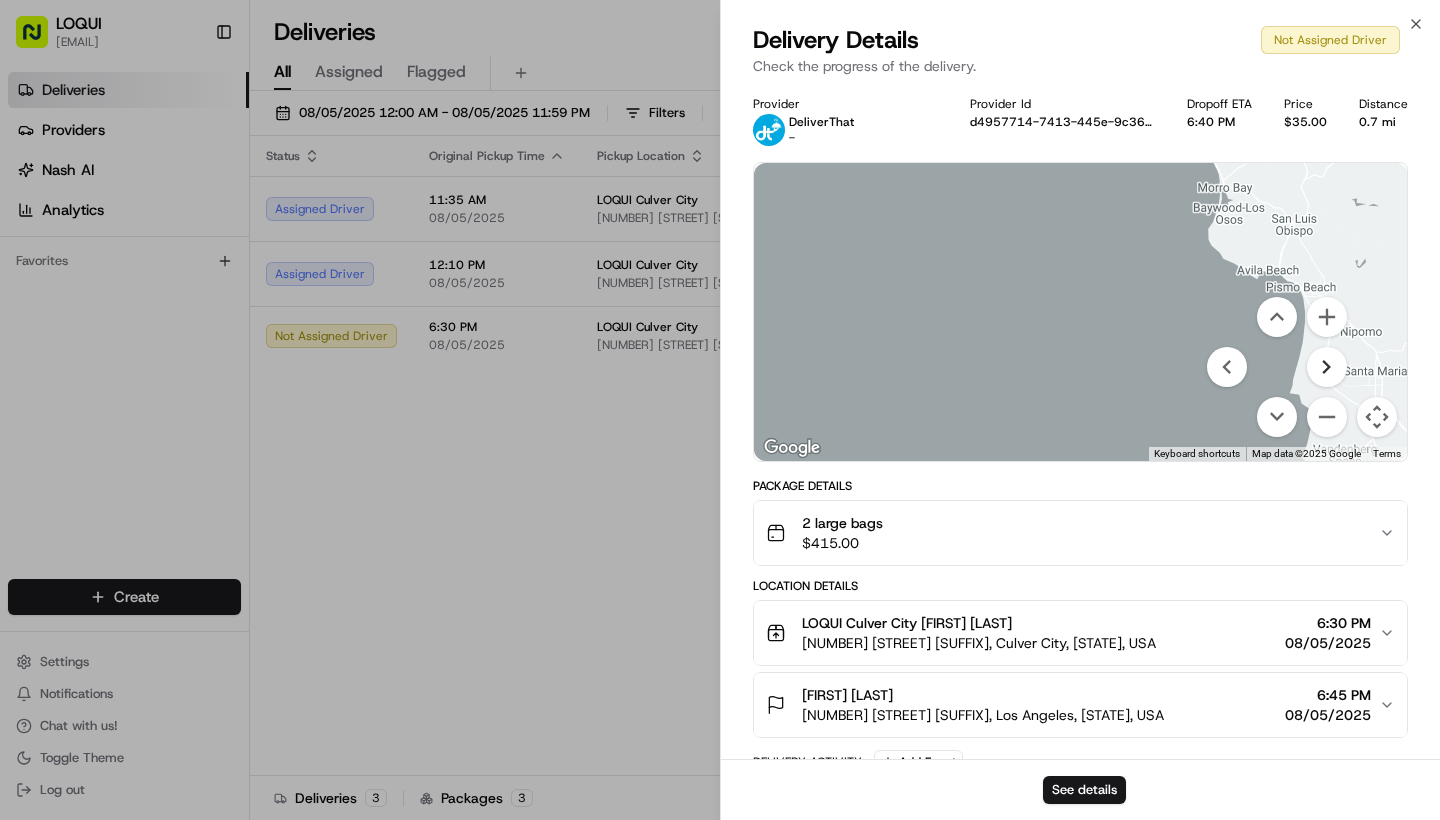 click at bounding box center (1327, 367) 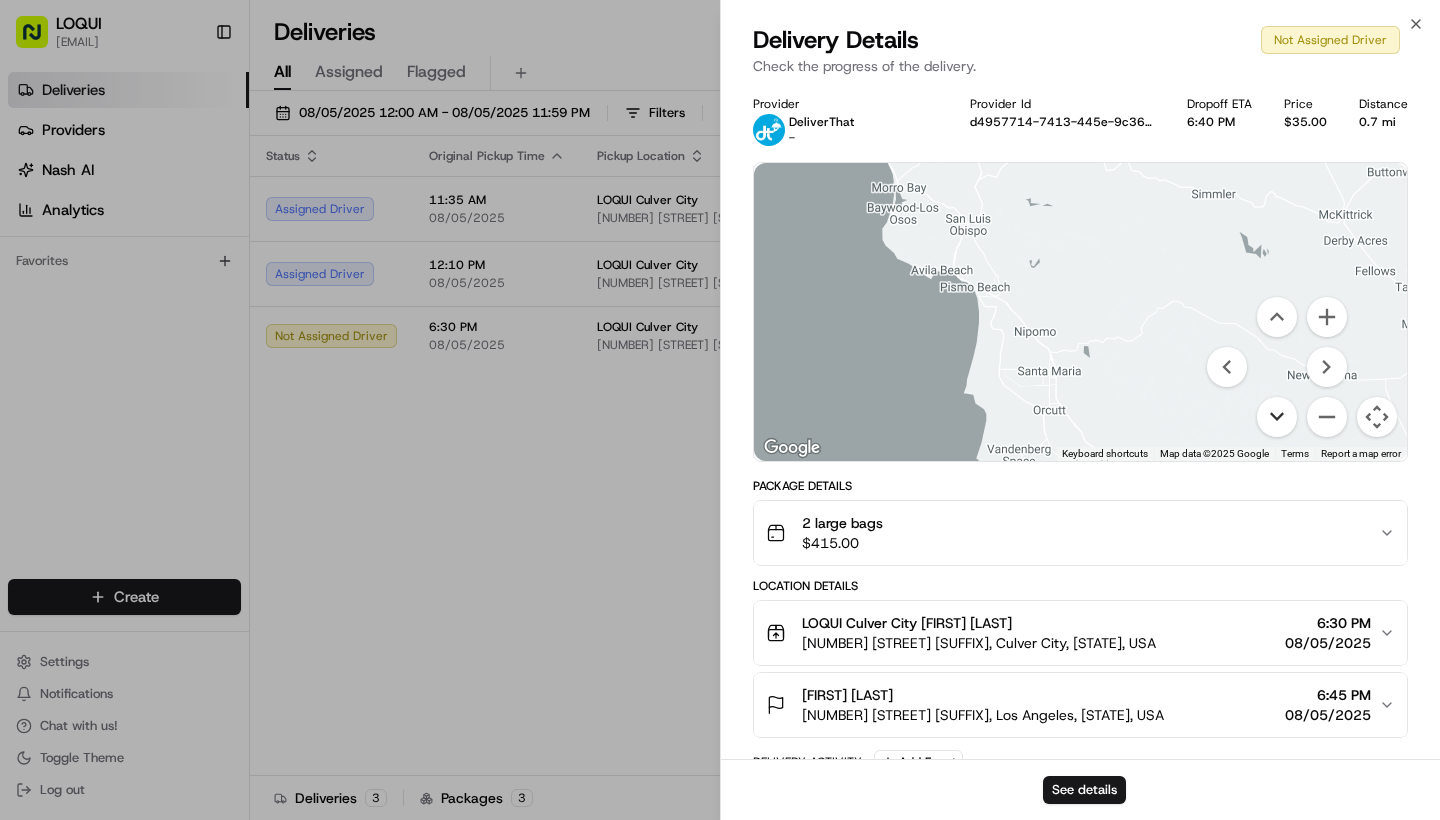 click at bounding box center [1277, 417] 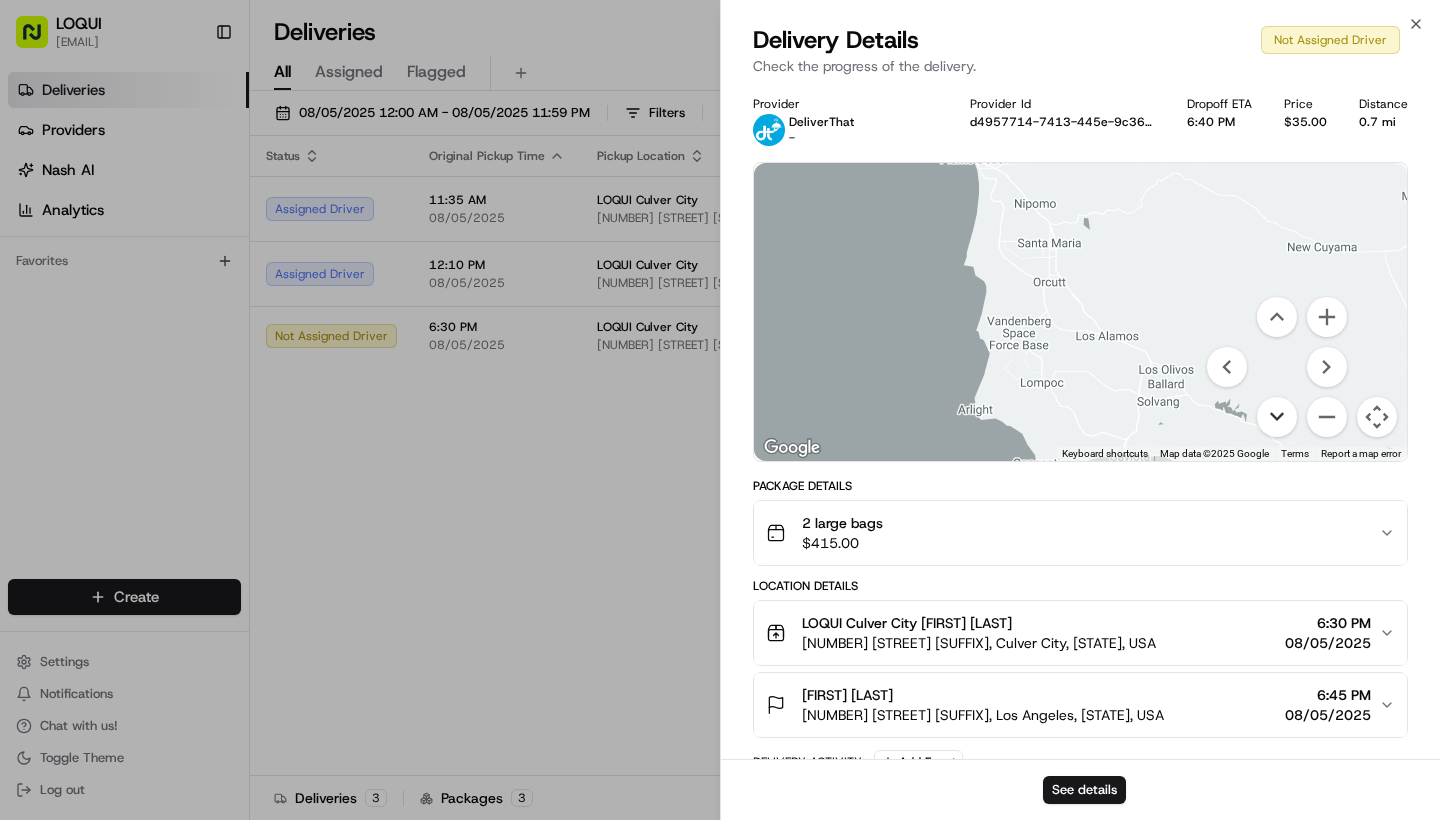click at bounding box center (1277, 417) 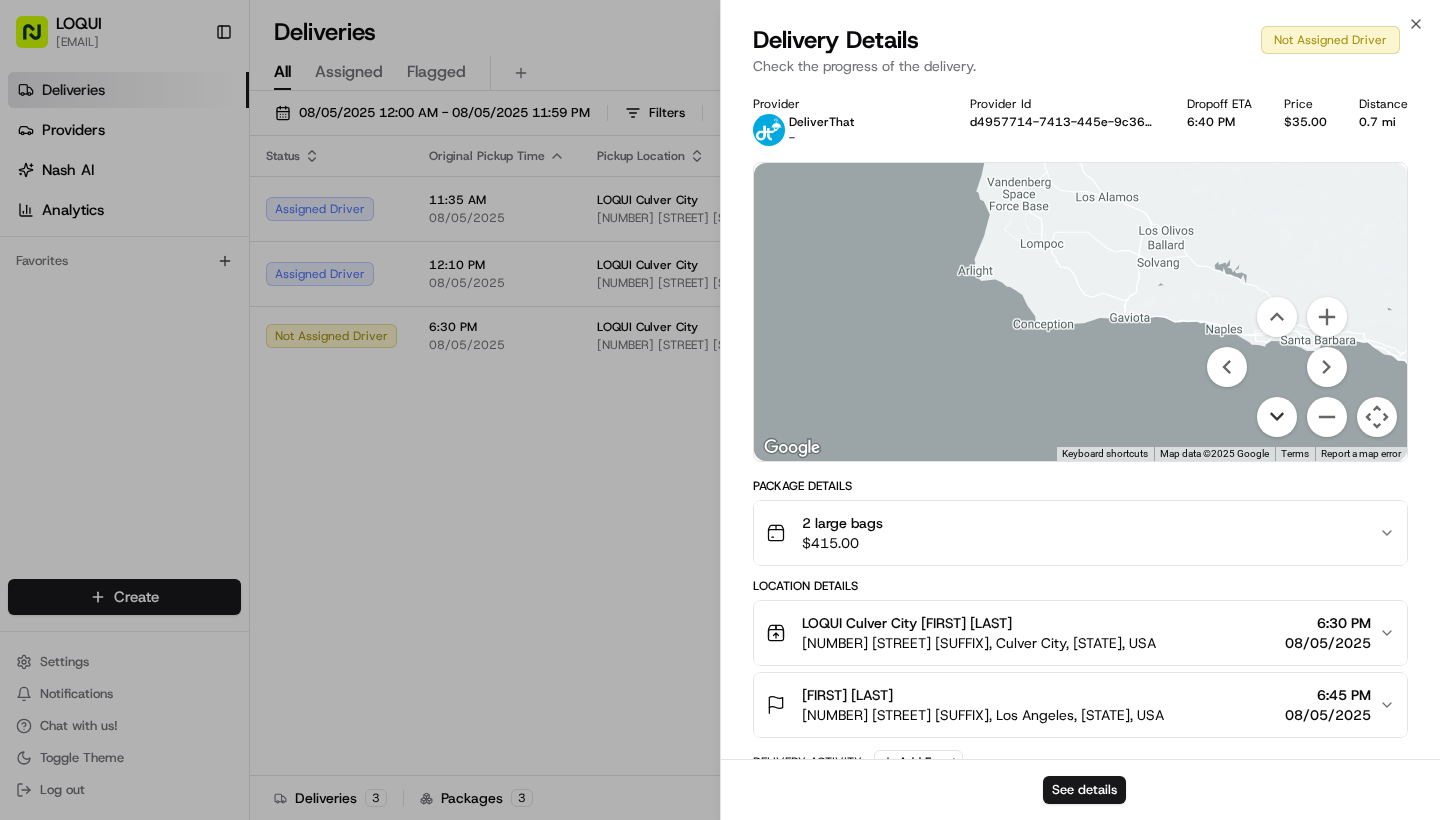 click at bounding box center (1277, 417) 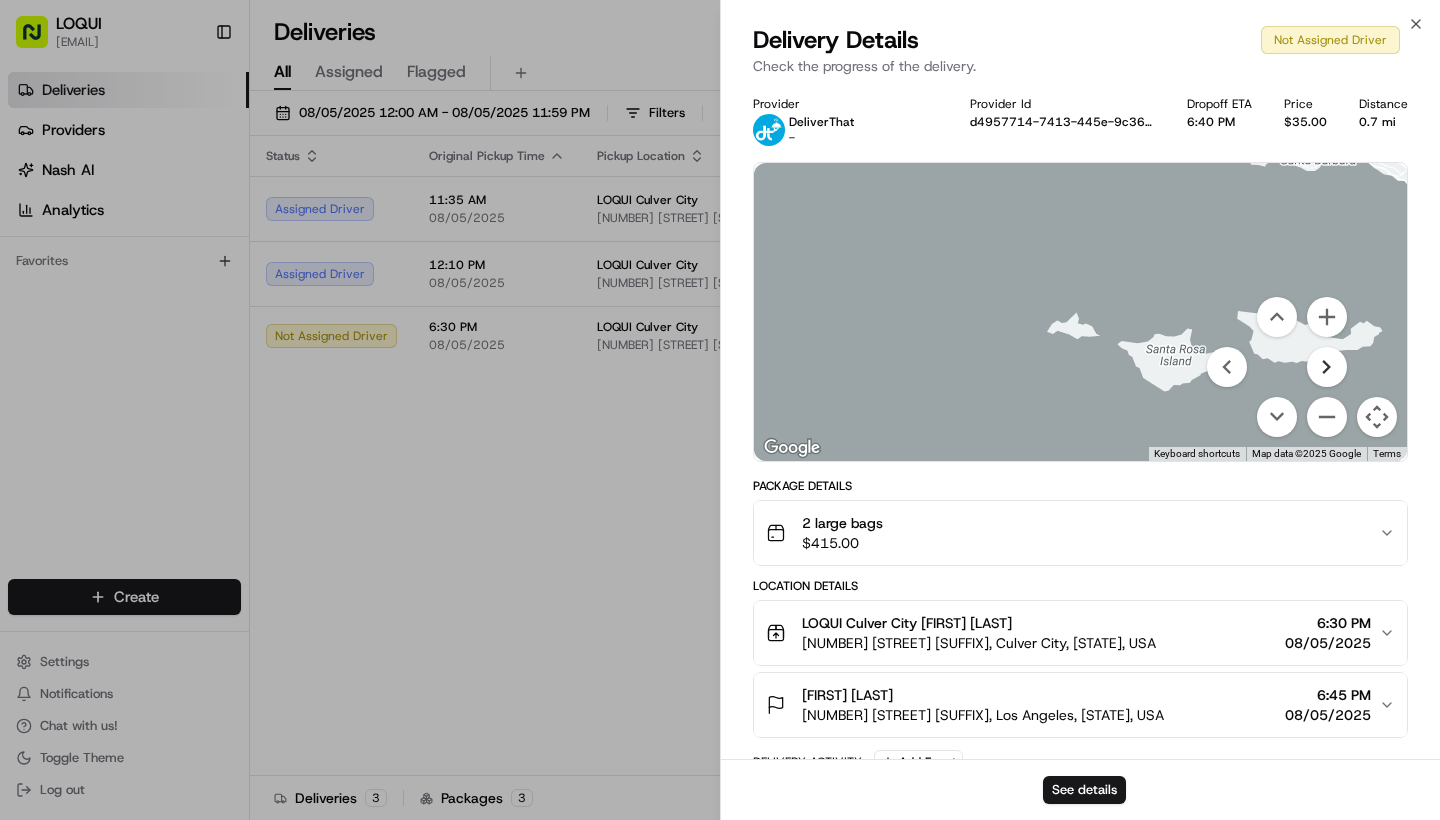 click at bounding box center [1327, 367] 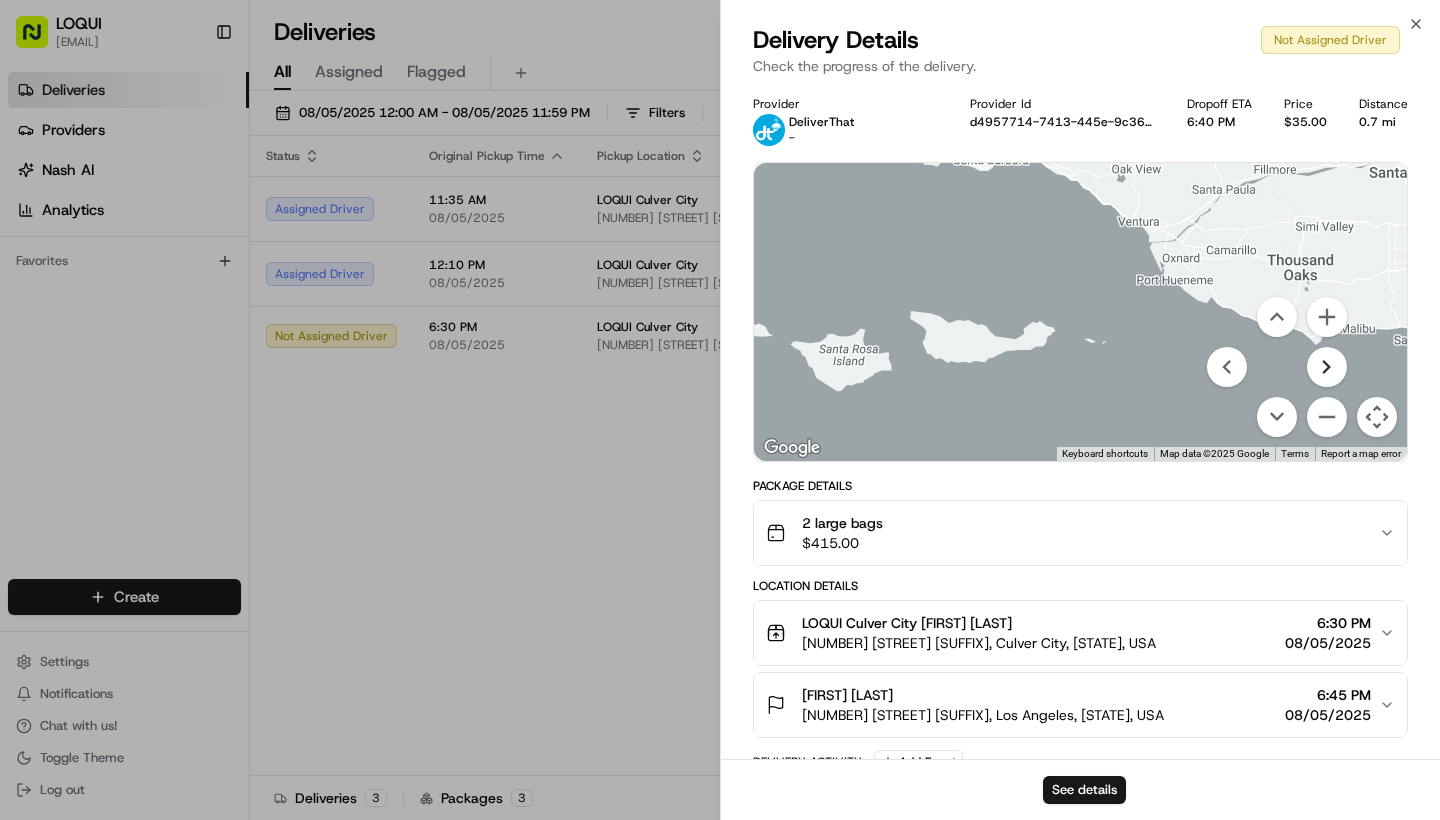 click at bounding box center [1327, 367] 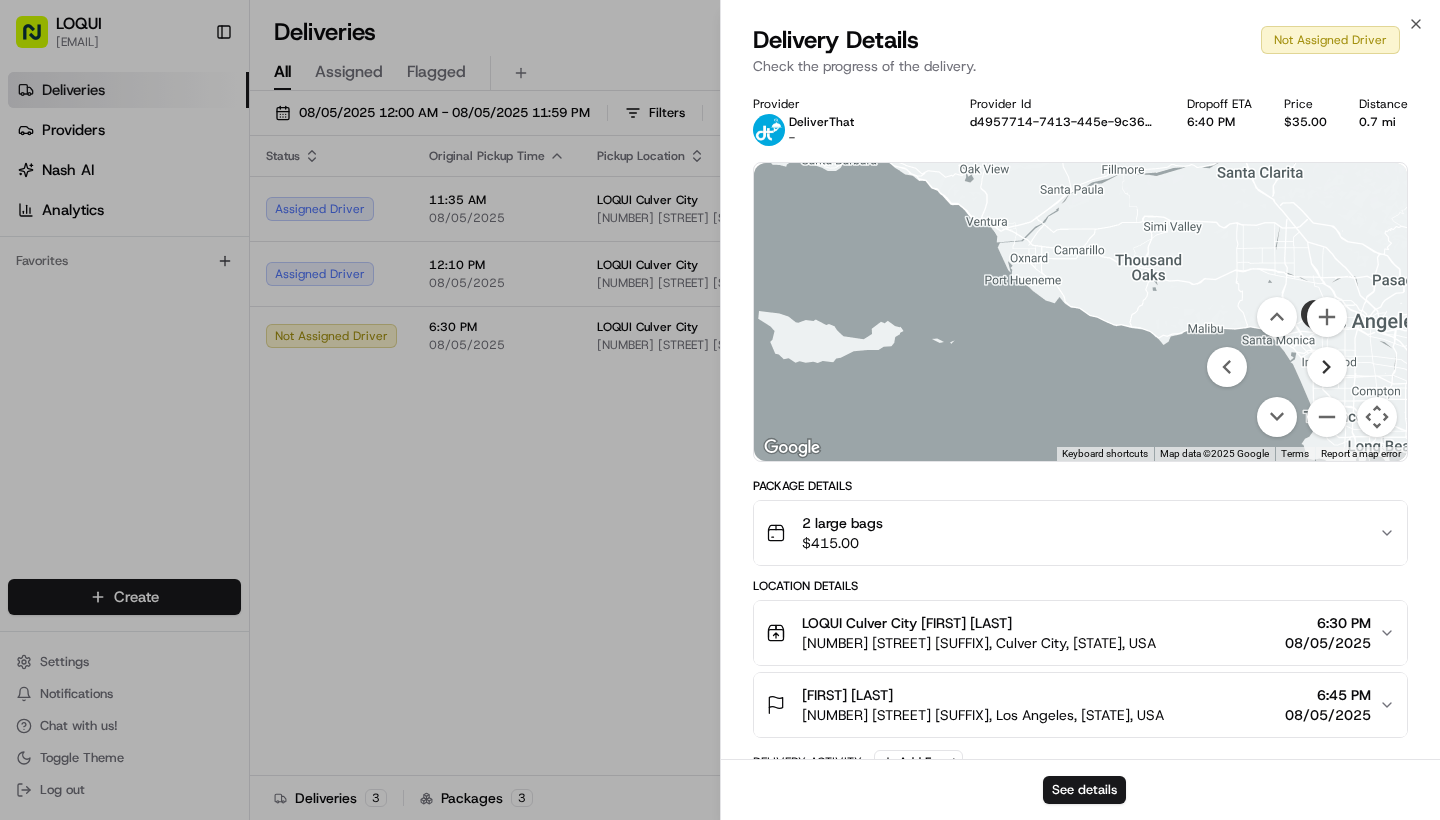 click at bounding box center (1327, 367) 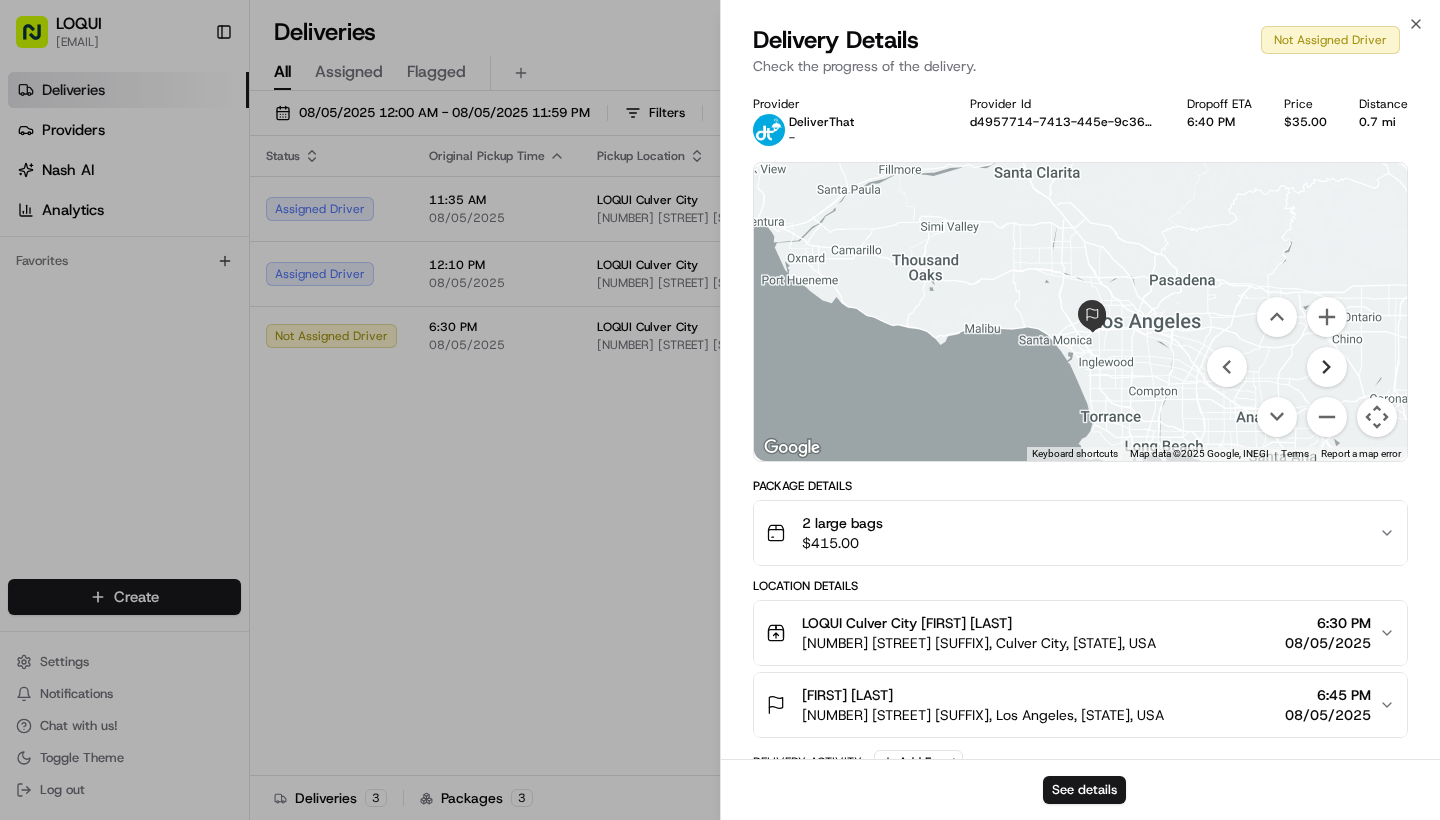 click at bounding box center [1327, 367] 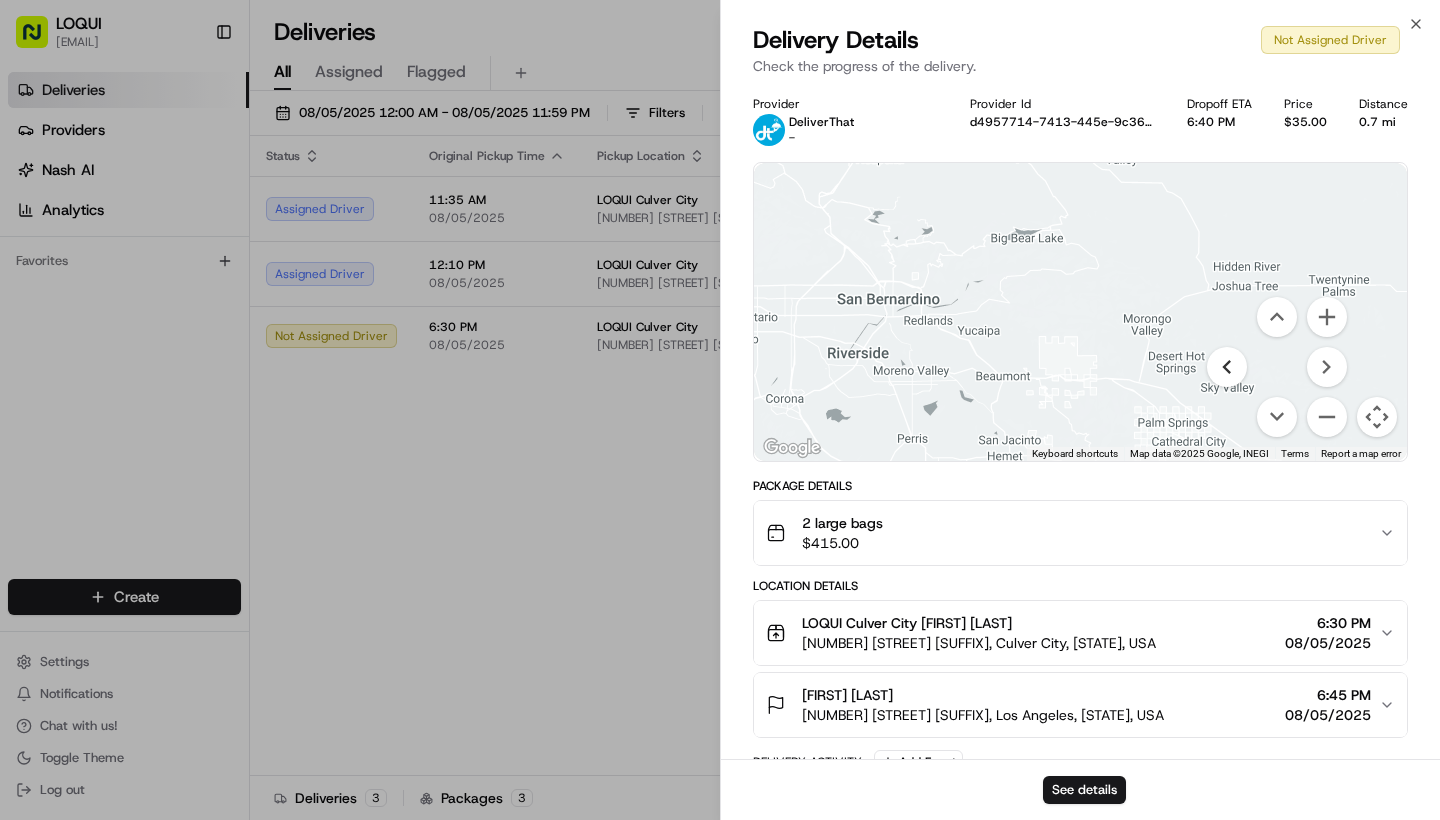click at bounding box center [1227, 367] 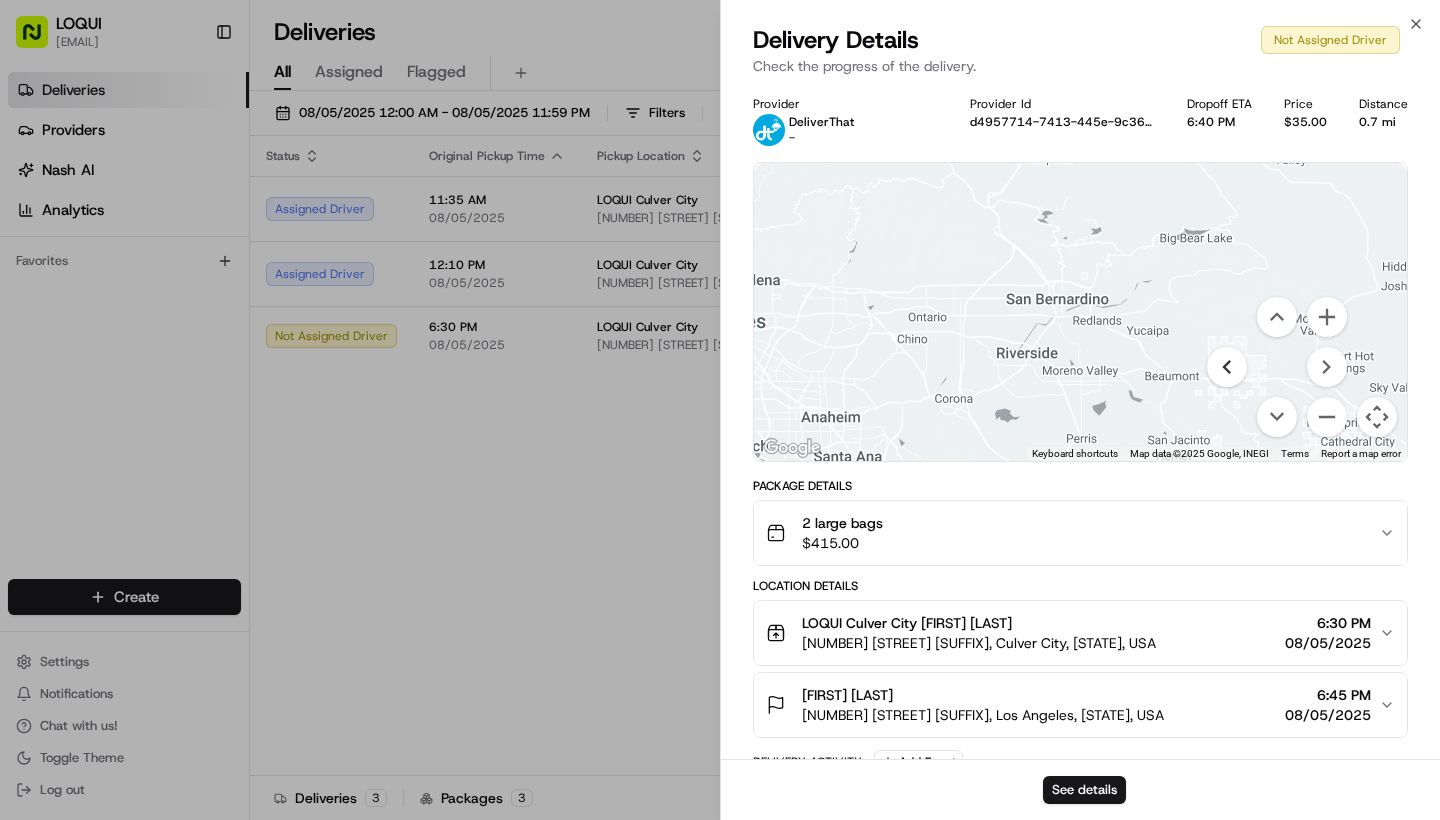 click at bounding box center [1227, 367] 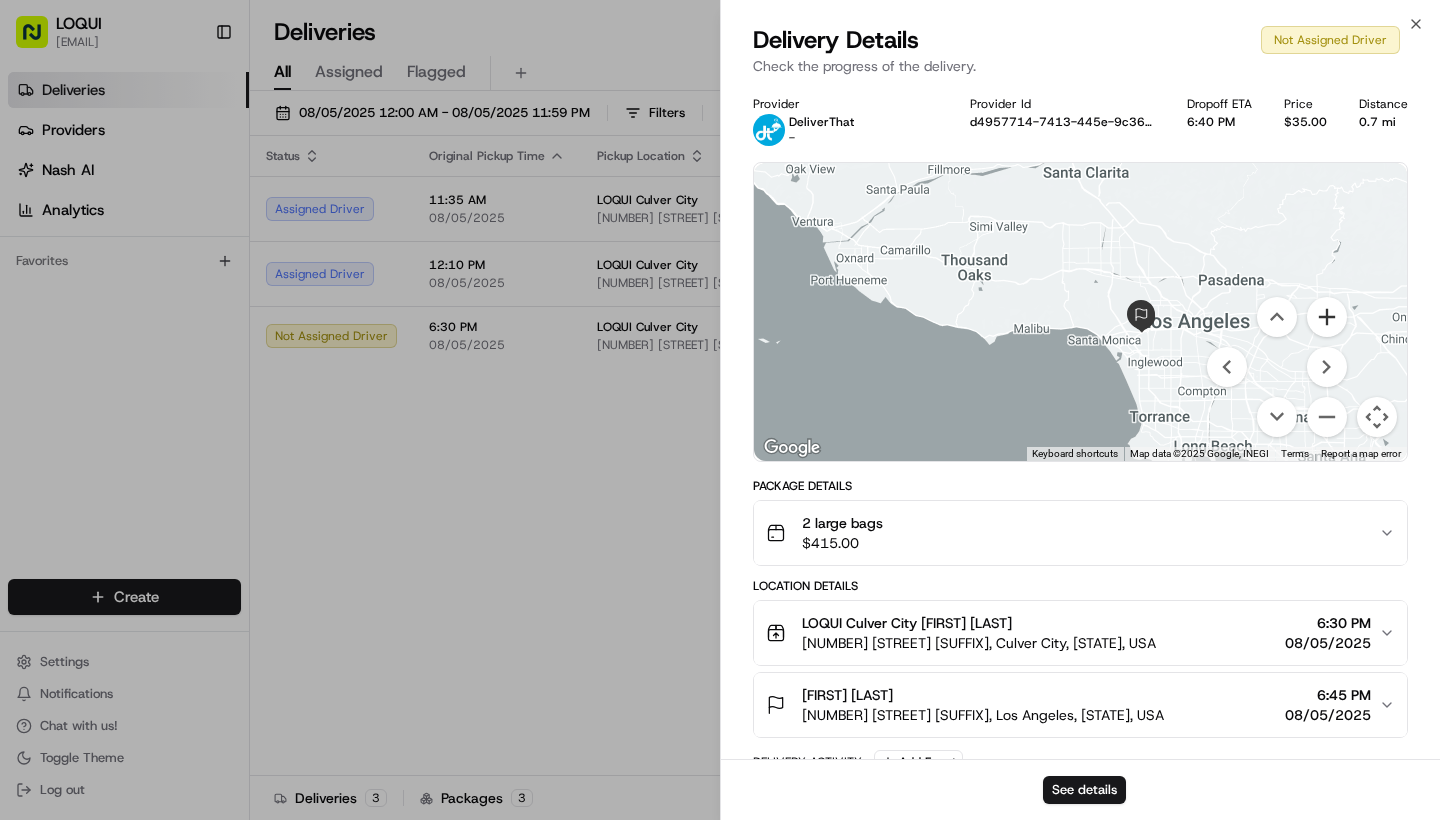 click at bounding box center [1327, 317] 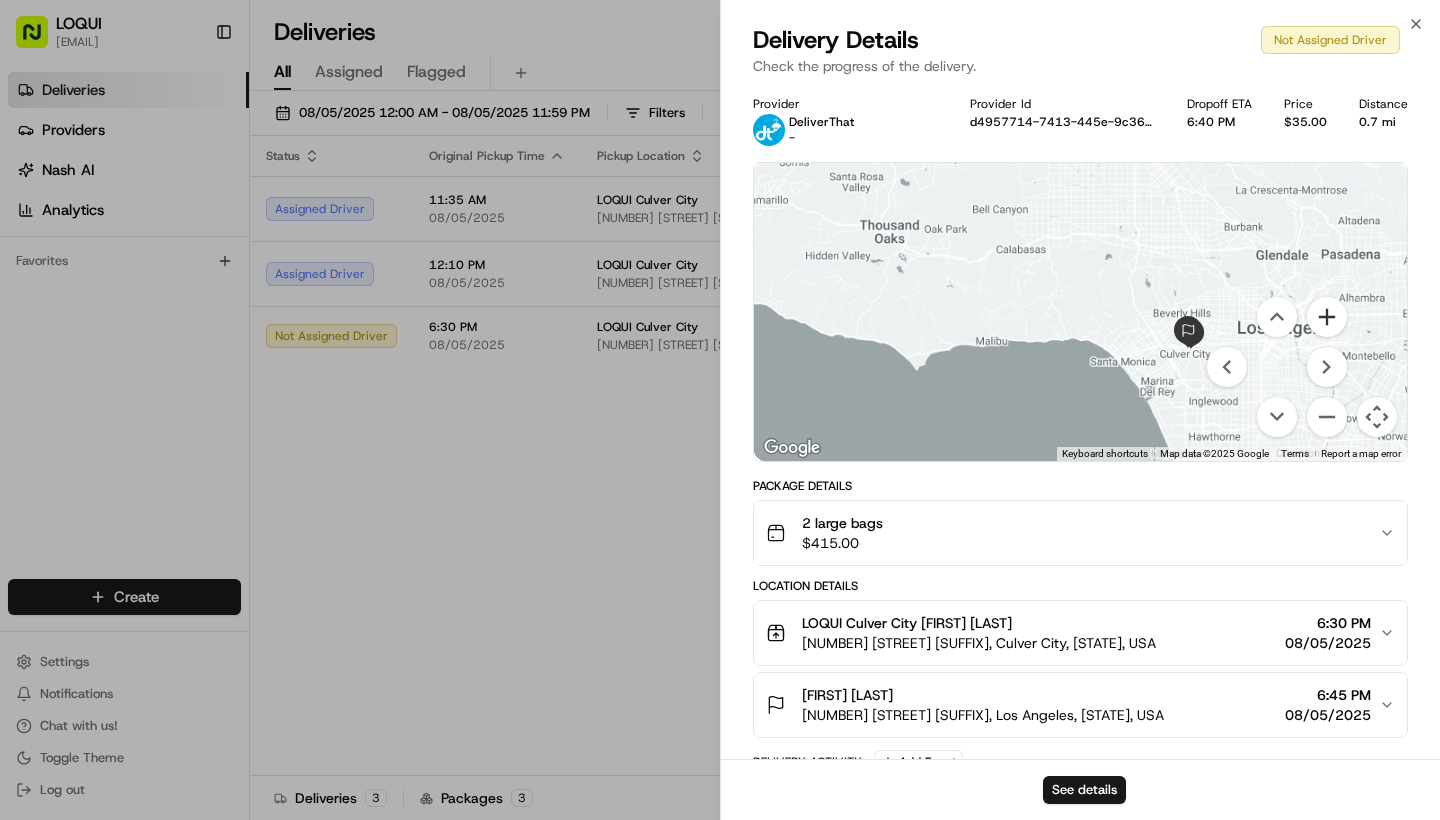 click at bounding box center (1327, 317) 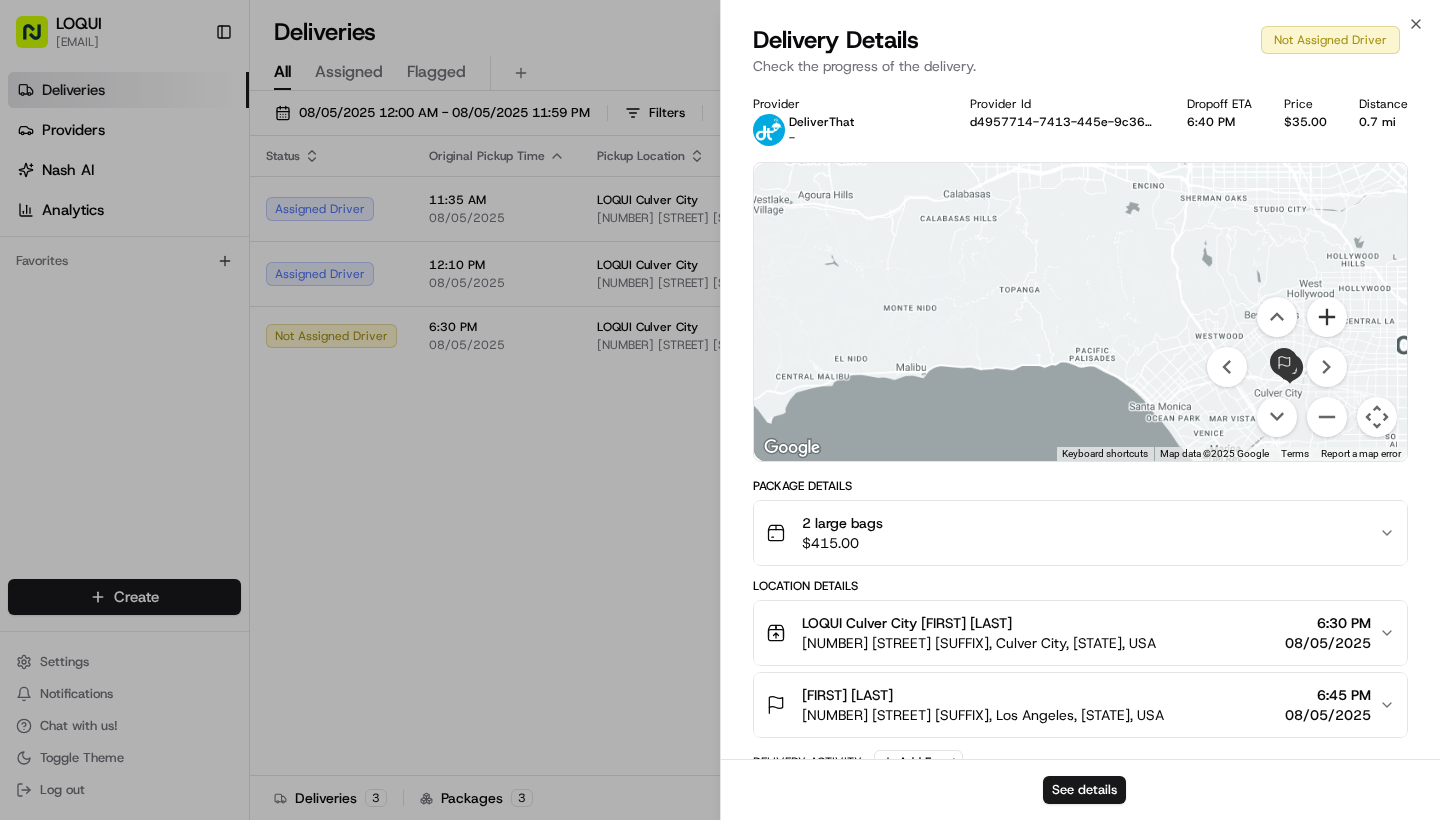 click at bounding box center [1327, 317] 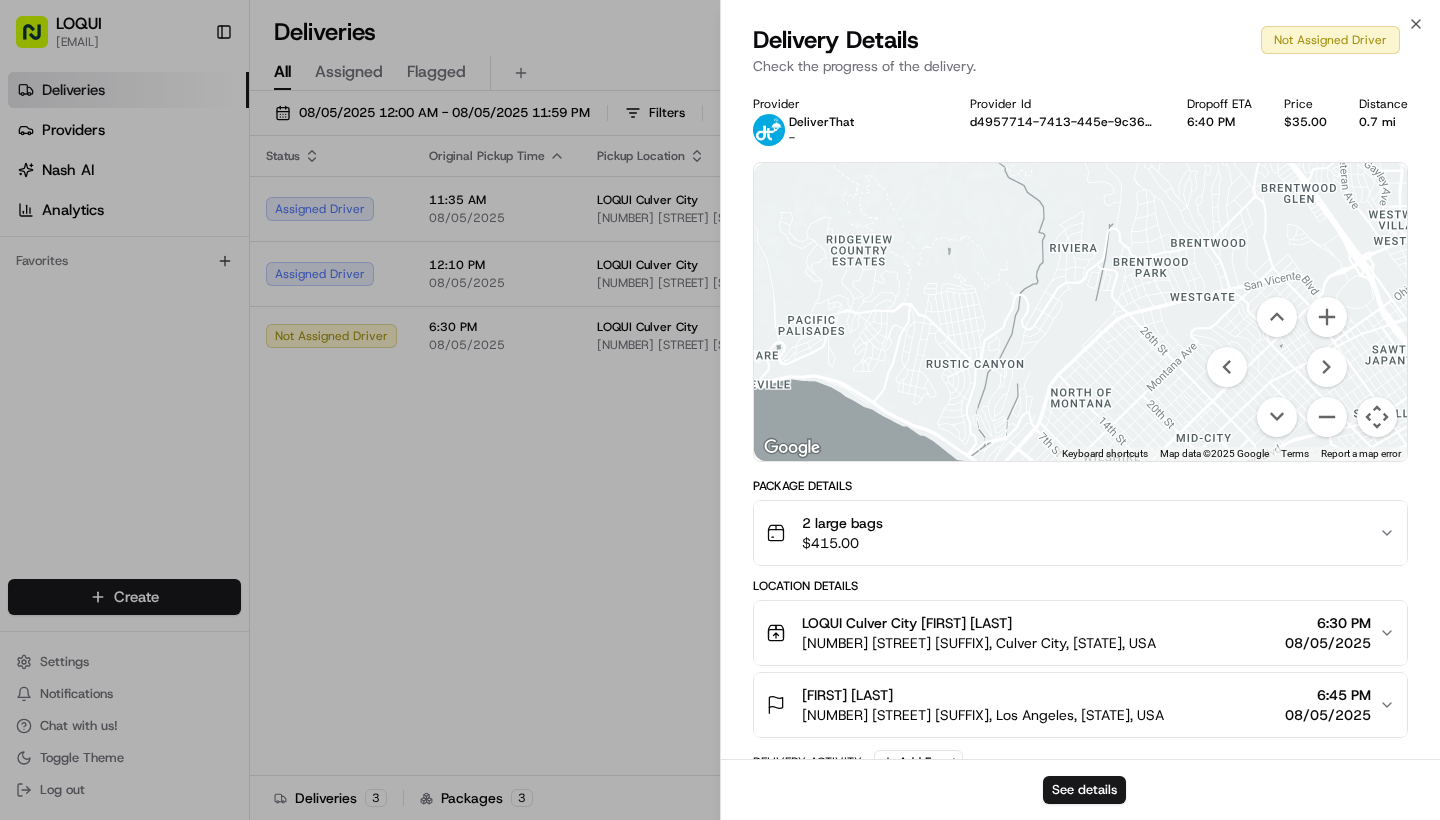drag, startPoint x: 1179, startPoint y: 327, endPoint x: 851, endPoint y: 142, distance: 376.57535 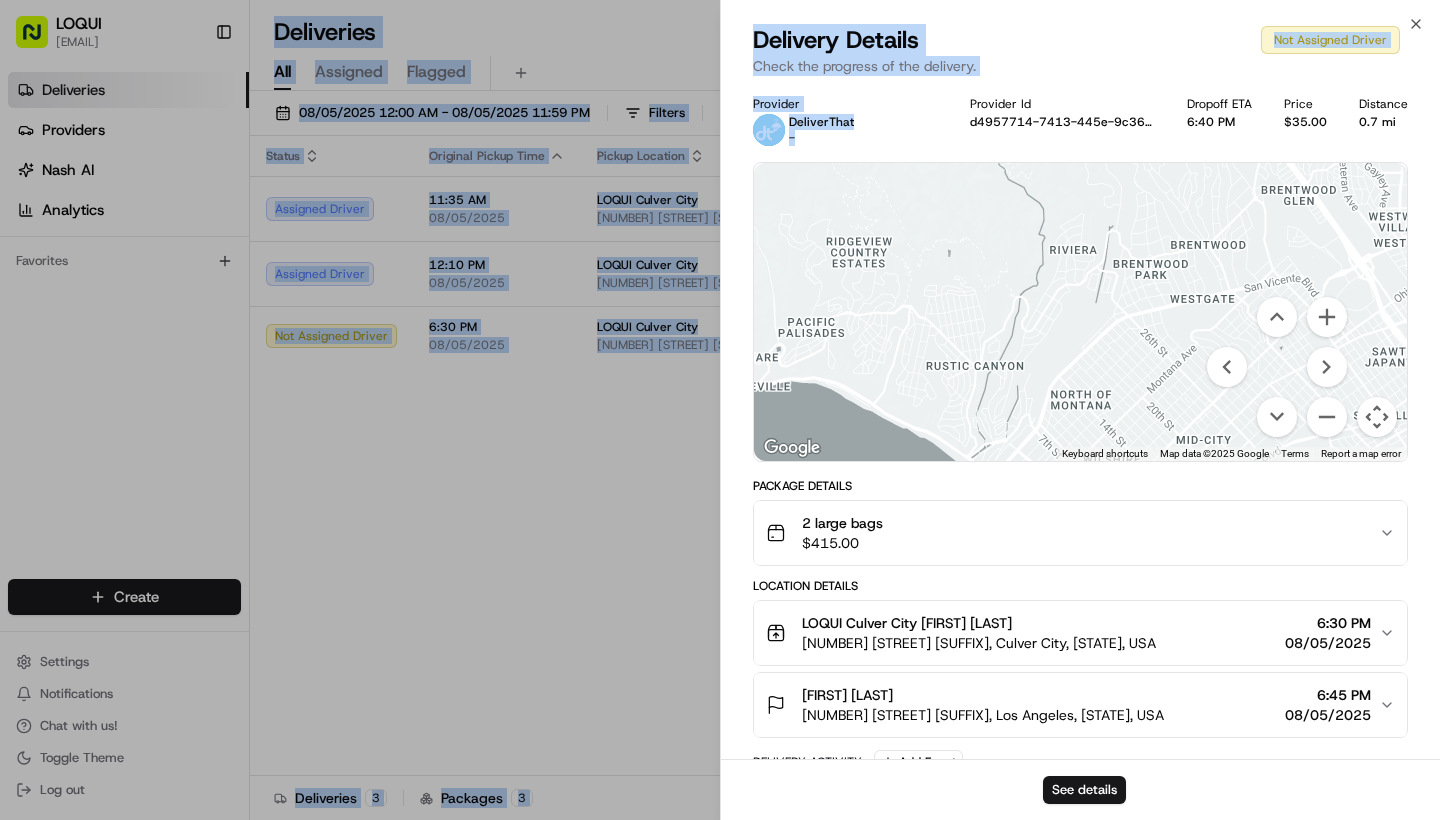 drag, startPoint x: 851, startPoint y: 142, endPoint x: 354, endPoint y: -80, distance: 544.328 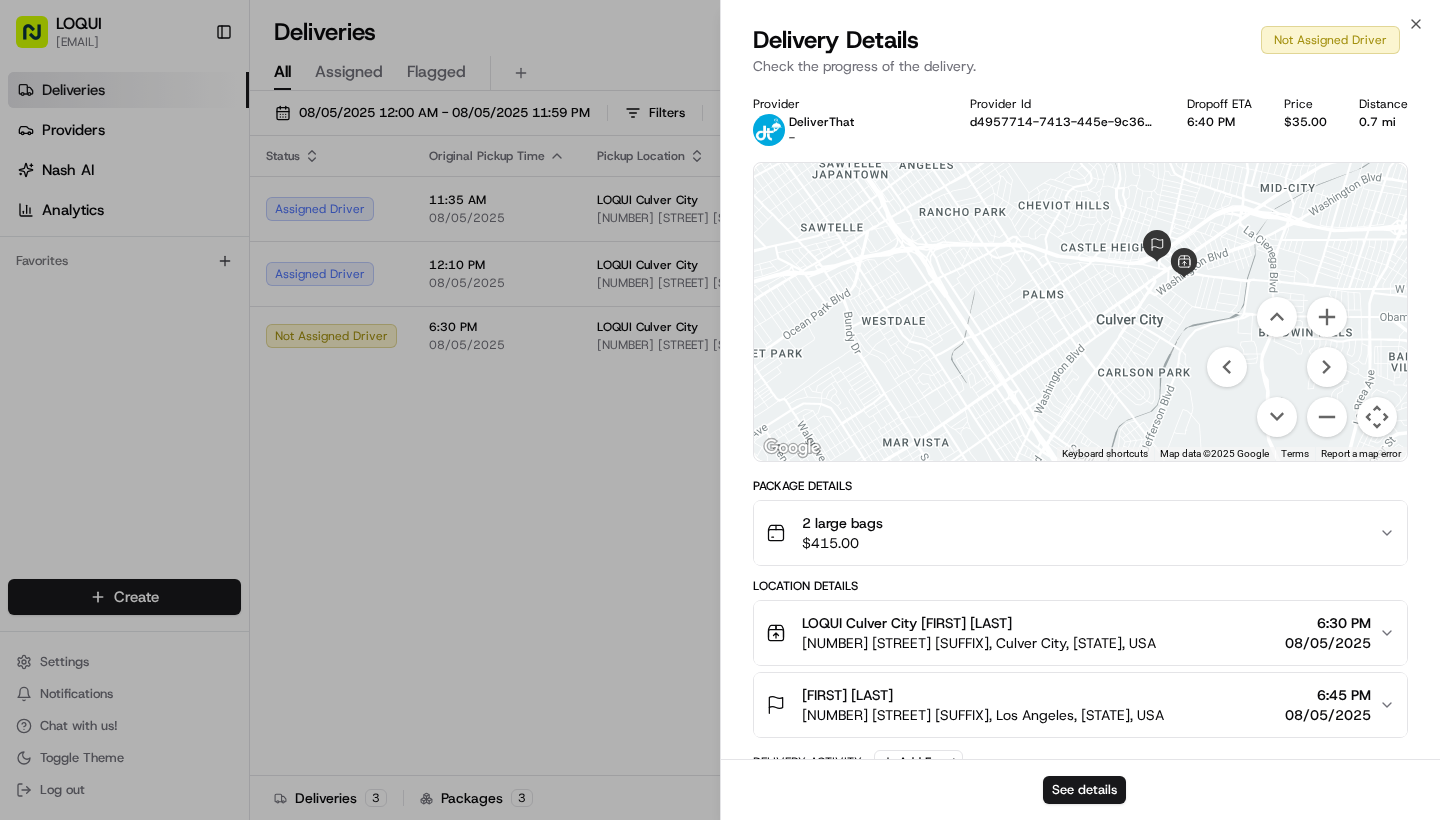 drag, startPoint x: 1100, startPoint y: 359, endPoint x: 536, endPoint y: 192, distance: 588.2049 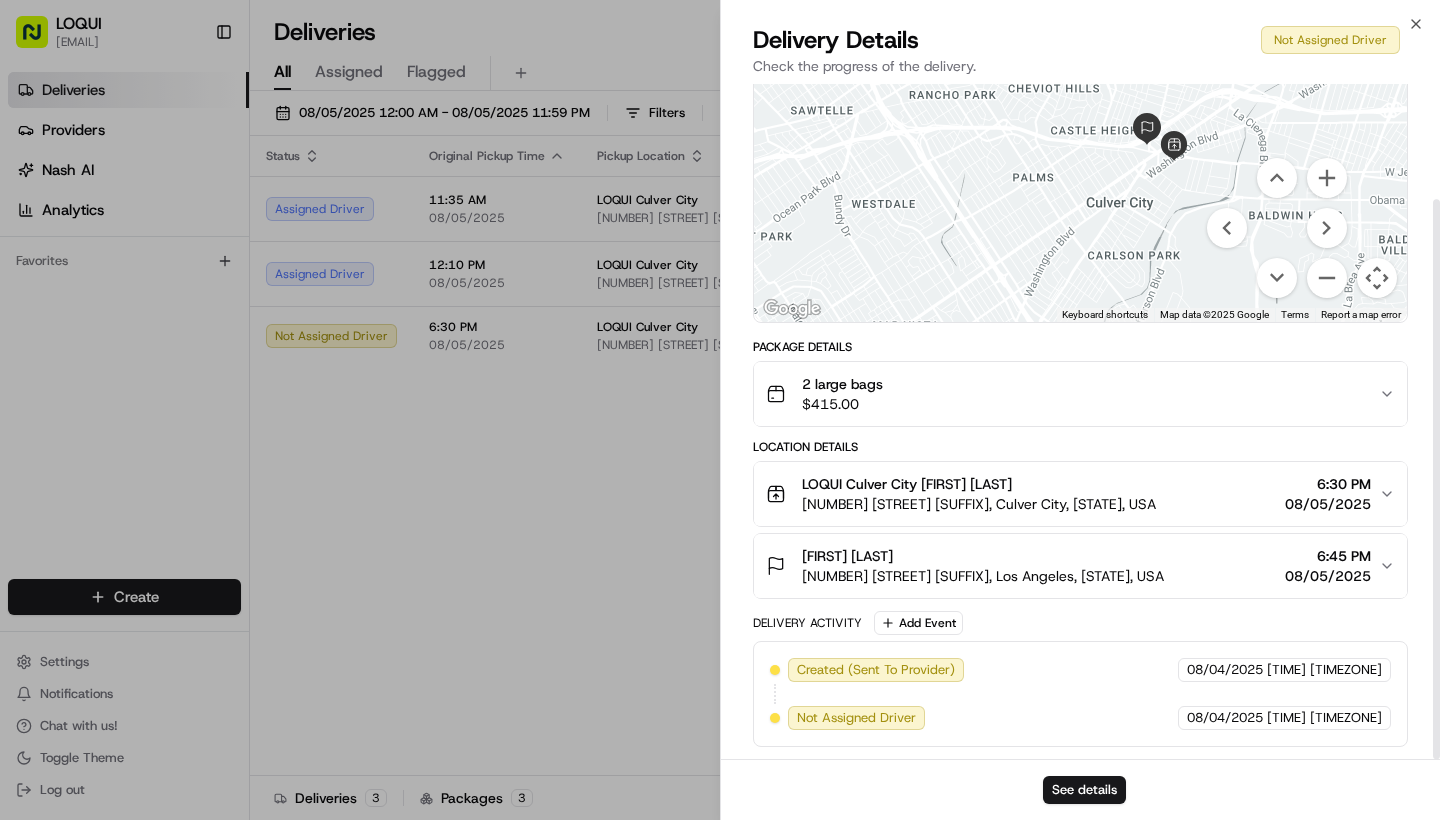 scroll, scrollTop: 139, scrollLeft: 0, axis: vertical 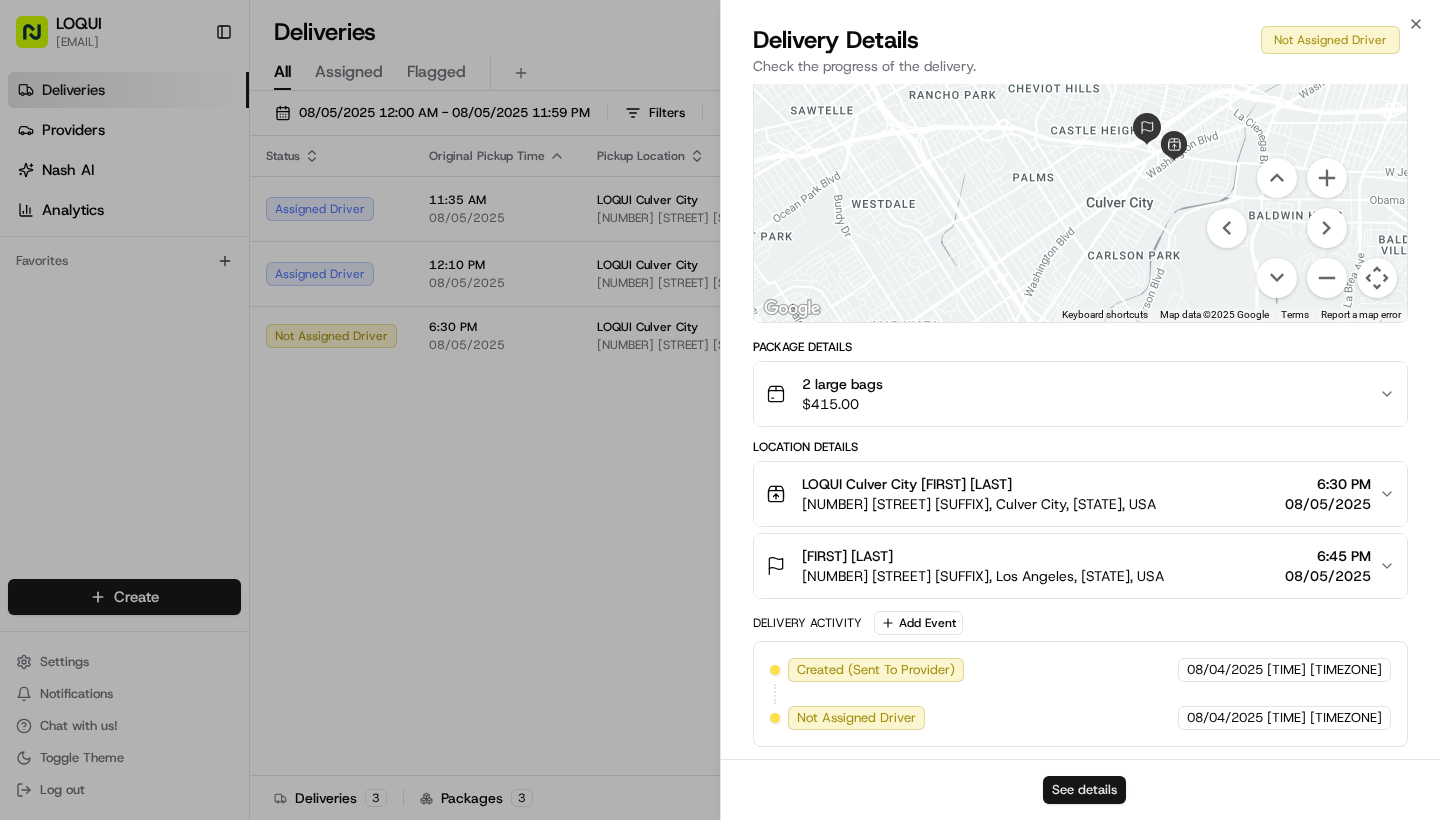 click on "See details" at bounding box center (1084, 790) 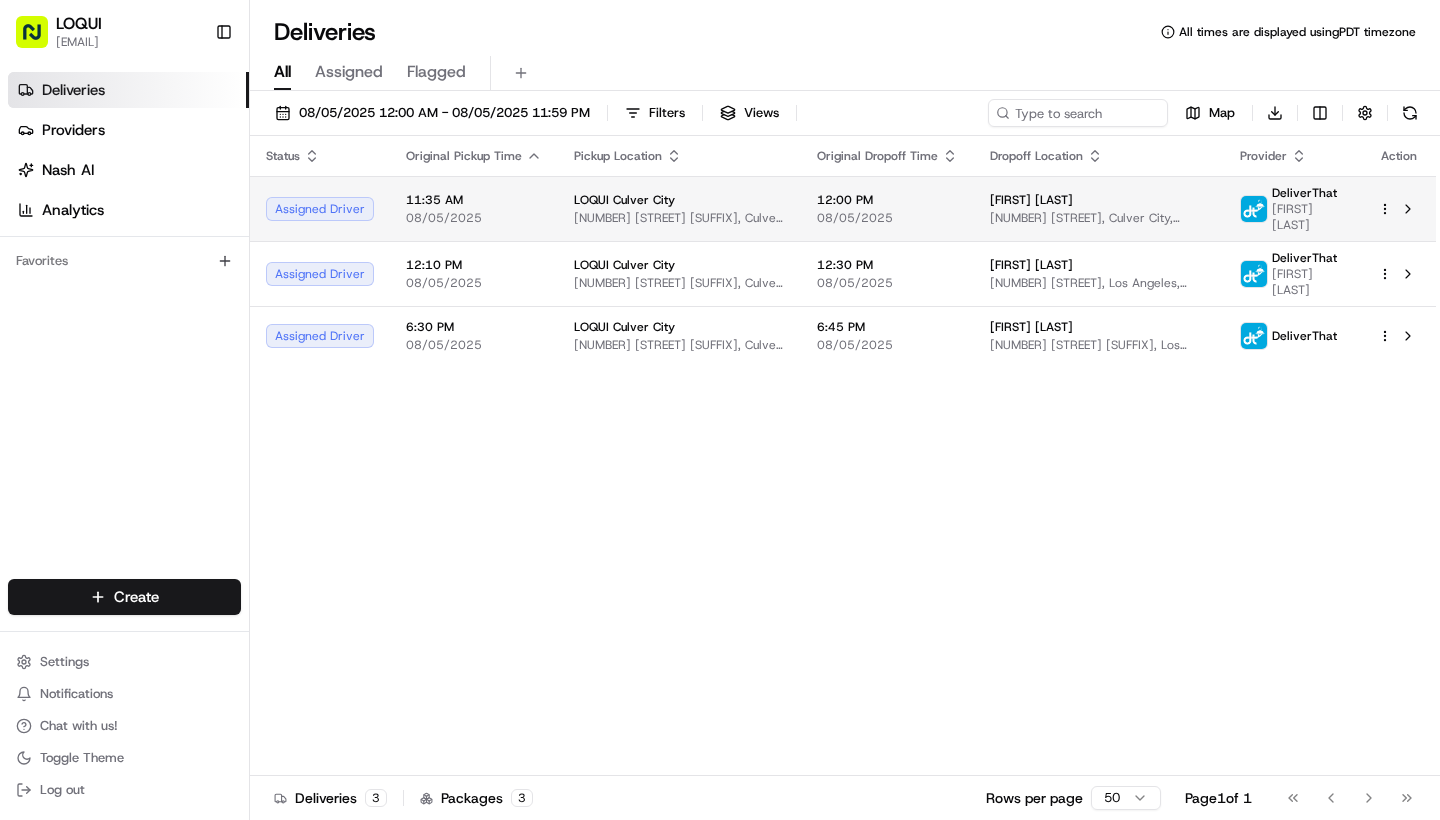 click on "LOQUI Culver City" at bounding box center [624, 200] 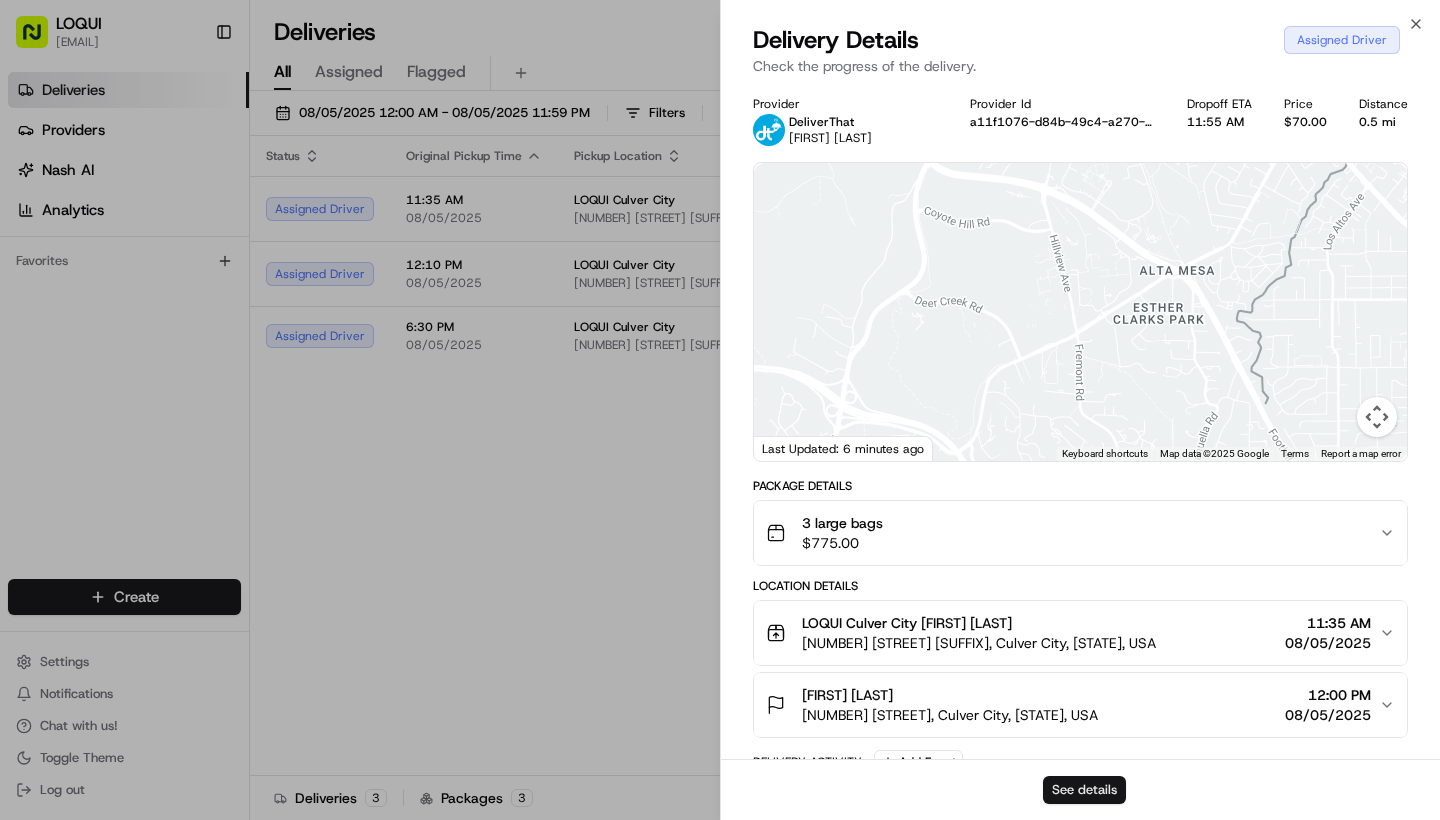 click on "See details" at bounding box center [1084, 790] 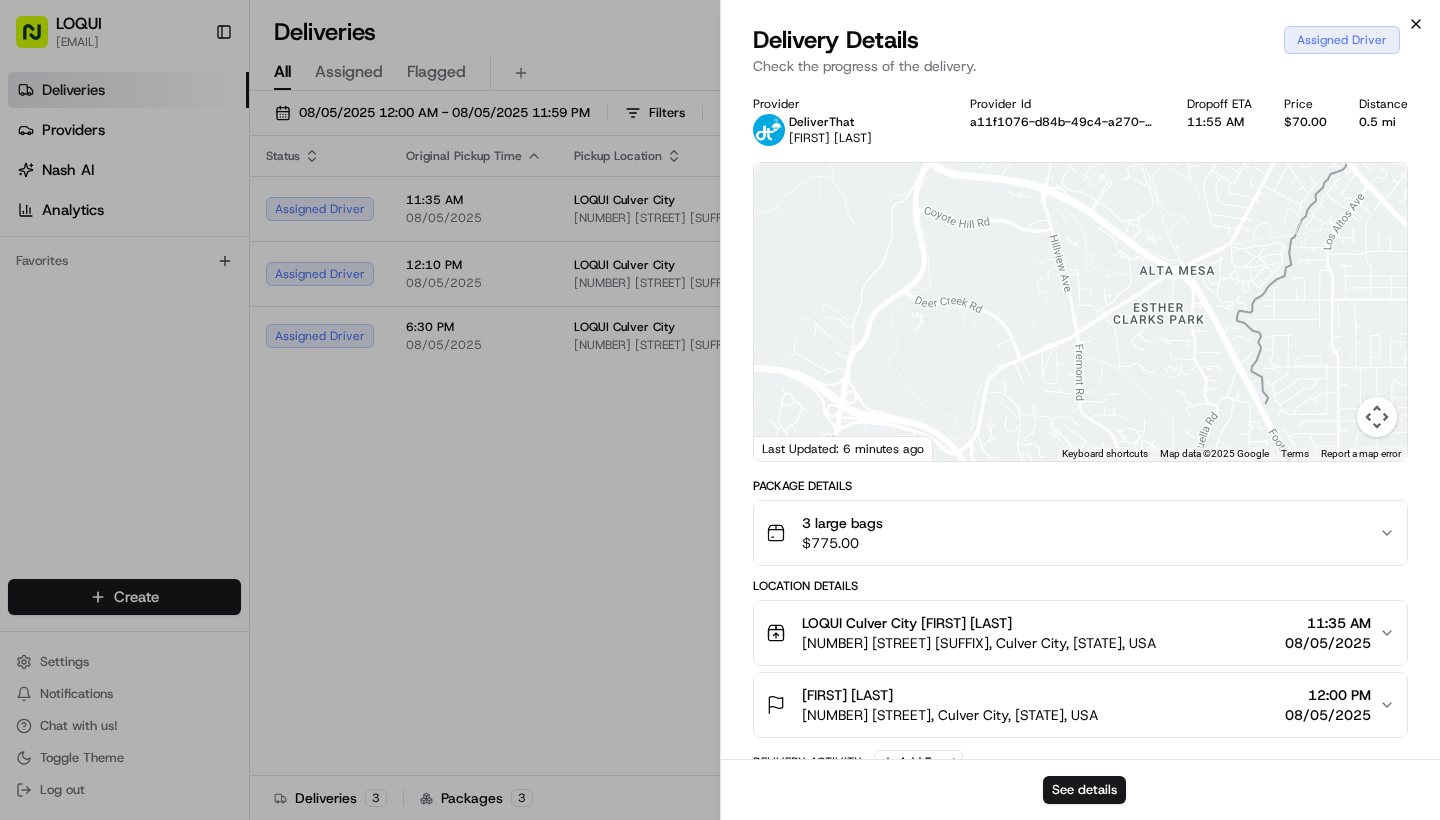 click 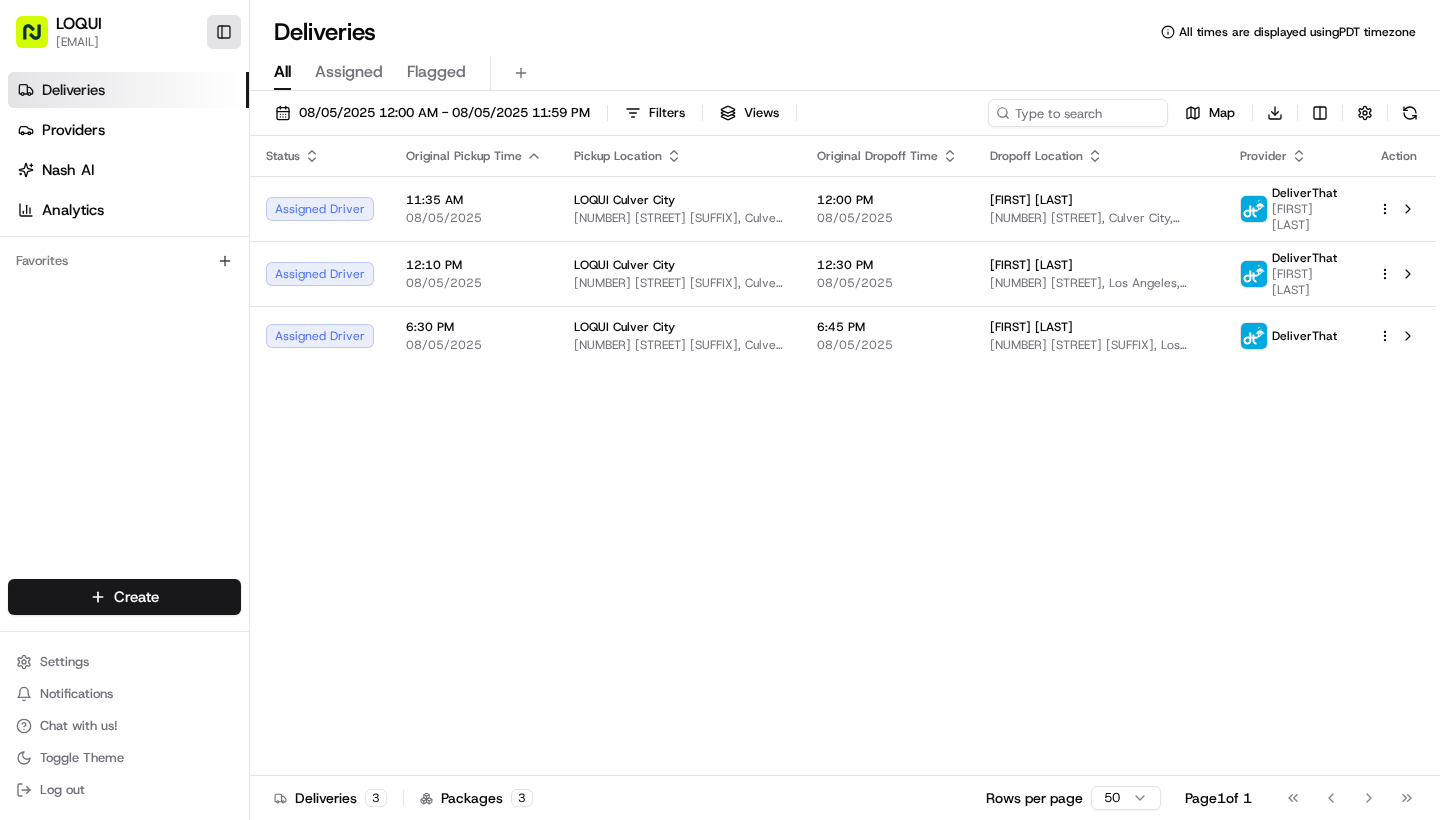 click on "Toggle Sidebar" at bounding box center [224, 32] 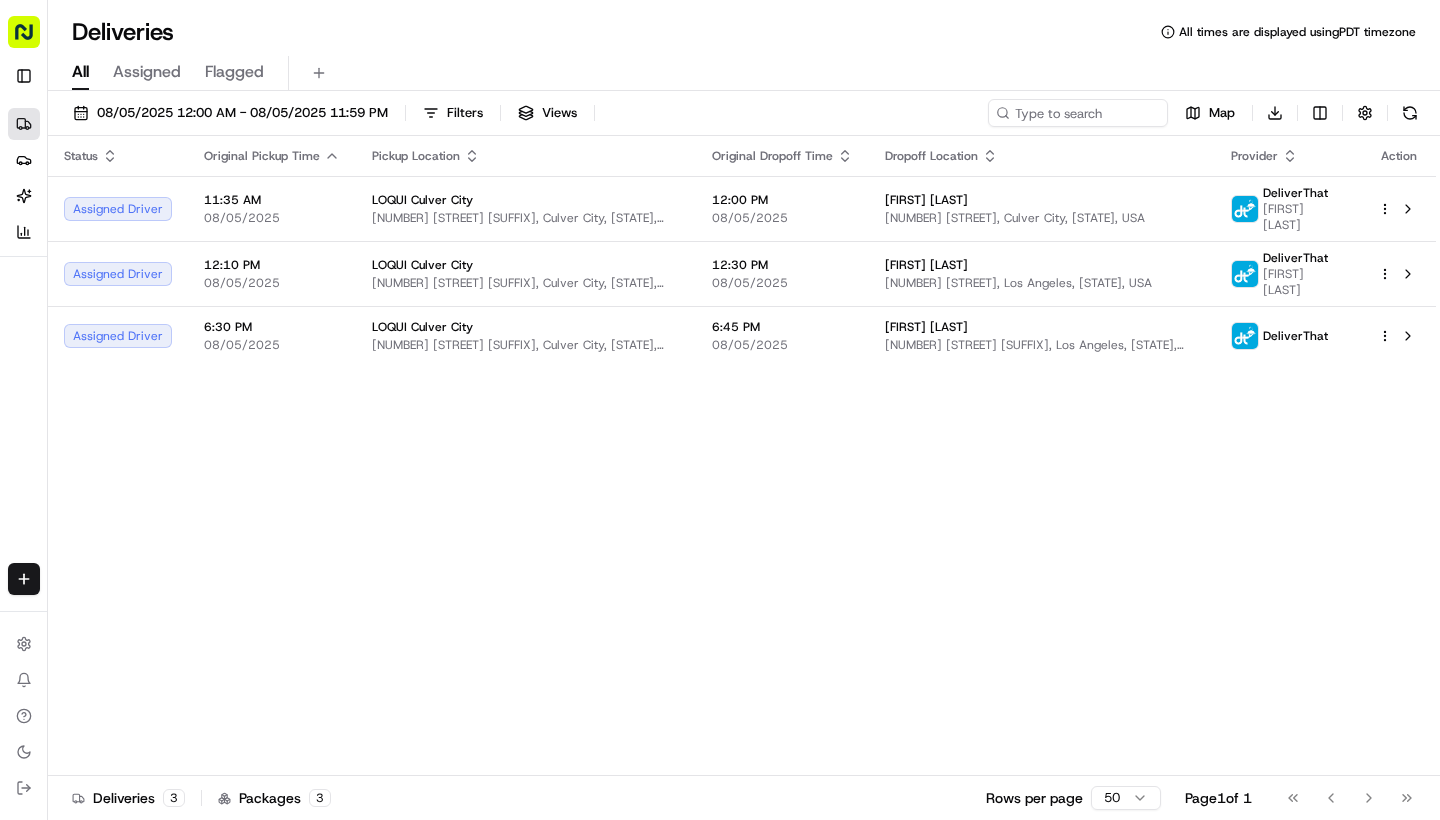 click 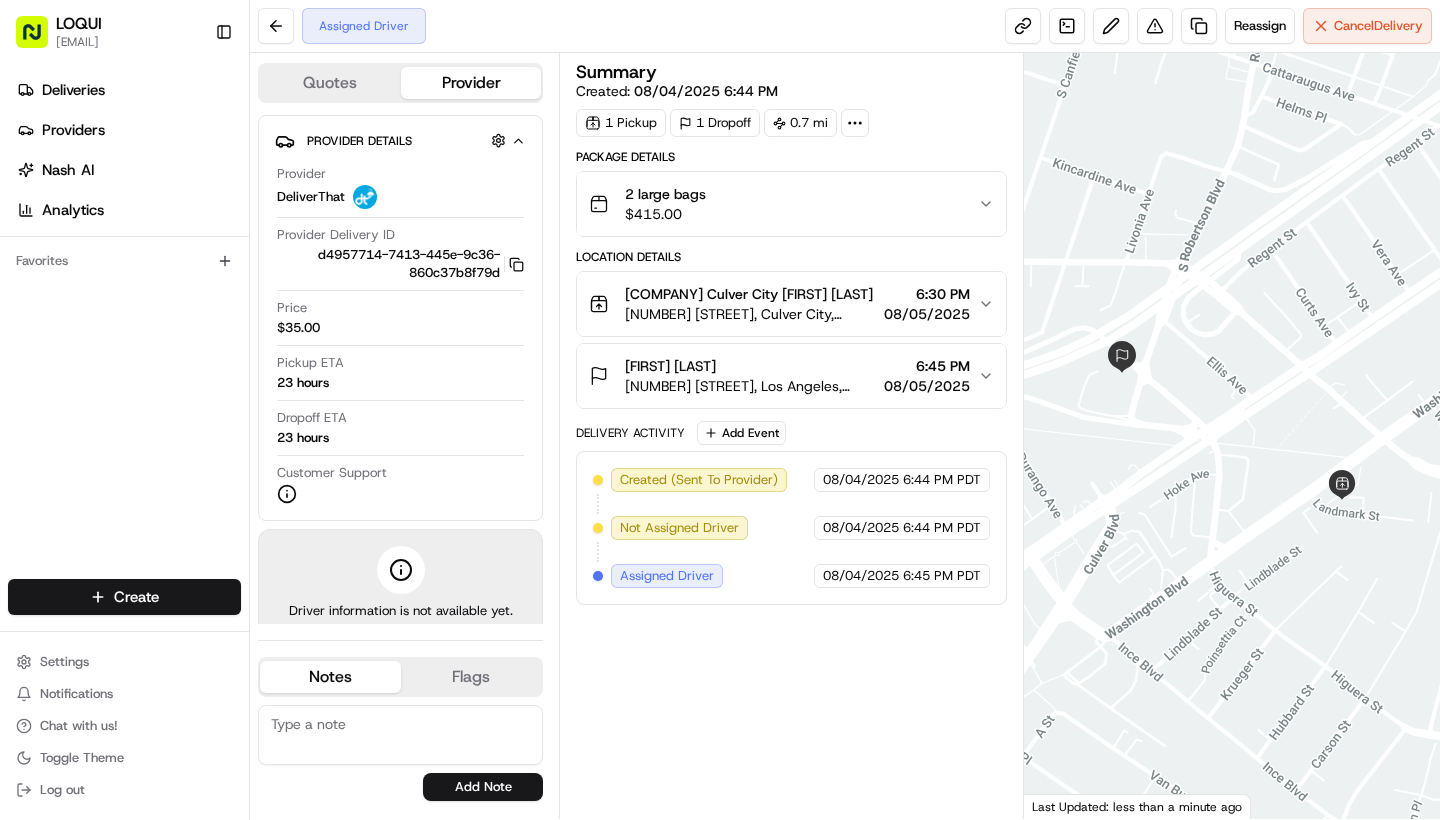 scroll, scrollTop: 0, scrollLeft: 0, axis: both 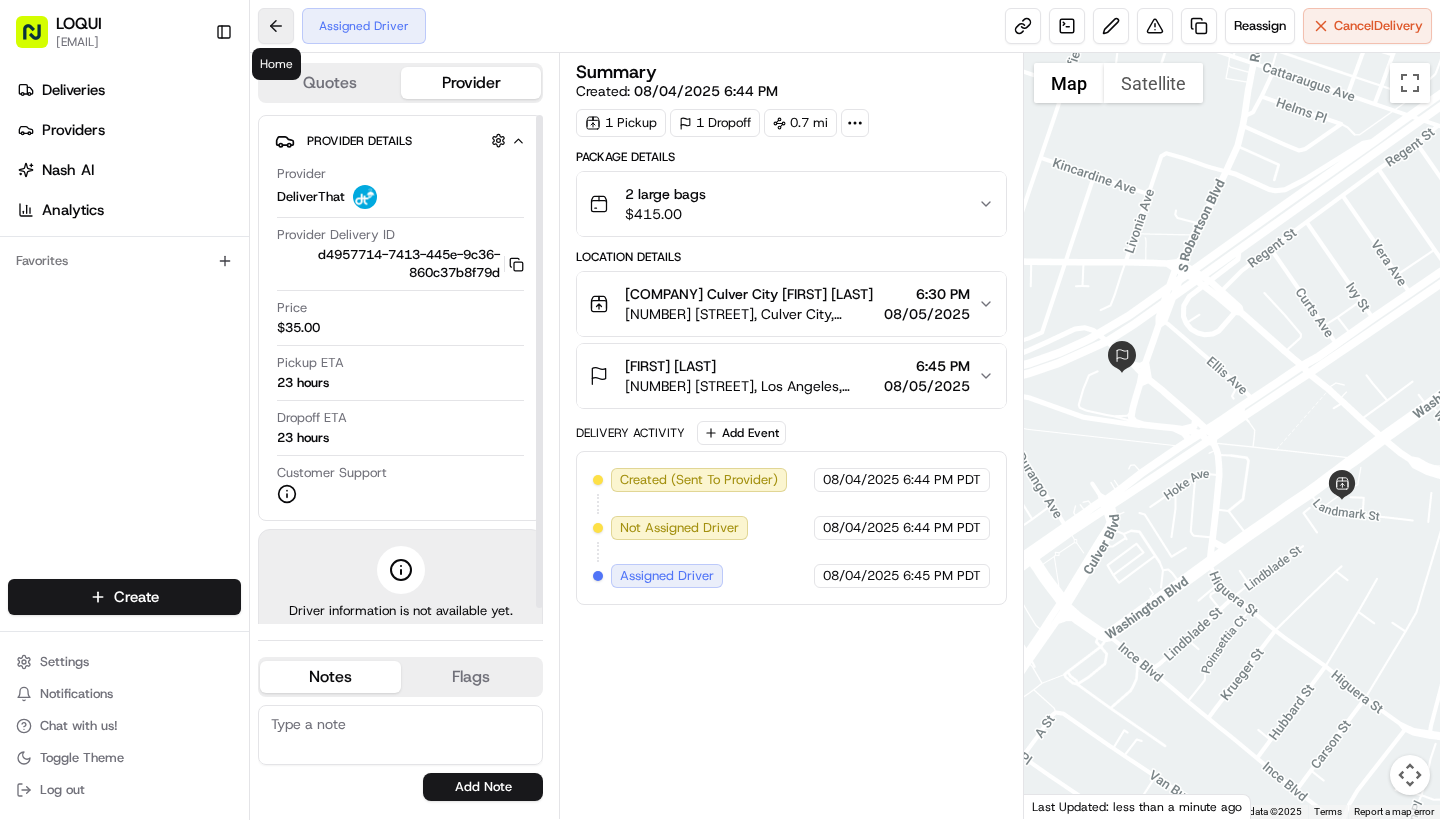 click at bounding box center [276, 26] 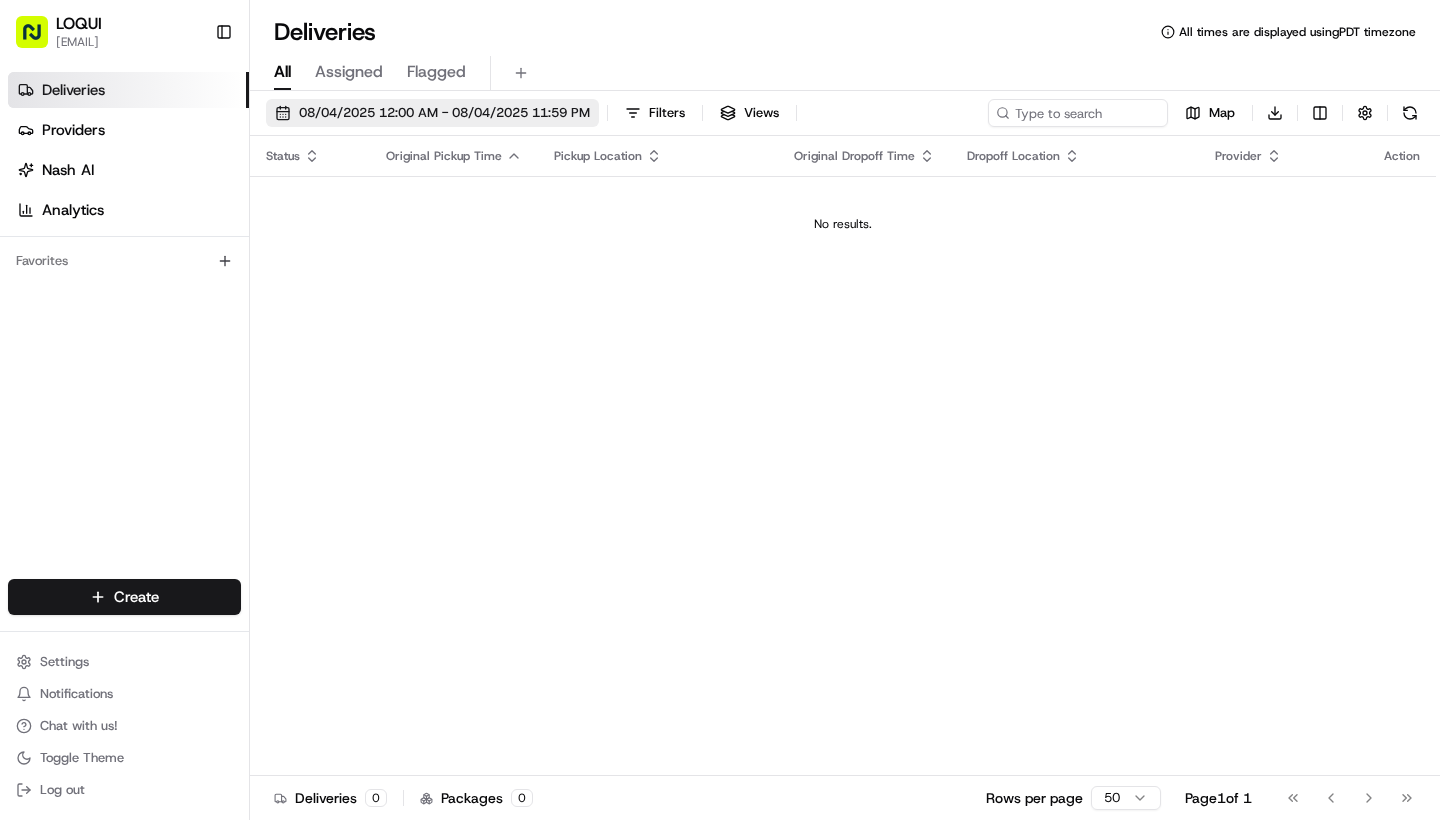 click on "08/04/2025 12:00 AM - 08/04/2025 11:59 PM" at bounding box center [444, 113] 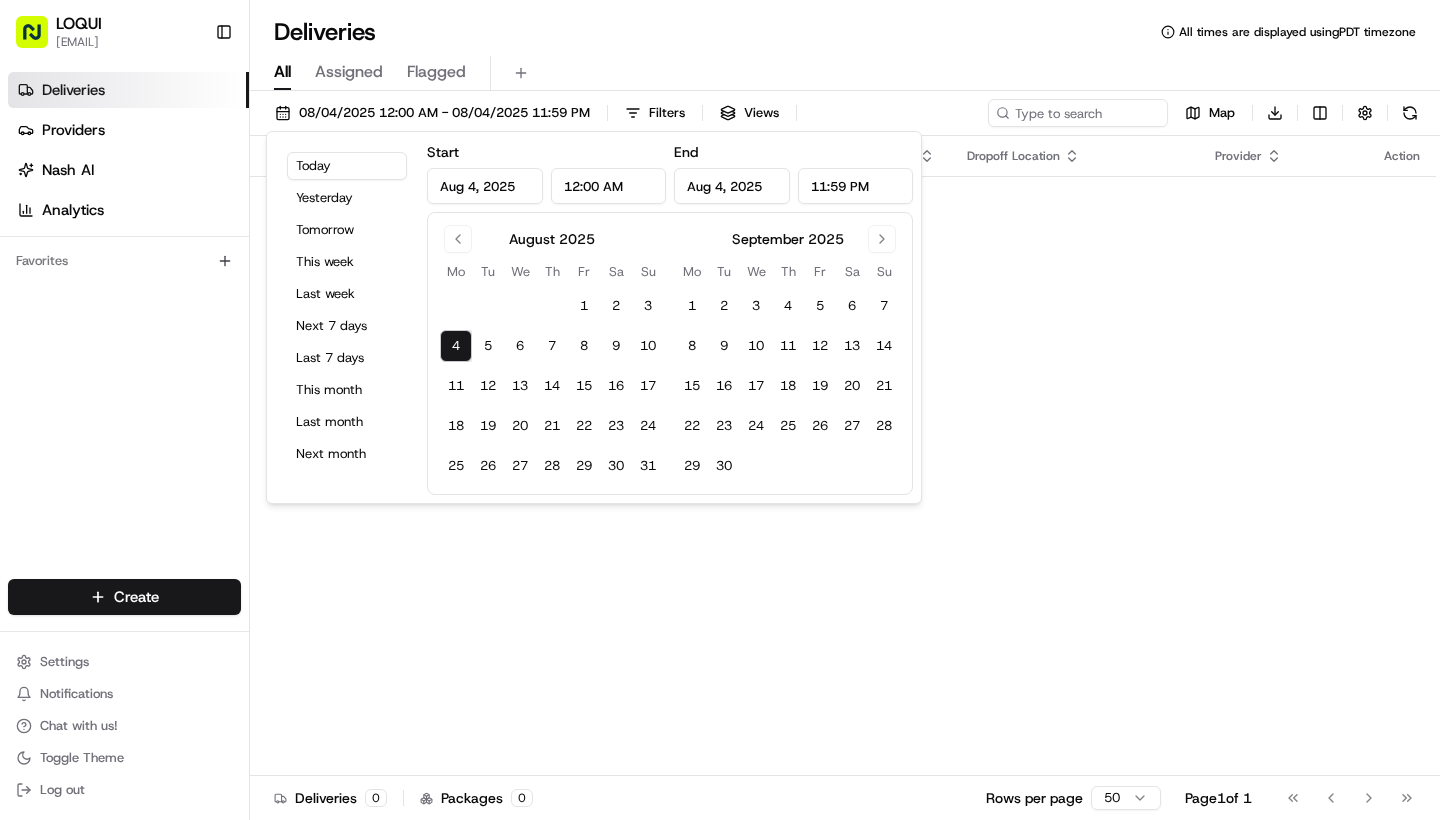 scroll, scrollTop: 0, scrollLeft: 0, axis: both 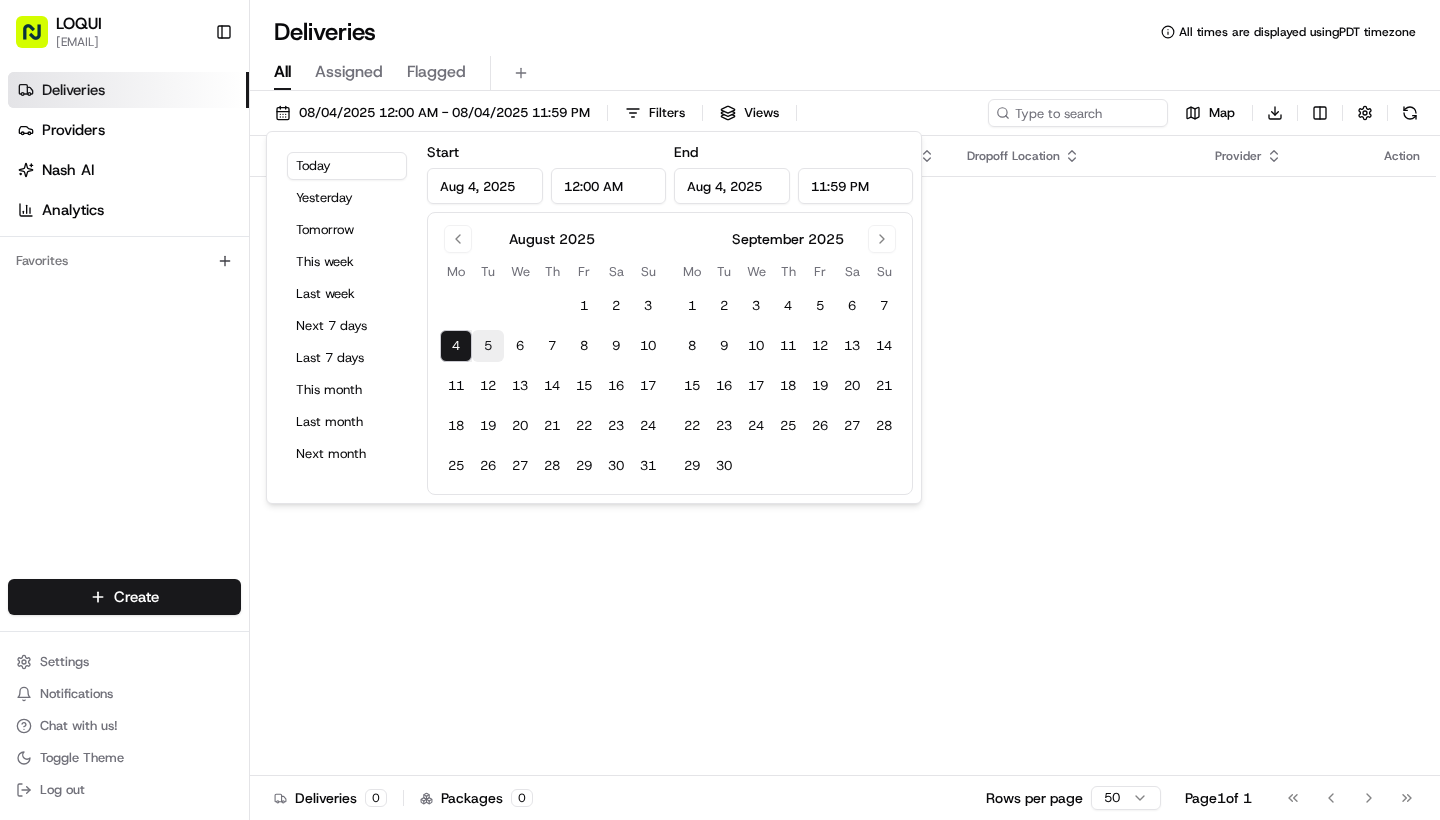 click on "5" at bounding box center [488, 346] 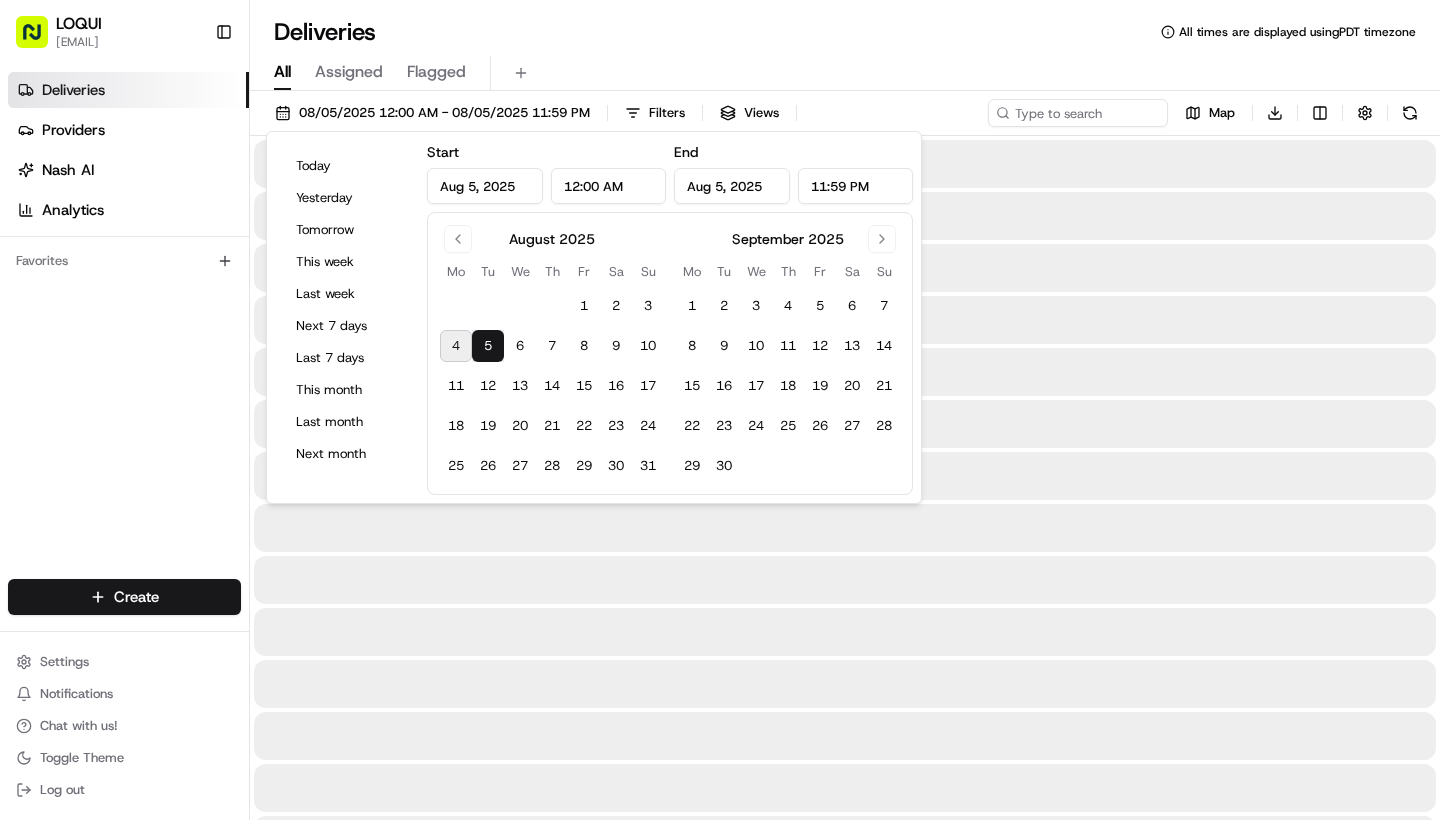 type on "Aug 5, 2025" 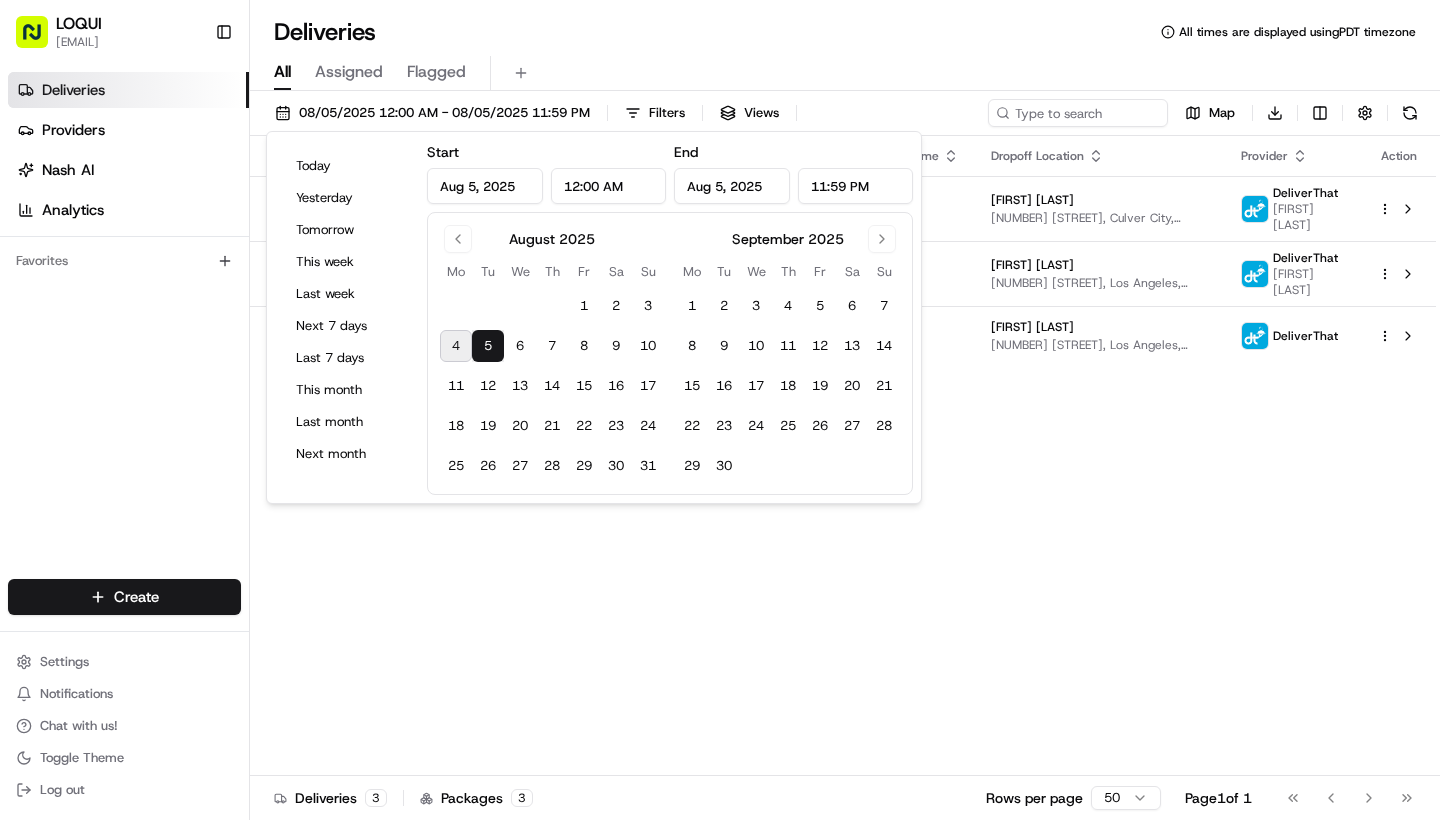 click on "Status Original Pickup Time Pickup Location Original Dropoff Time Dropoff Location Provider Action Assigned Driver 11:35 AM 08/05/2025 LOQUI Culver City 8830 Washington Blvd #104, Culver City, CA 90232, USA 12:00 PM 08/05/2025 Sara Kluger 8900 Venice Blvd., Culver City, CA 90232, USA DeliverThat Kai Nguyen Assigned Driver 12:10 PM 08/05/2025 LOQUI Culver City 8830 Washington Blvd #104, Culver City, CA 90232, USA 12:30 PM 08/05/2025 Jason Yeung 5788 W Adams Blvd, Los Angeles, CA 90016, USA DeliverThat Juan Gonzalez Assigned Driver 6:30 PM 08/05/2025 LOQUI Culver City 8830 Washington Blvd #104, Culver City, CA 90232, USA 6:45 PM 08/05/2025 Jeffrey DeMoss 3375 Robertson Pl b, Los Angeles, CA 90034, USA DeliverThat" at bounding box center [843, 456] 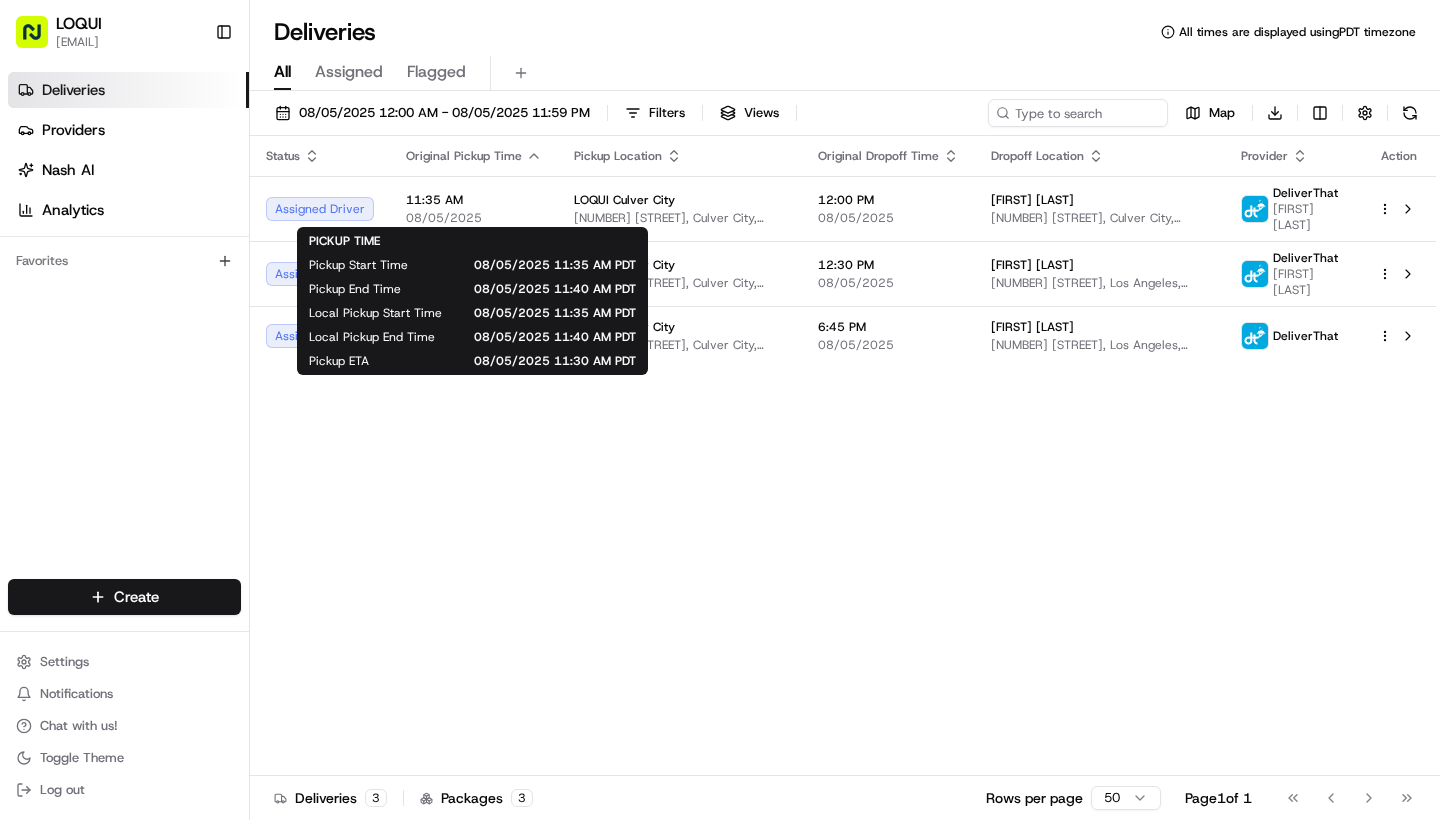click on "Status Original Pickup Time Pickup Location Original Dropoff Time Dropoff Location Provider Action Assigned Driver 11:35 AM 08/05/2025 LOQUI Culver City 8830 Washington Blvd #104, Culver City, CA 90232, USA 12:00 PM 08/05/2025 Sara Kluger 8900 Venice Blvd., Culver City, CA 90232, USA DeliverThat Kai Nguyen Assigned Driver 12:10 PM 08/05/2025 LOQUI Culver City 8830 Washington Blvd #104, Culver City, CA 90232, USA 12:30 PM 08/05/2025 Jason Yeung 5788 W Adams Blvd, Los Angeles, CA 90016, USA DeliverThat Juan Gonzalez Assigned Driver 6:30 PM 08/05/2025 LOQUI Culver City 8830 Washington Blvd #104, Culver City, CA 90232, USA 6:45 PM 08/05/2025 Jeffrey DeMoss 3375 Robertson Pl b, Los Angeles, CA 90034, USA DeliverThat" at bounding box center (843, 456) 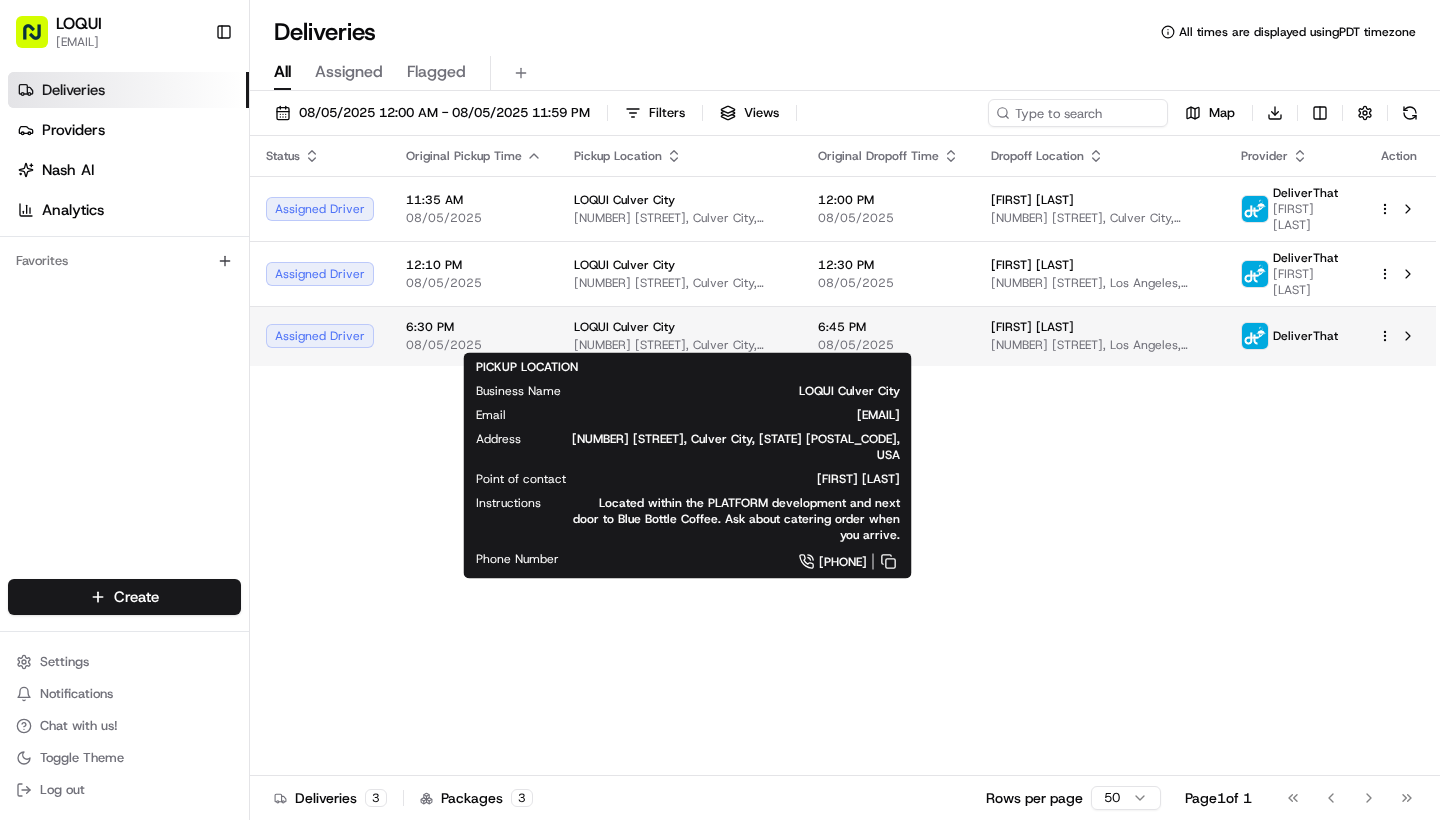 click on "LOQUI Culver City" at bounding box center [680, 327] 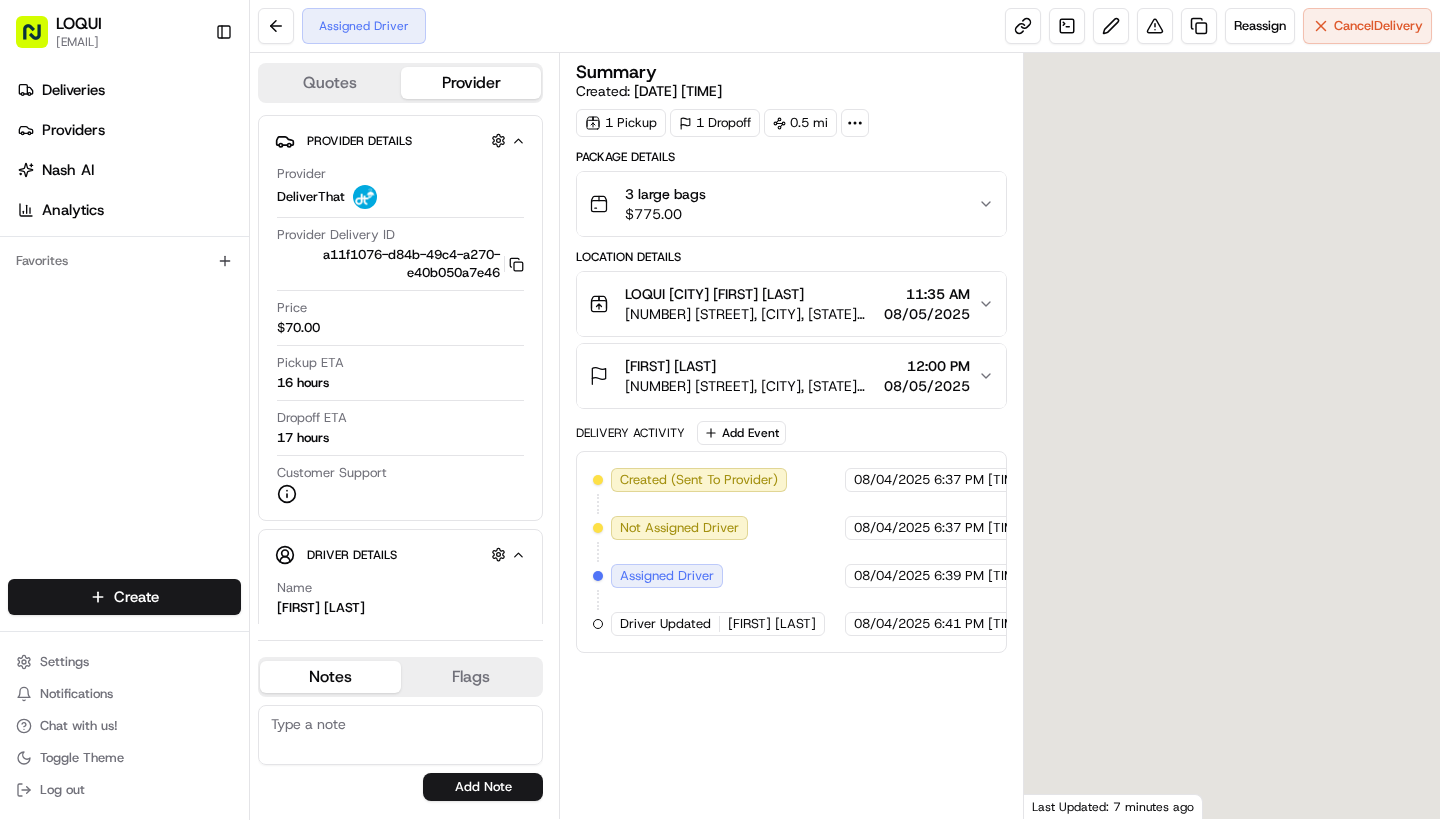 scroll, scrollTop: 0, scrollLeft: 0, axis: both 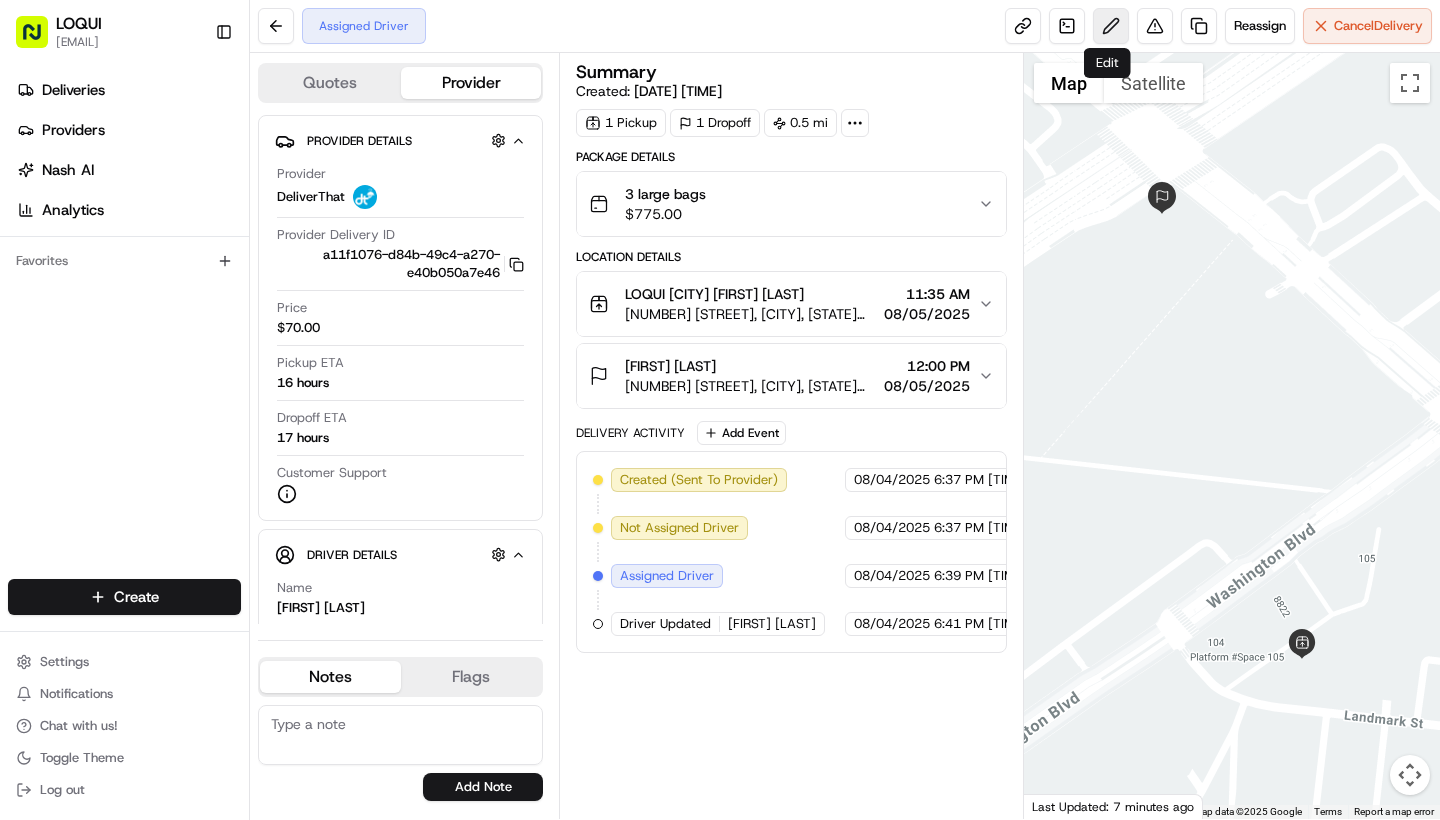 click at bounding box center [1111, 26] 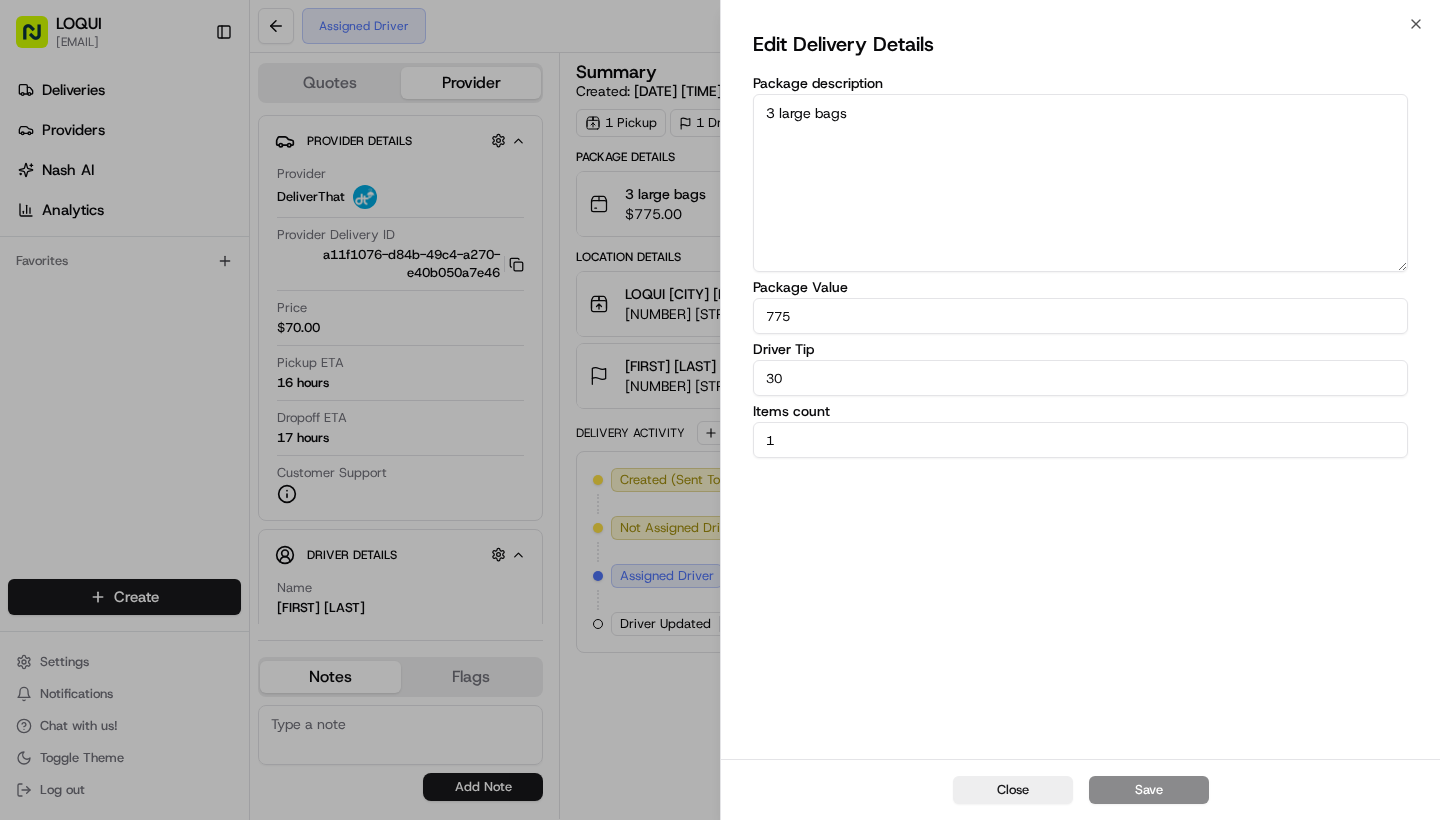 click on "Edit Delivery Details Package description 3 large bags Package Value 775 Driver Tip 30 Items count 1" at bounding box center (1080, 391) 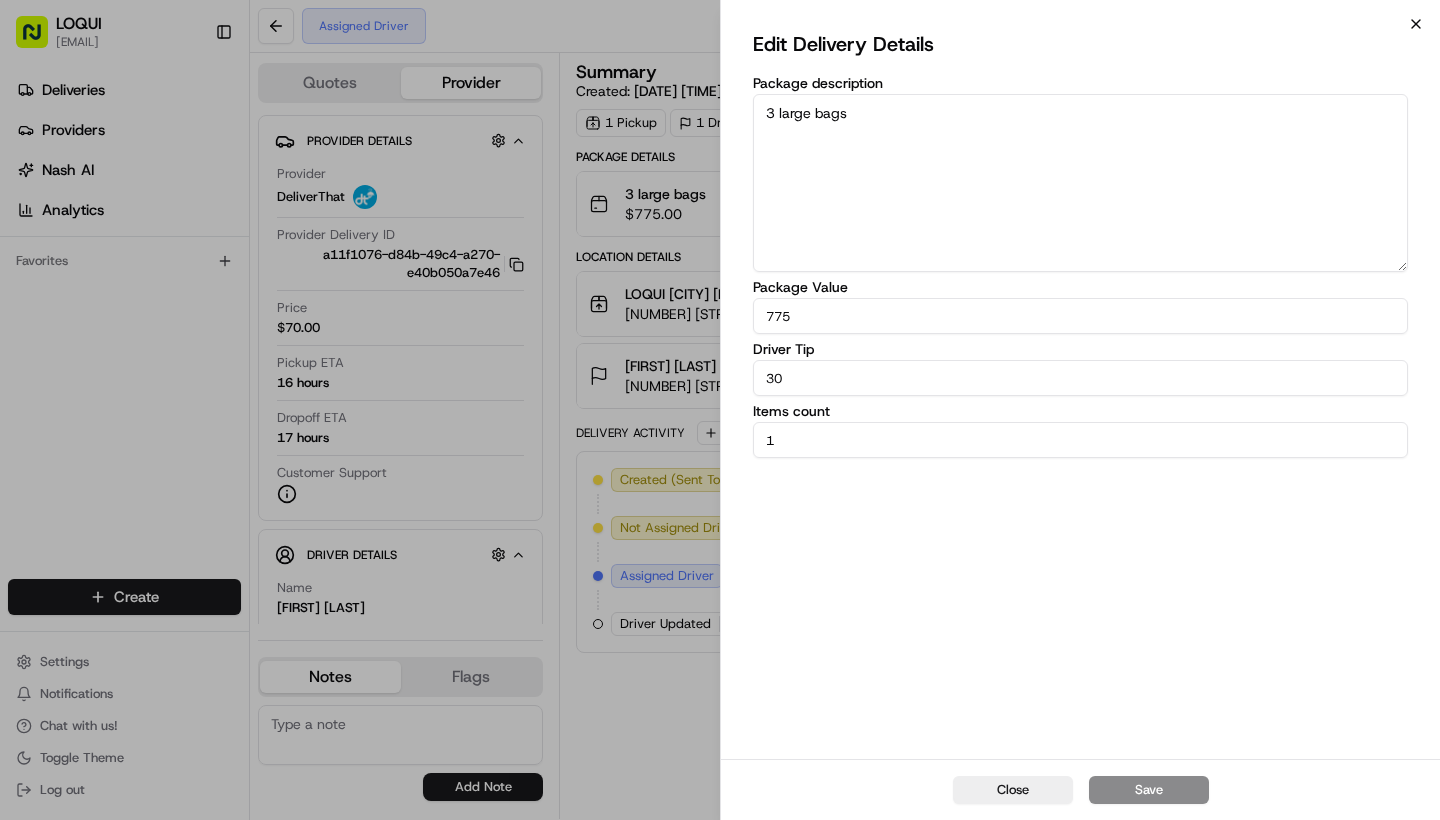 click 